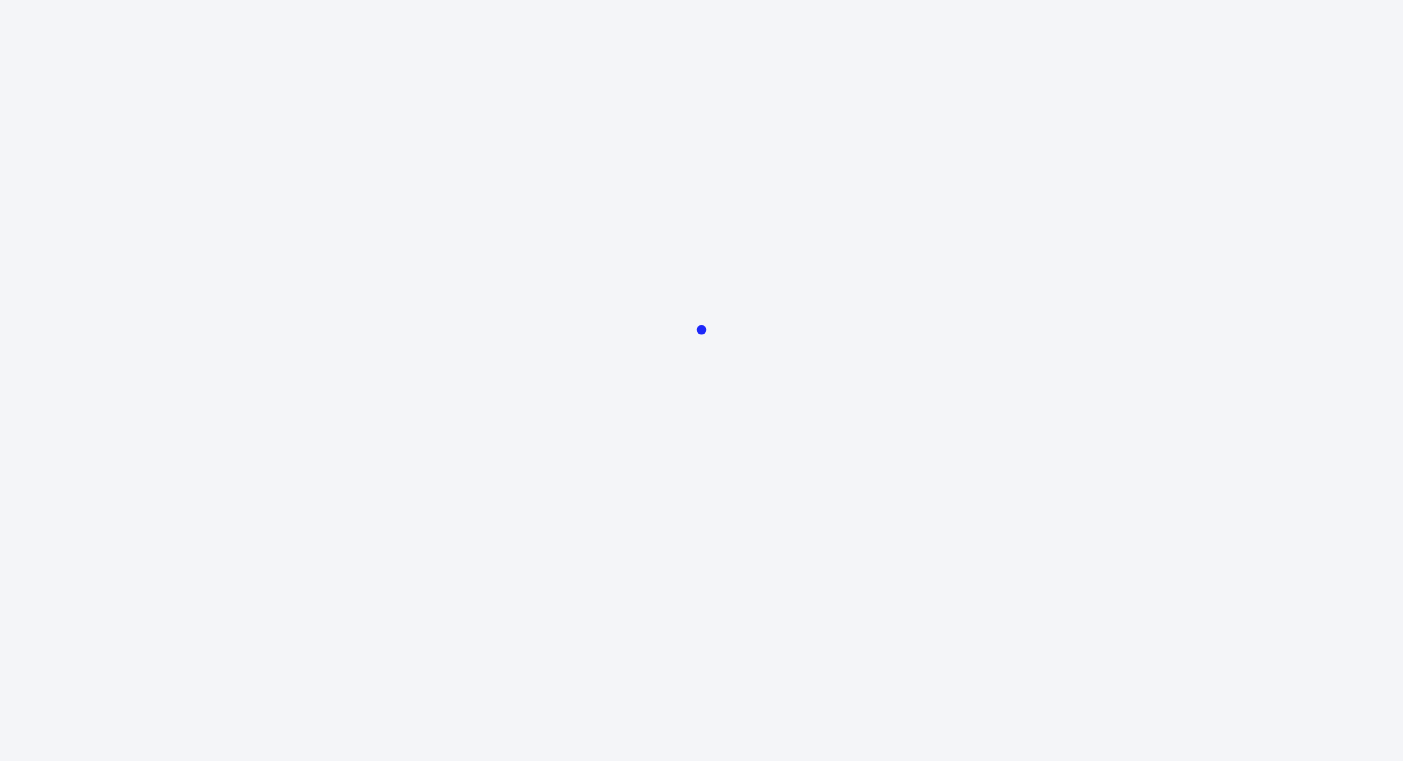 scroll, scrollTop: 0, scrollLeft: 0, axis: both 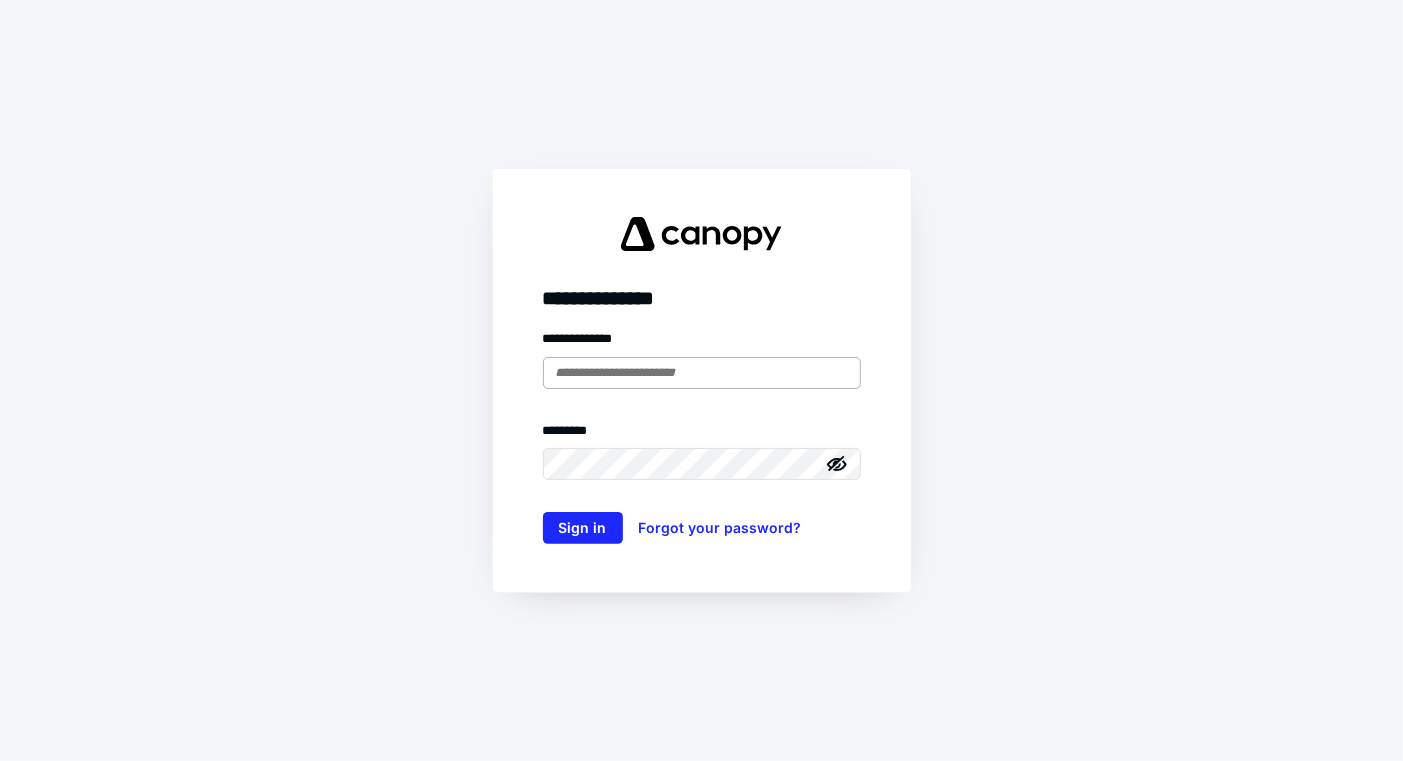 drag, startPoint x: 608, startPoint y: 372, endPoint x: 605, endPoint y: 357, distance: 15.297058 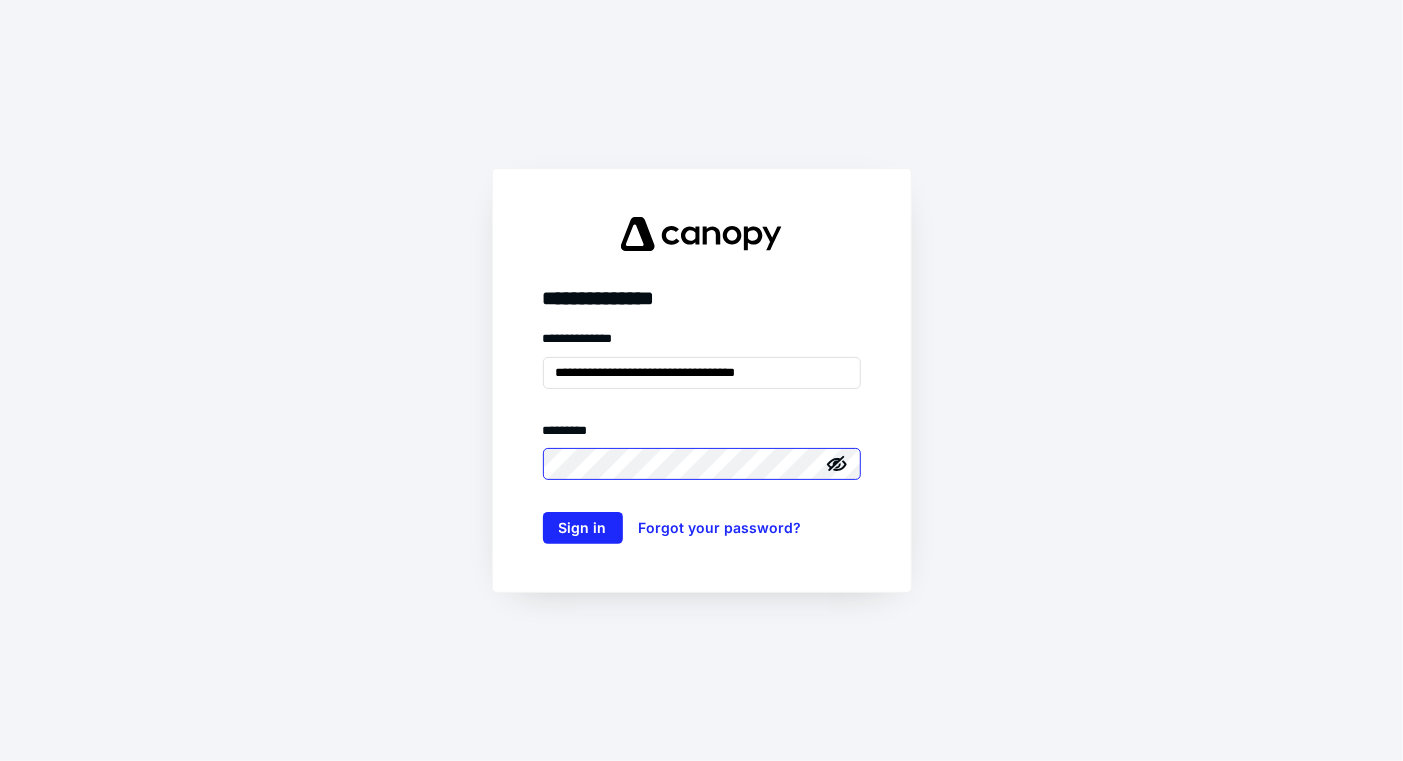 click on "Sign in" at bounding box center [583, 528] 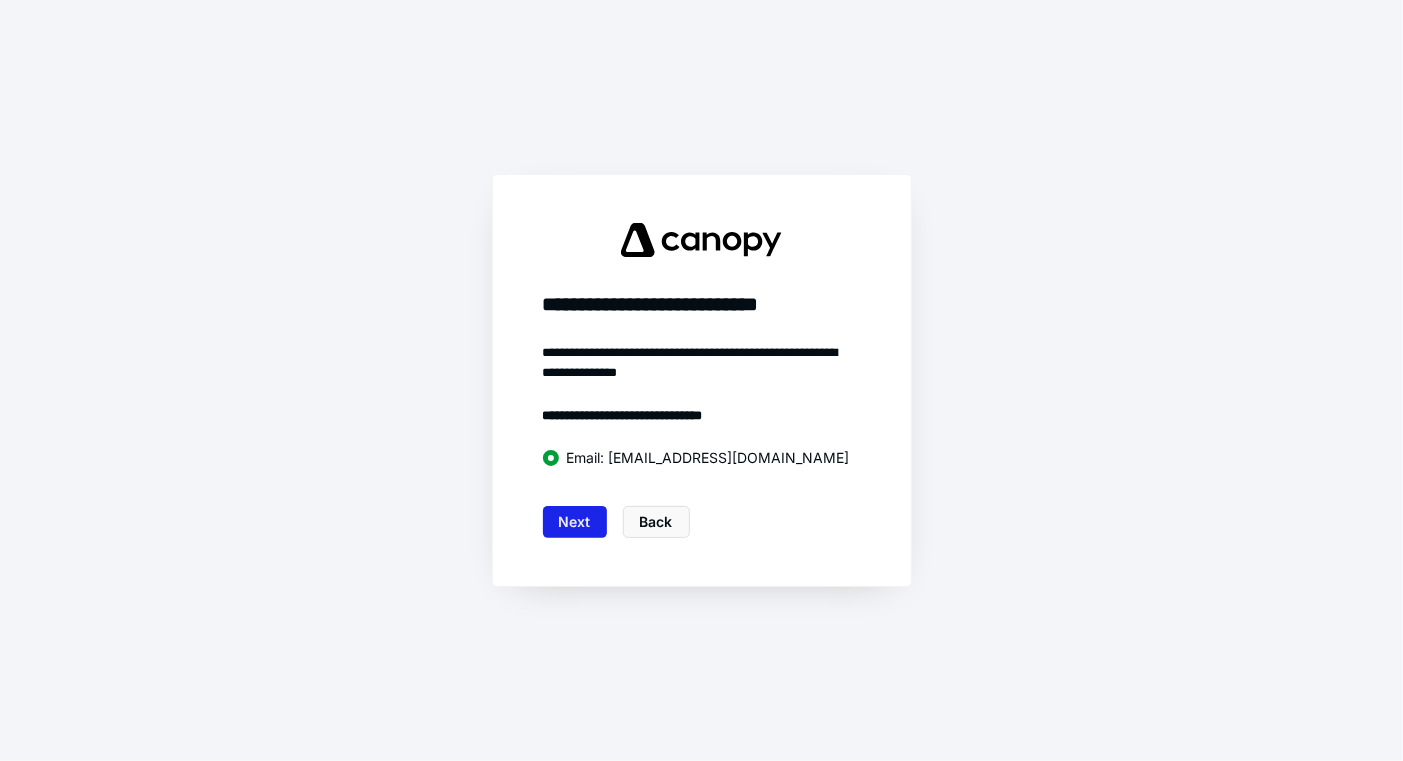 click on "Next" at bounding box center [575, 522] 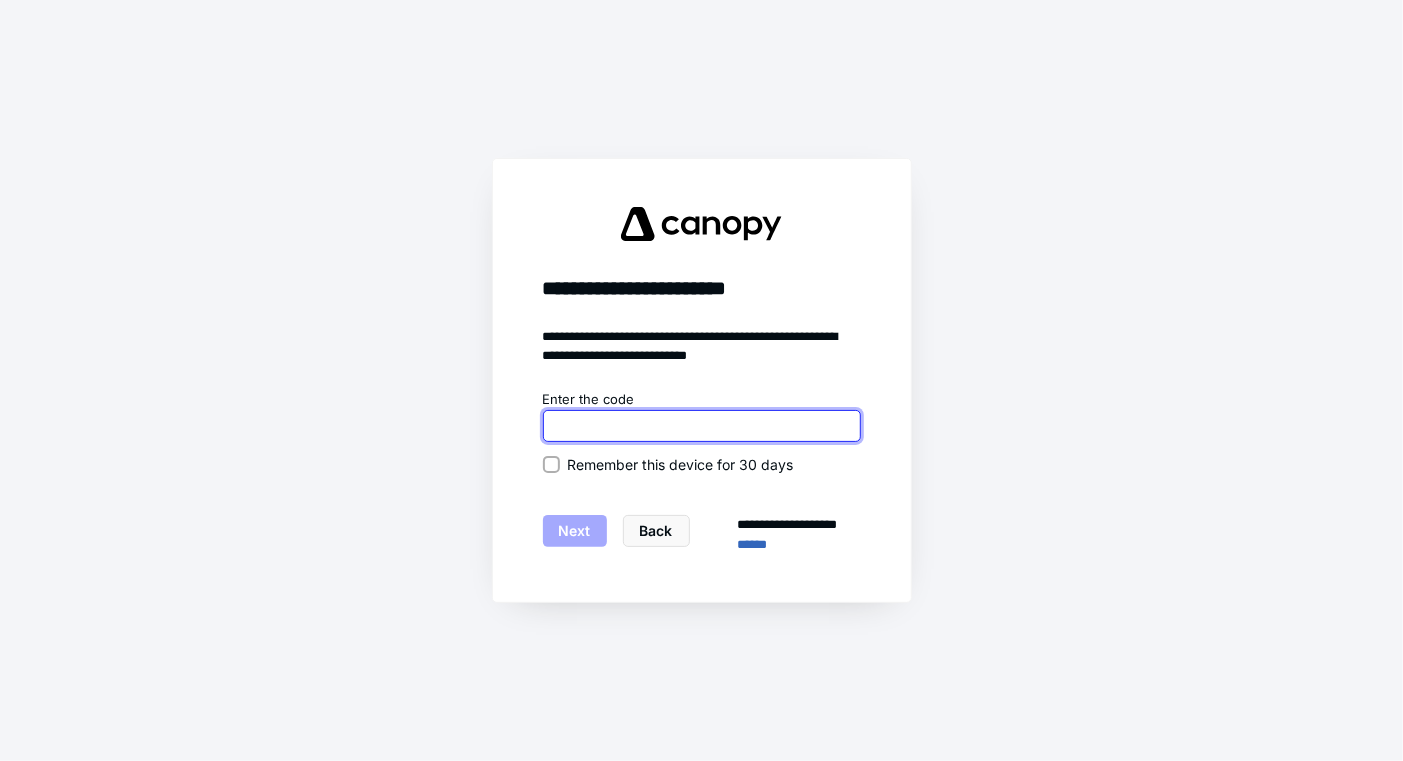 click at bounding box center (702, 426) 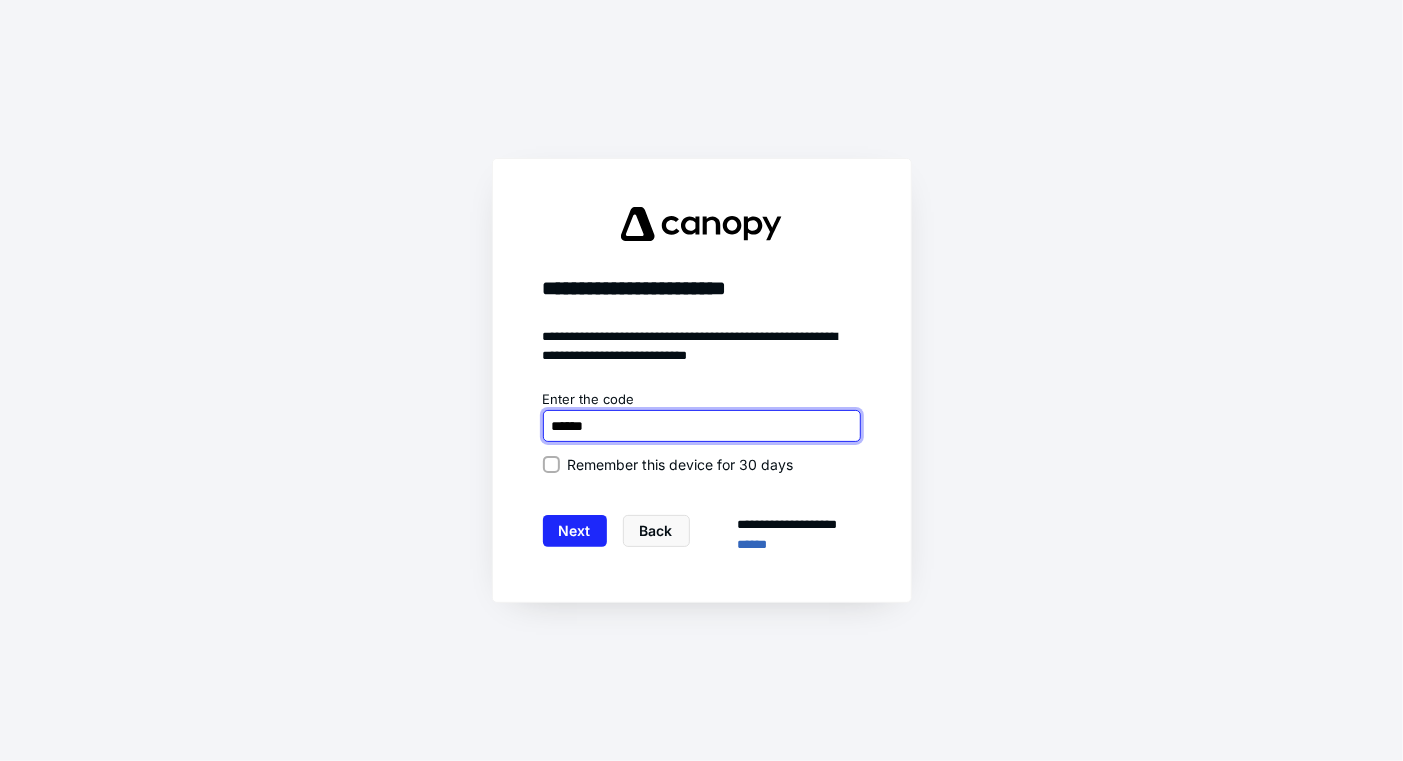 type on "******" 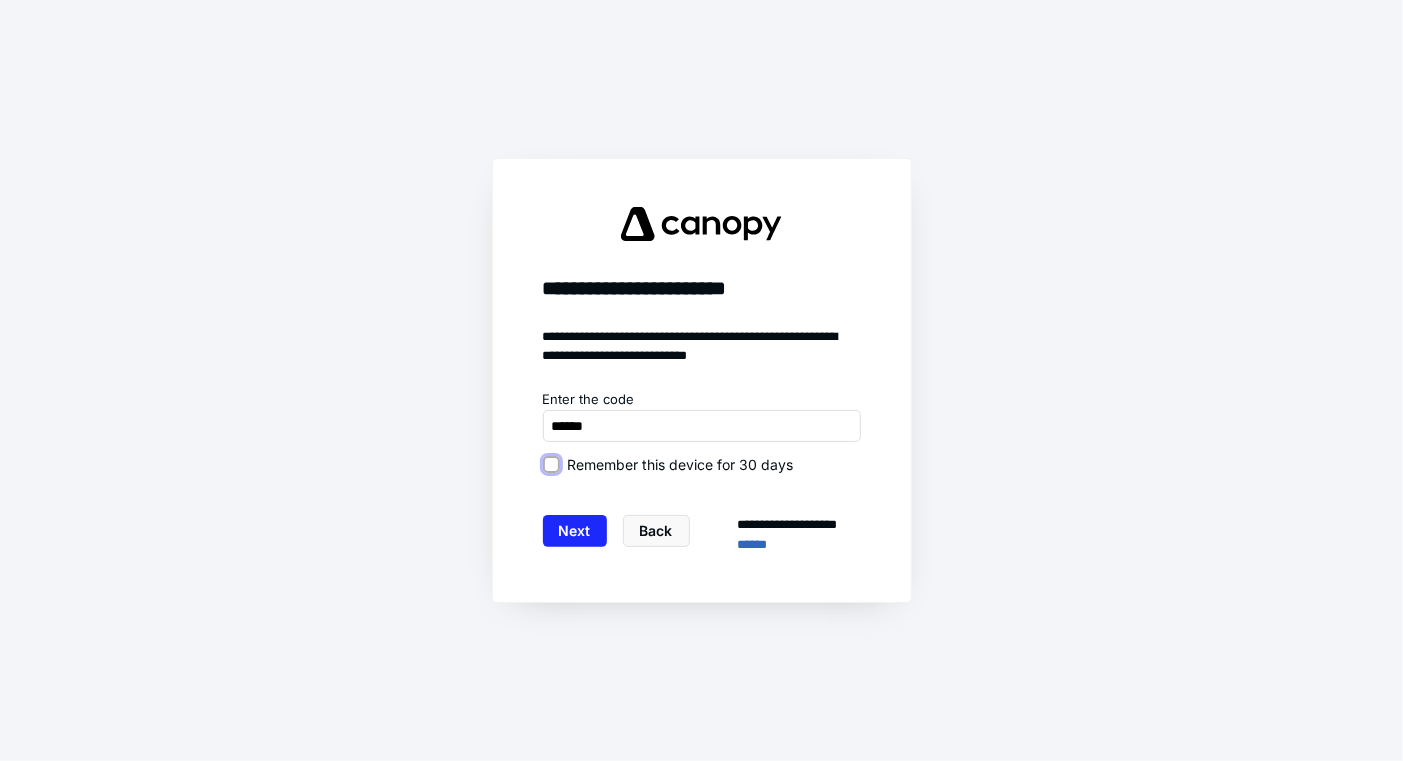 click on "Remember this device for 30 days" at bounding box center [551, 464] 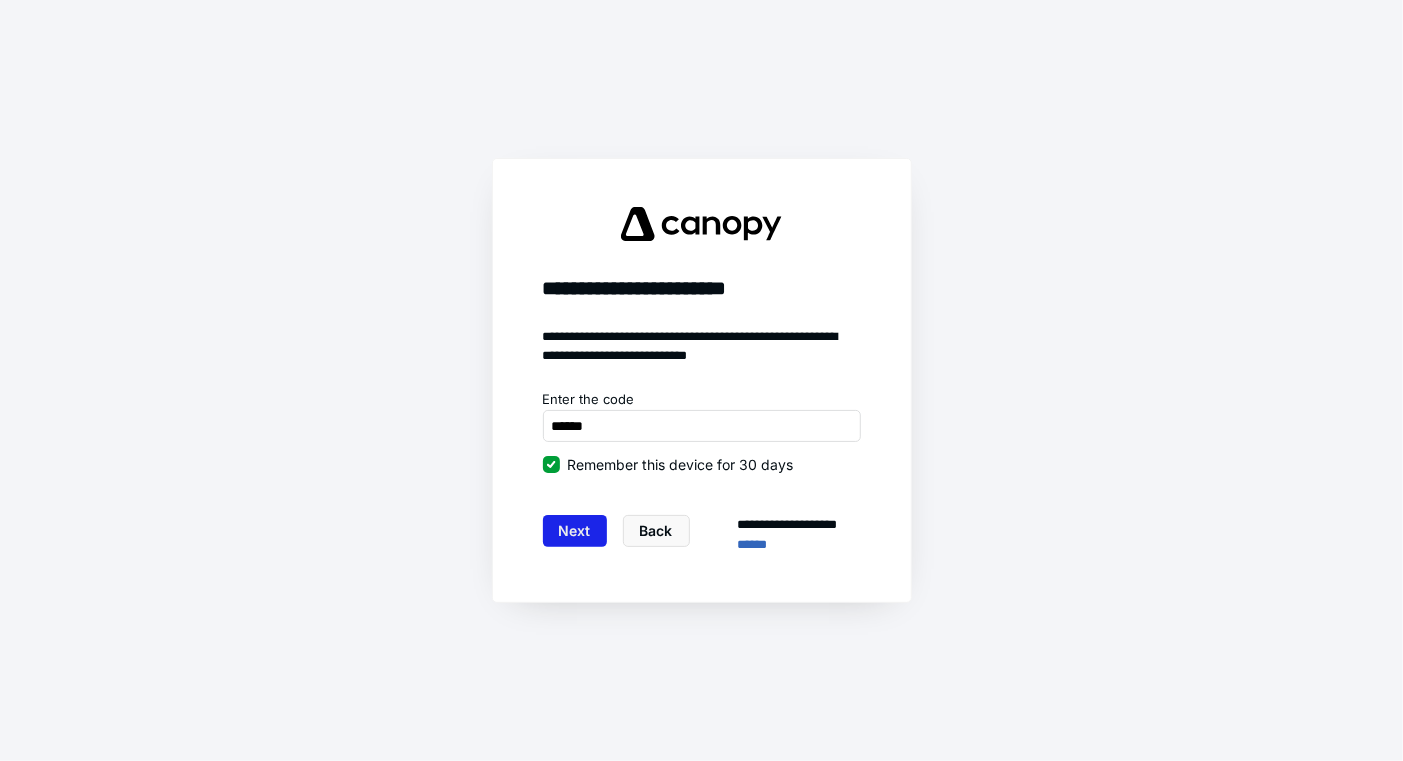 click on "Next" at bounding box center [575, 531] 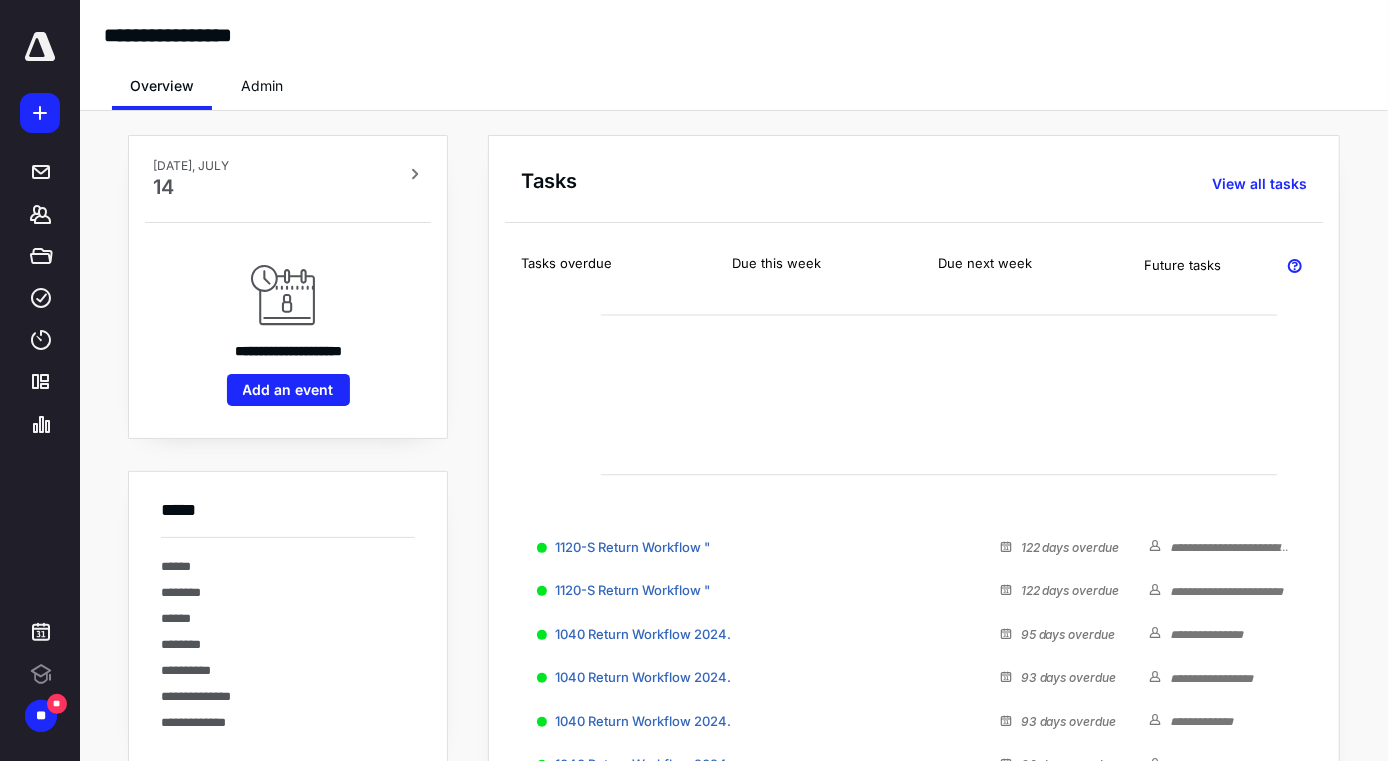scroll, scrollTop: 0, scrollLeft: 0, axis: both 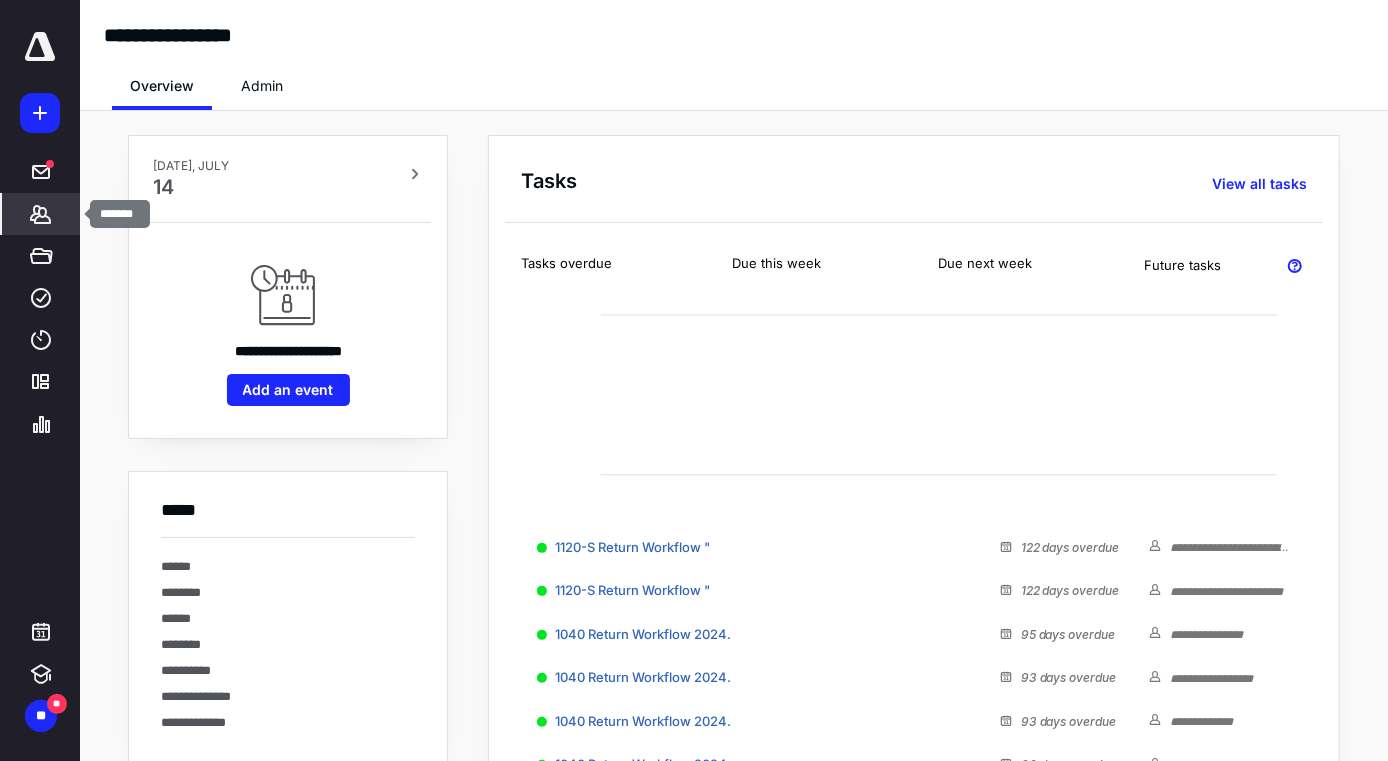 click 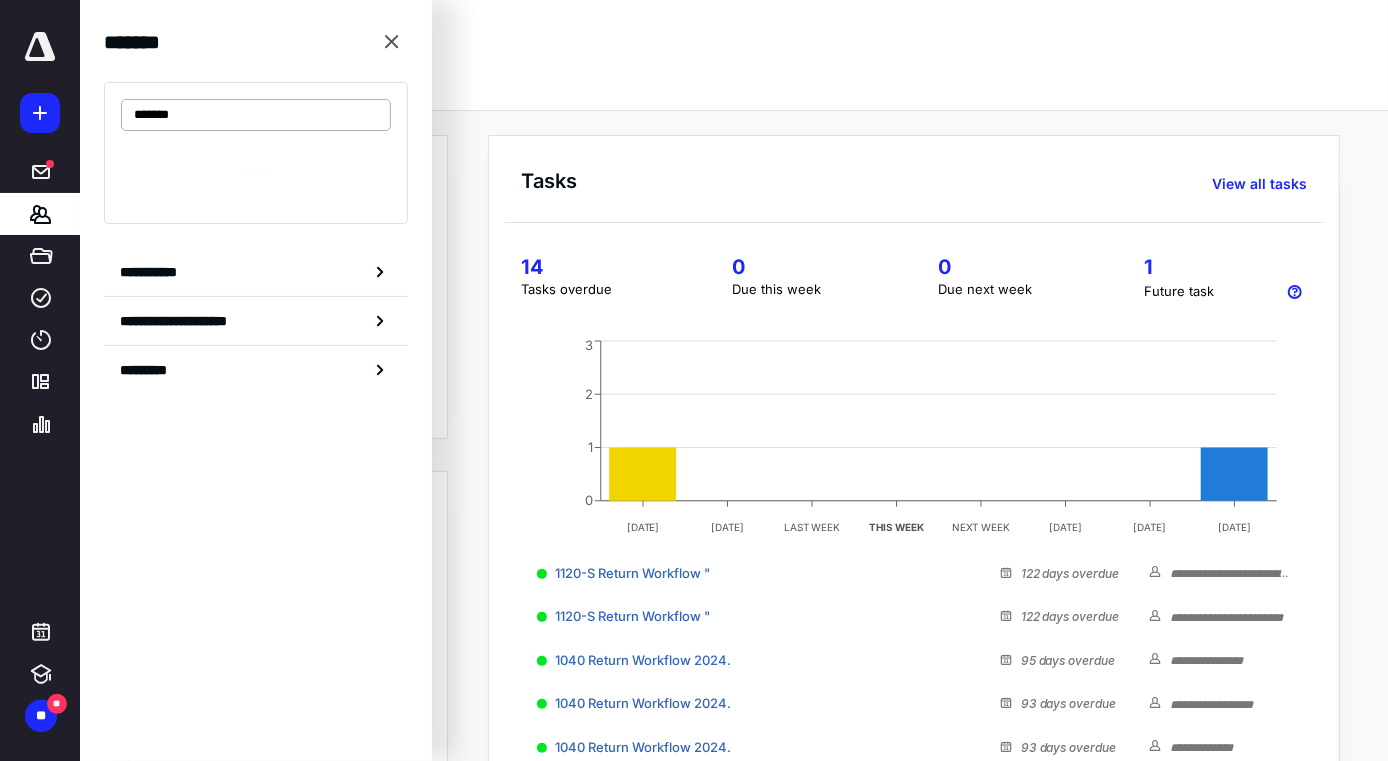 type on "*******" 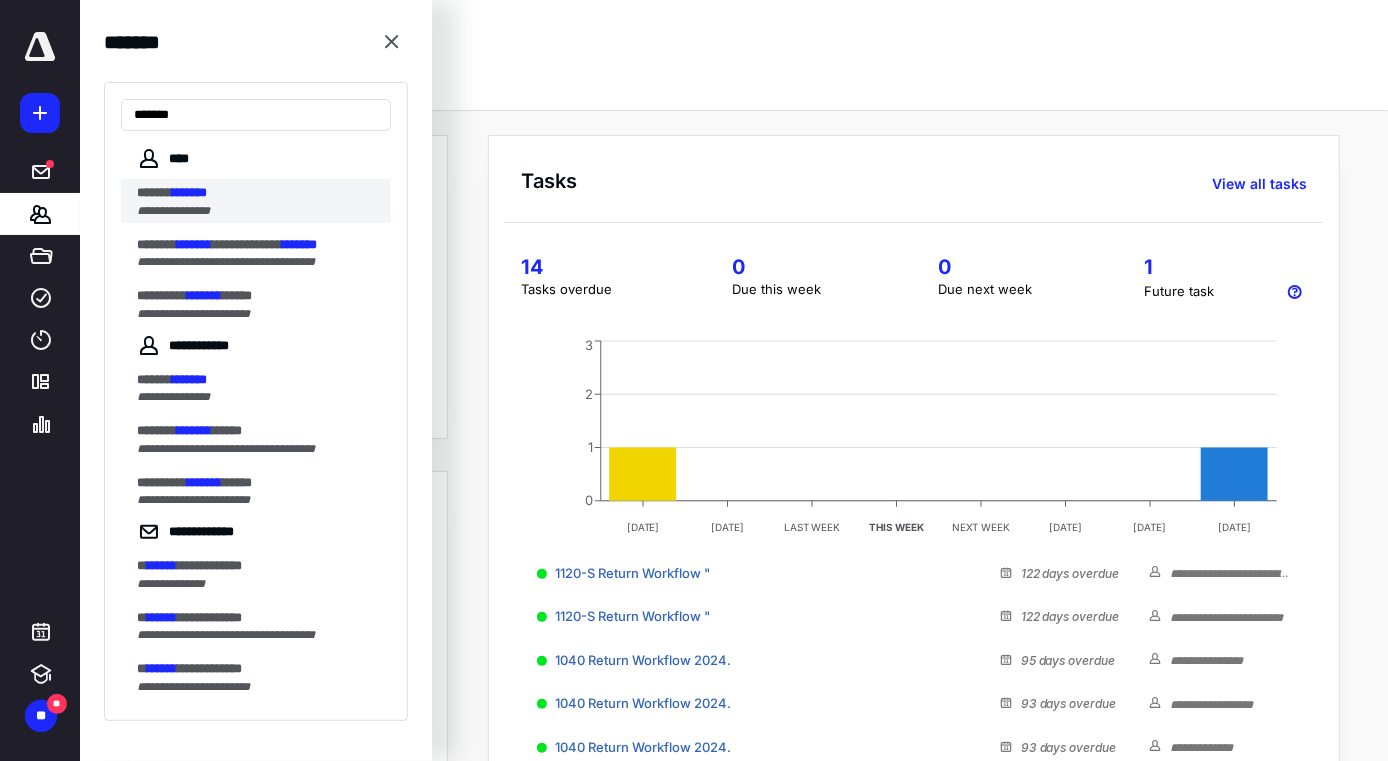 click on "**********" at bounding box center [173, 211] 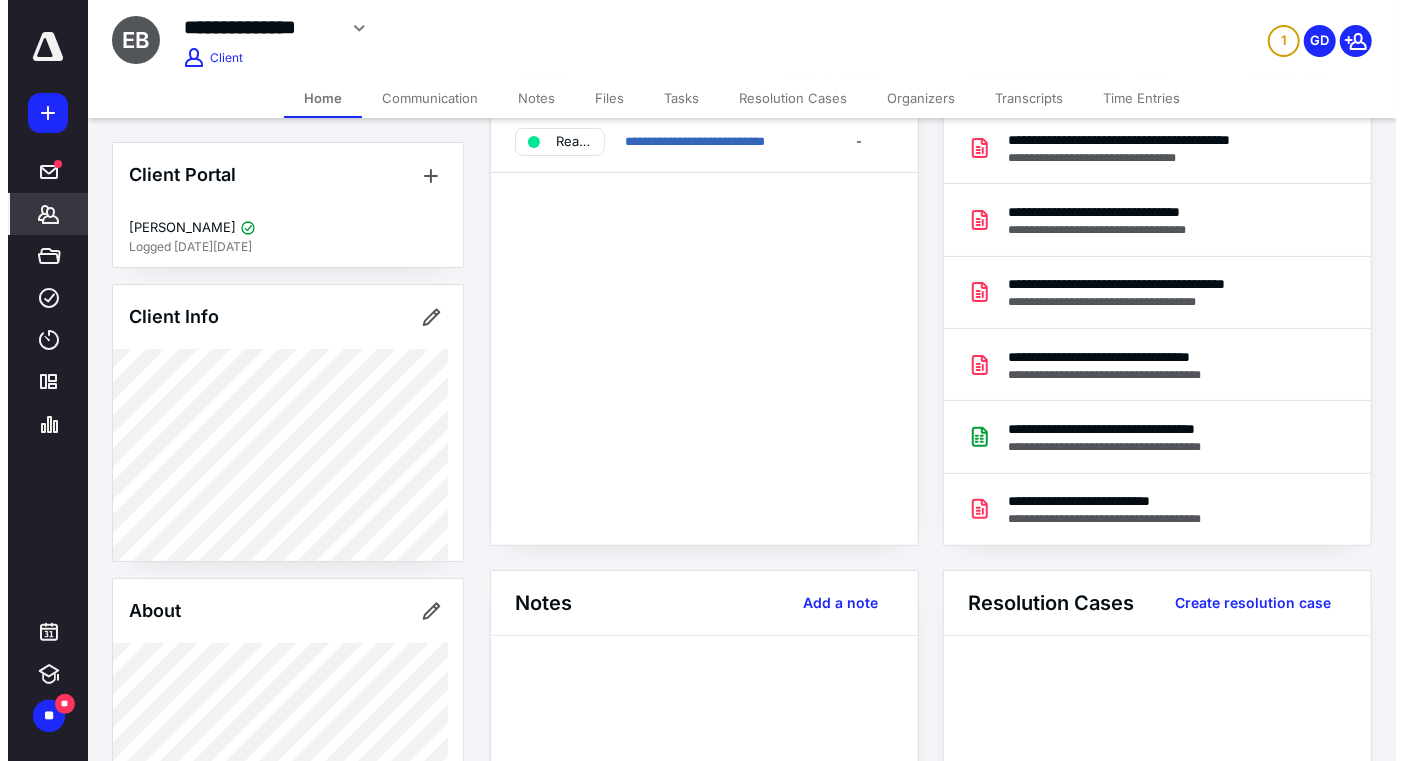 scroll, scrollTop: 0, scrollLeft: 0, axis: both 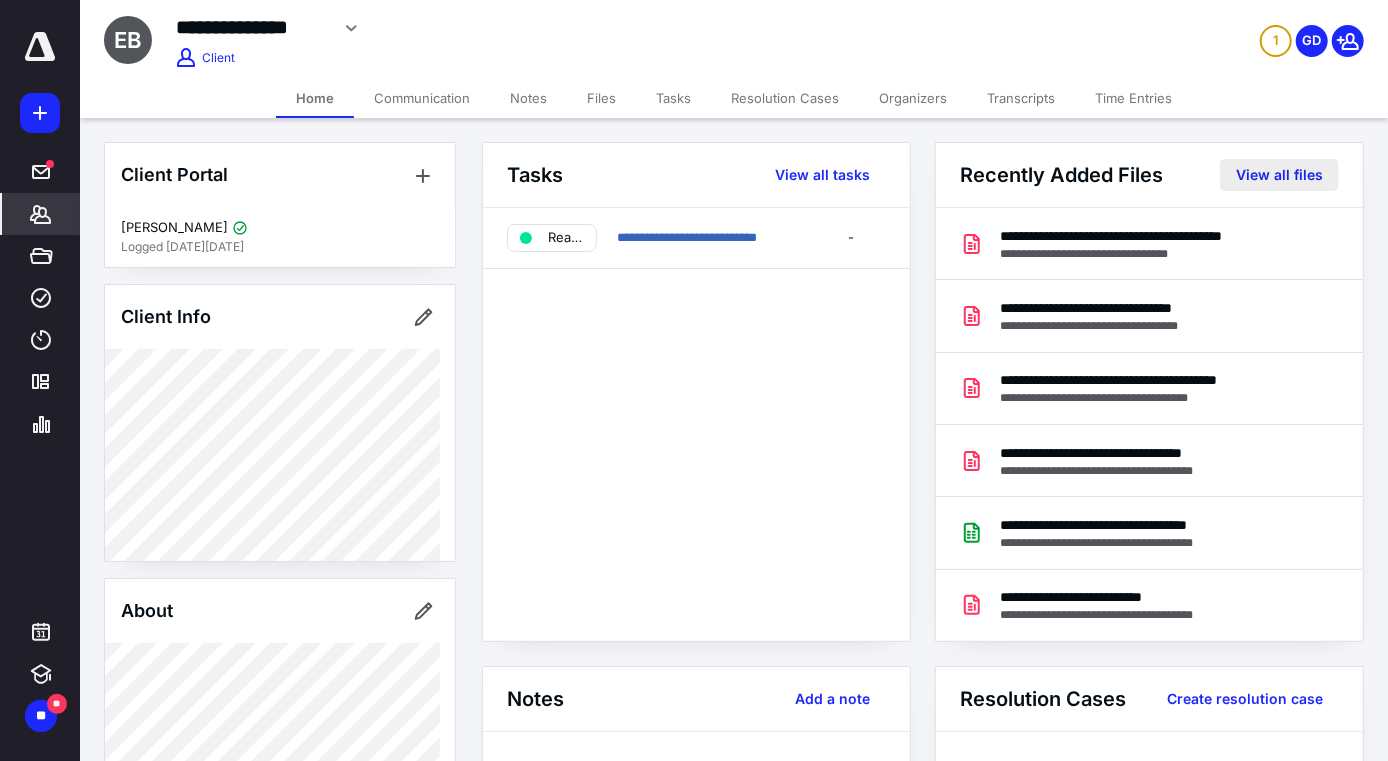click on "View all files" at bounding box center (1279, 175) 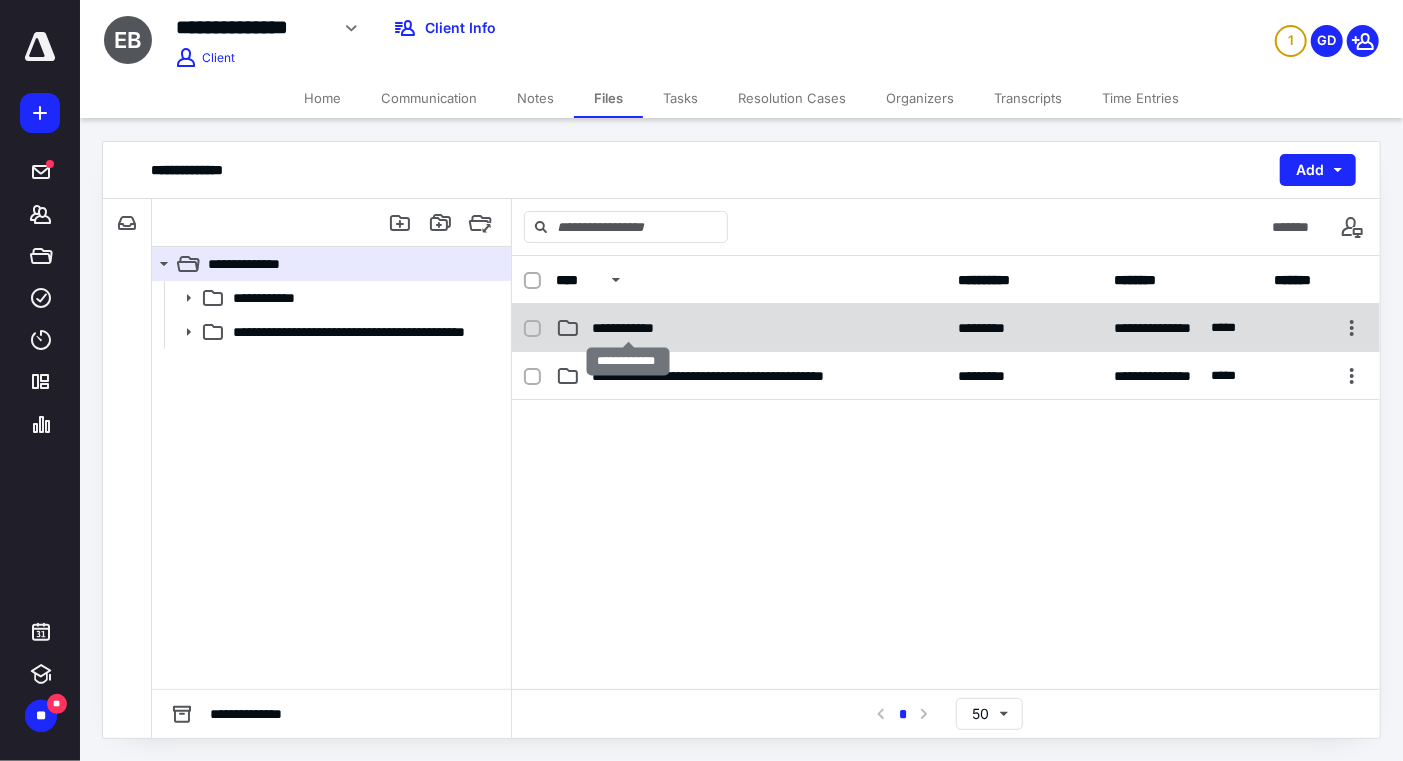 click on "**********" at bounding box center (628, 328) 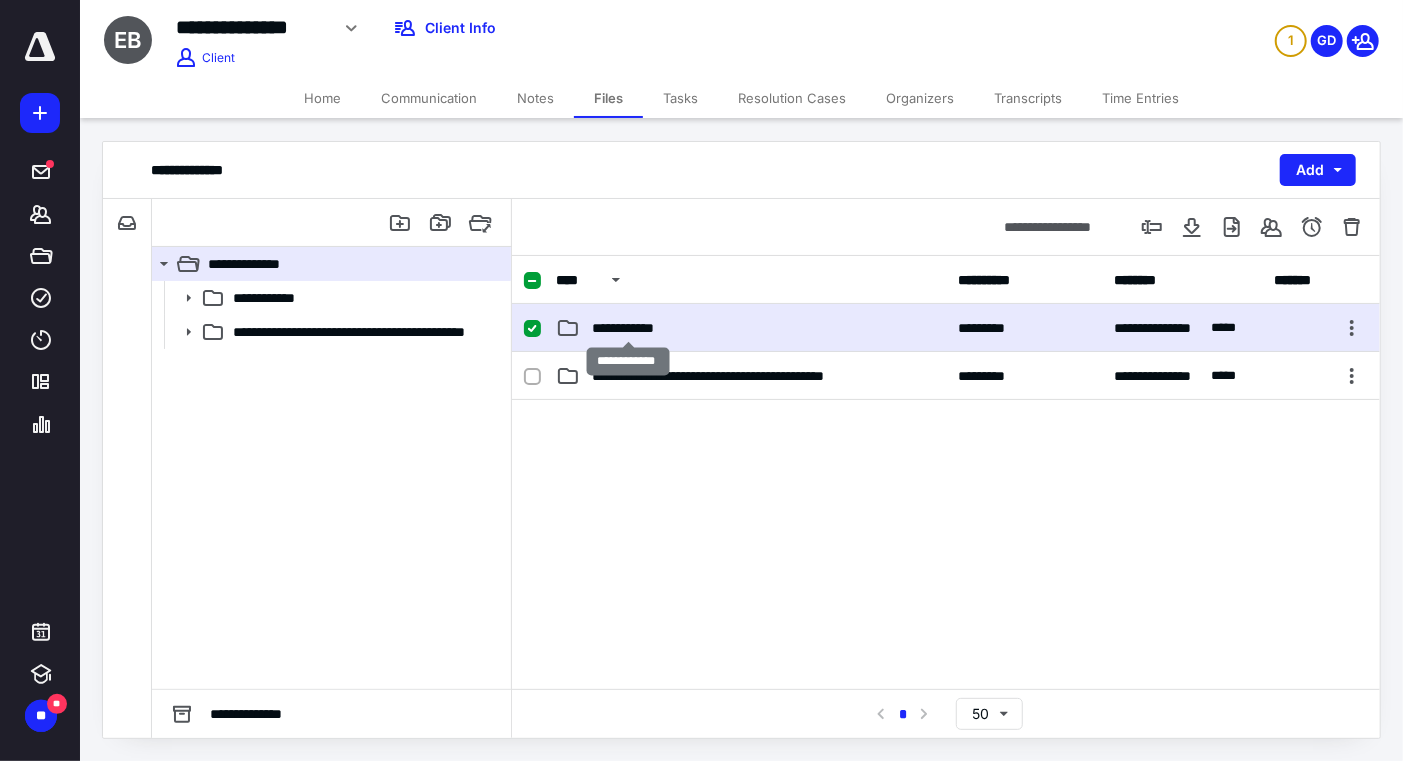 click on "**********" at bounding box center [628, 328] 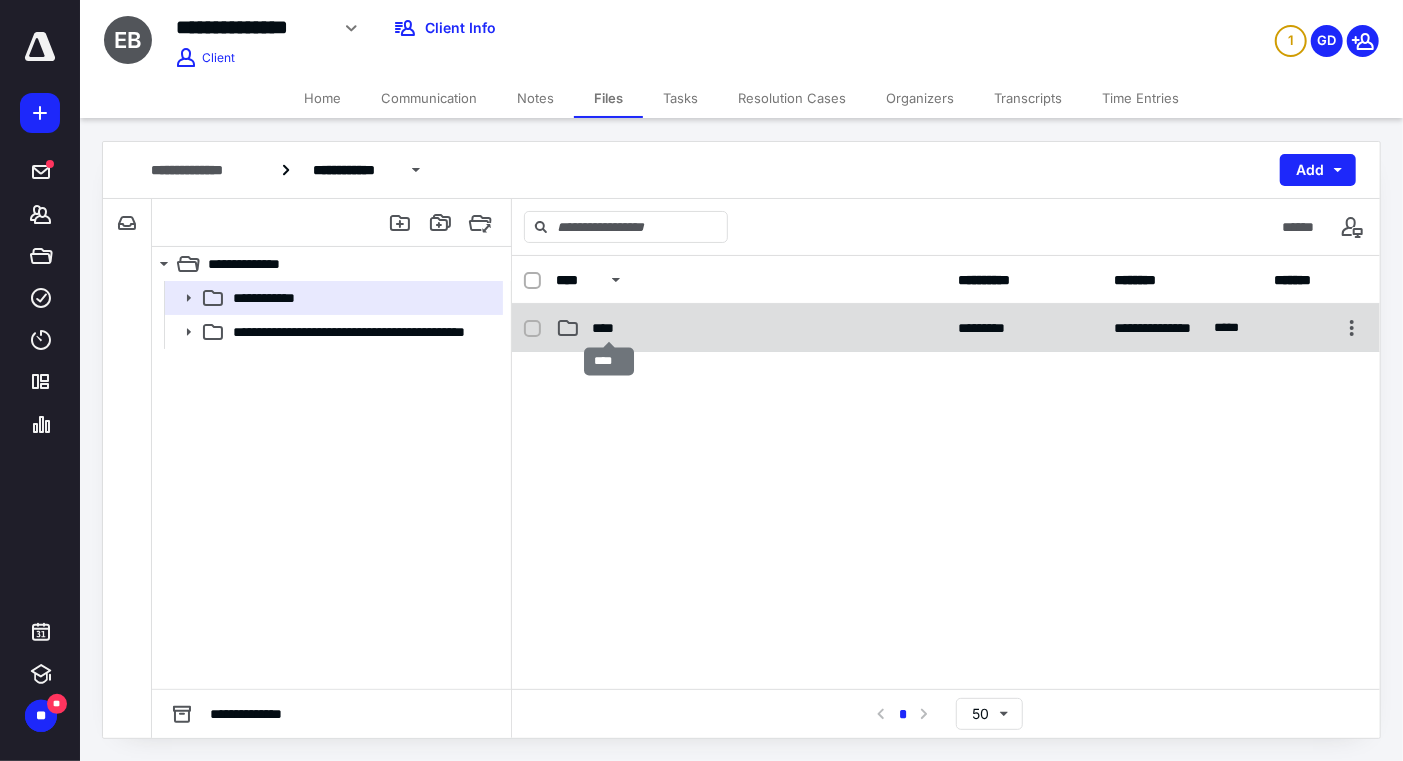 click on "****" at bounding box center [609, 328] 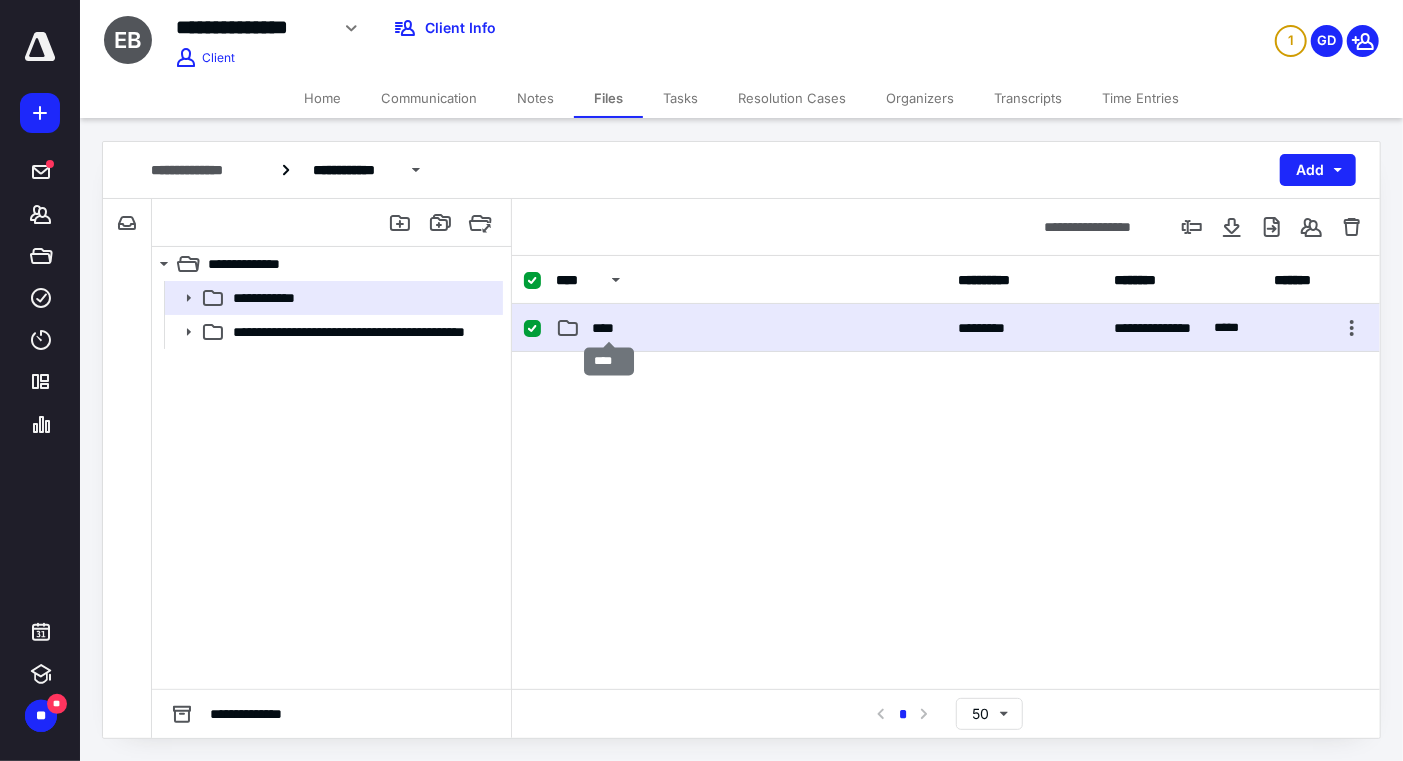 click on "****" at bounding box center (609, 328) 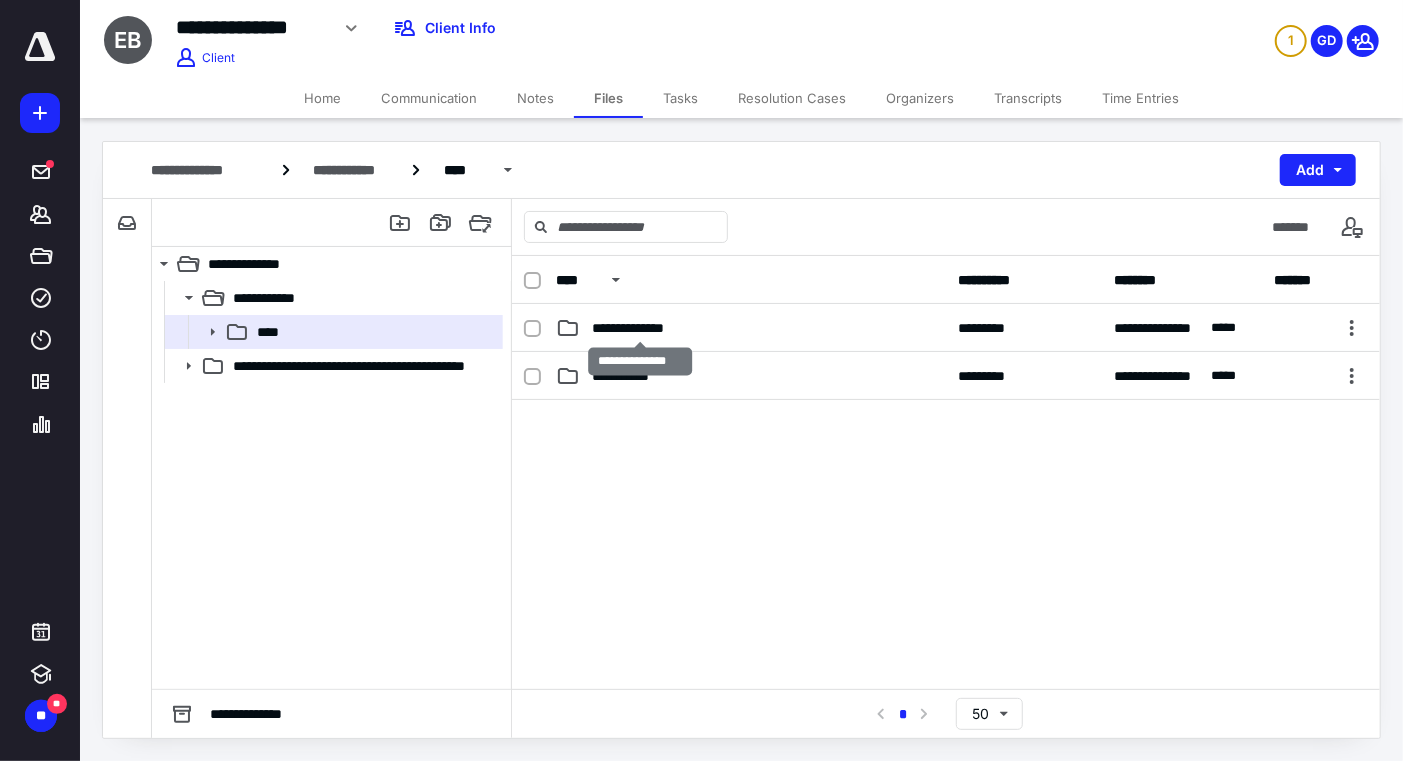 click on "**********" at bounding box center [640, 328] 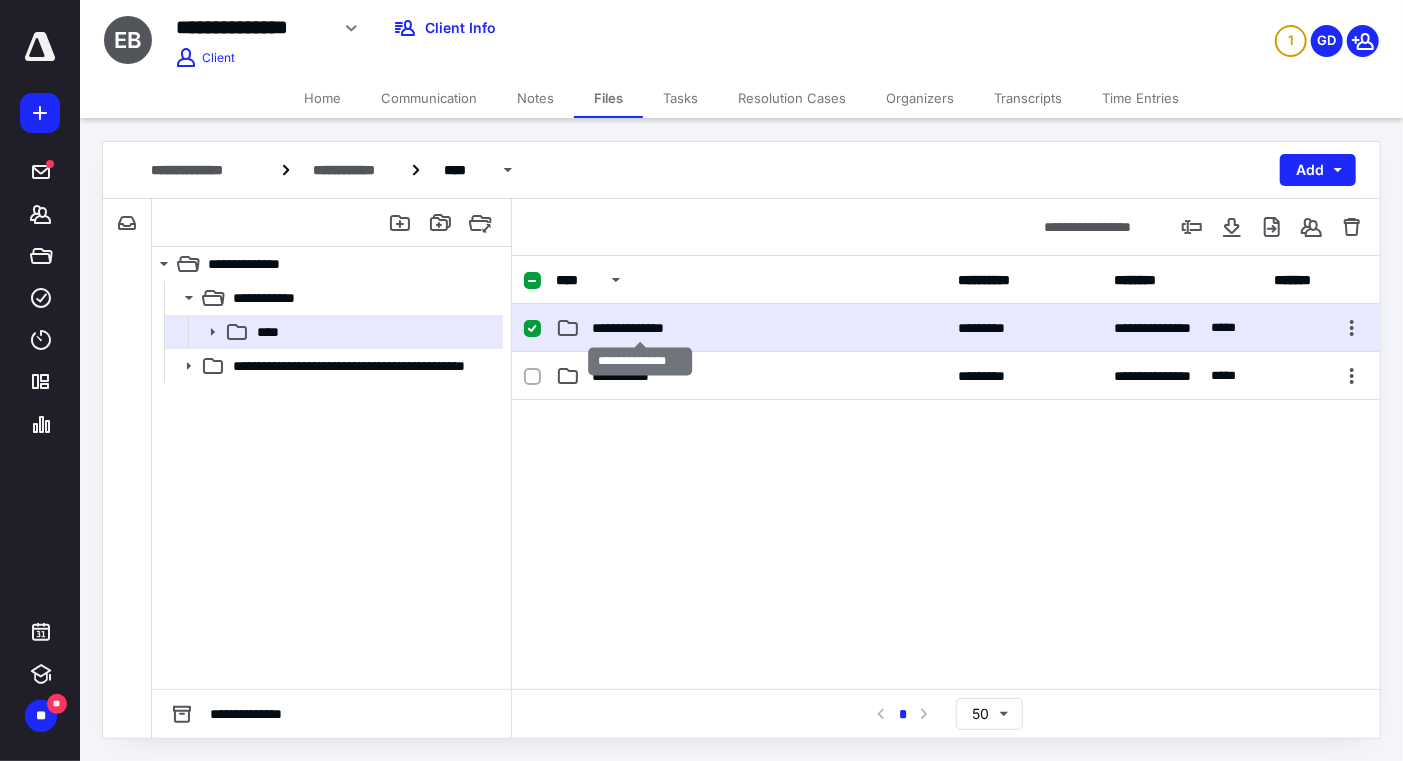 click on "**********" at bounding box center [640, 328] 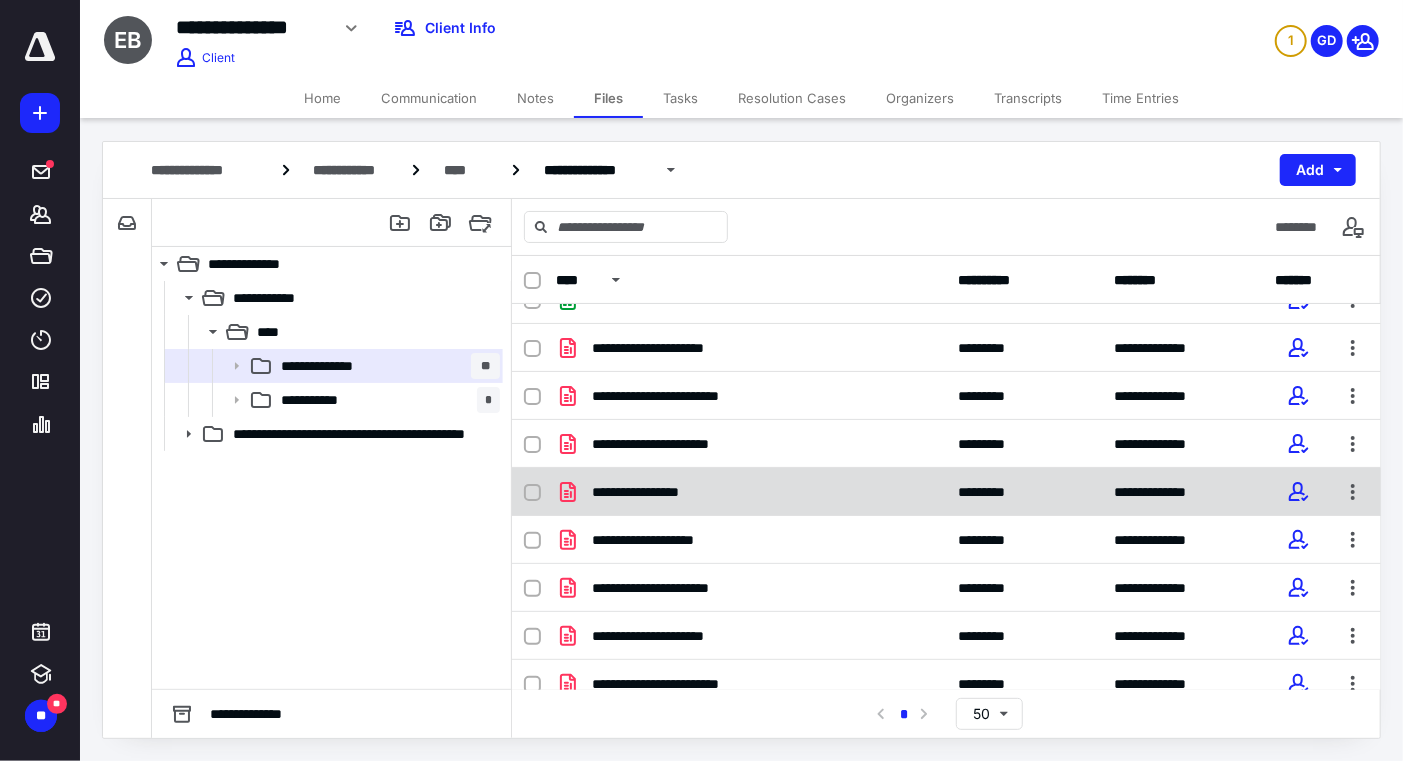 scroll, scrollTop: 375, scrollLeft: 0, axis: vertical 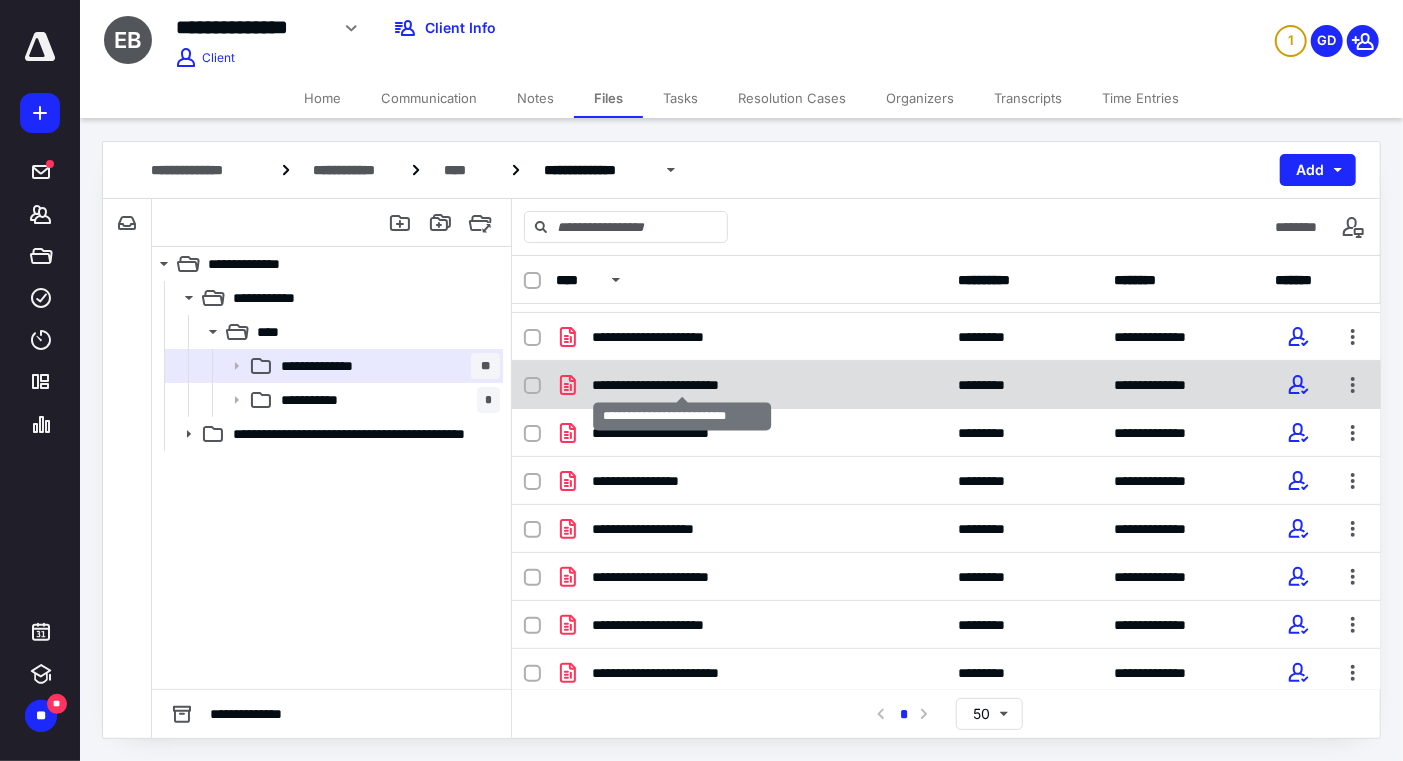 click on "**********" at bounding box center [683, 385] 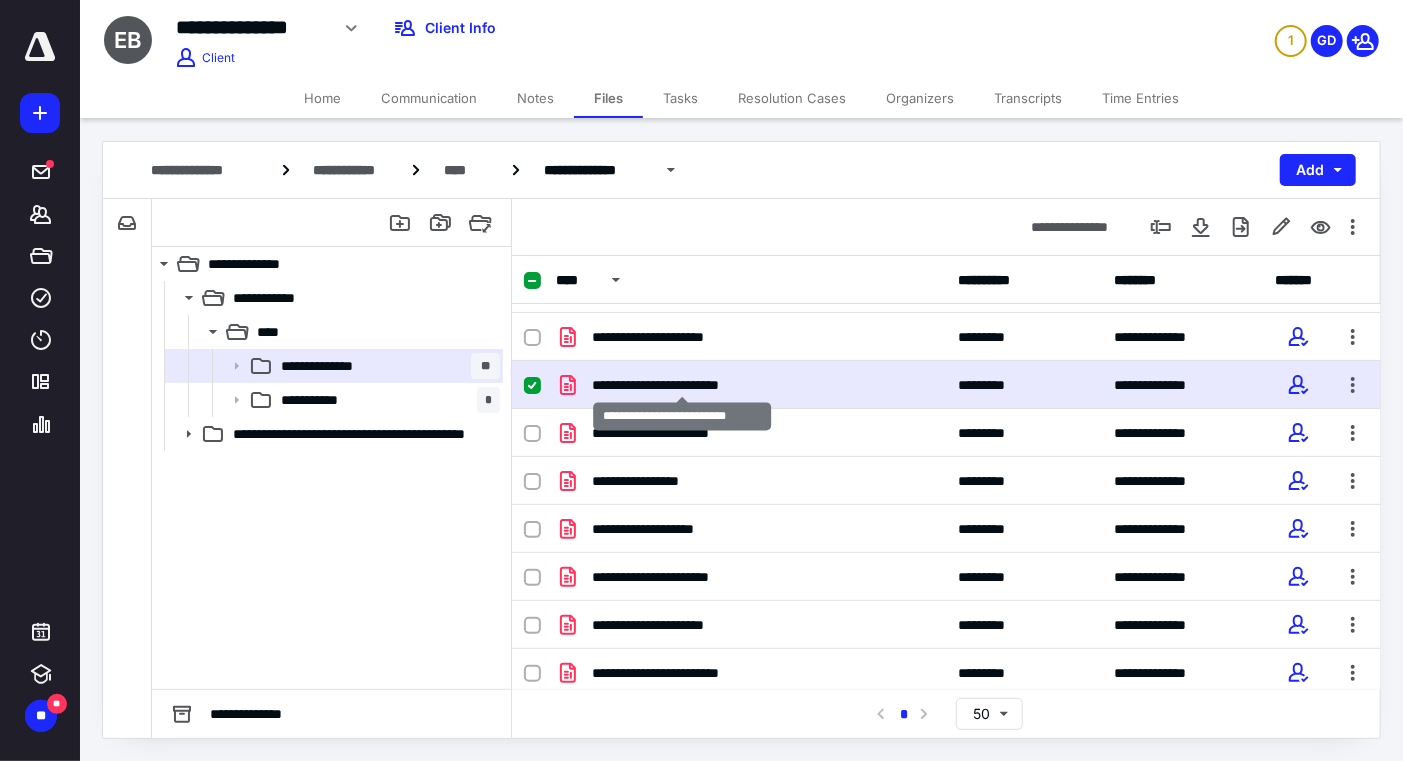 click on "**********" at bounding box center (683, 385) 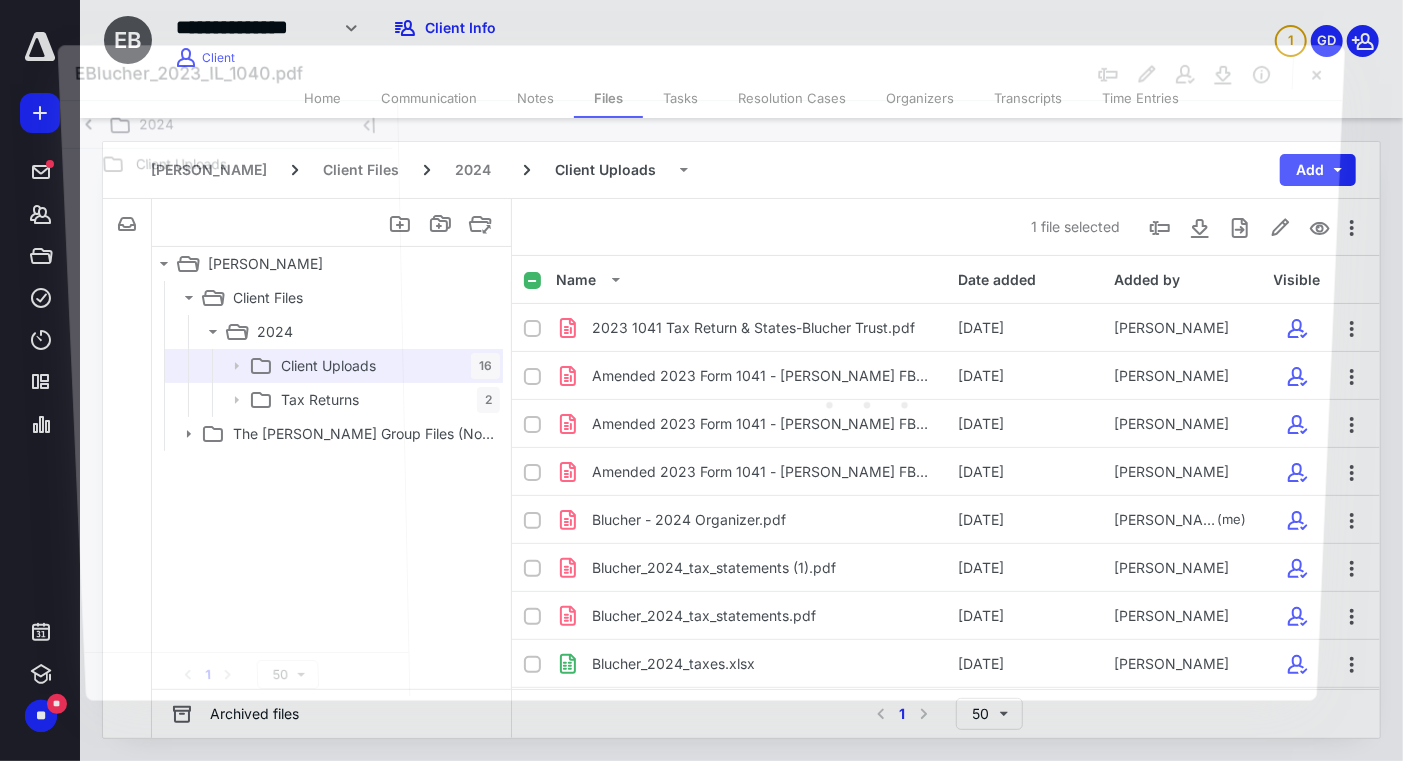 scroll, scrollTop: 375, scrollLeft: 0, axis: vertical 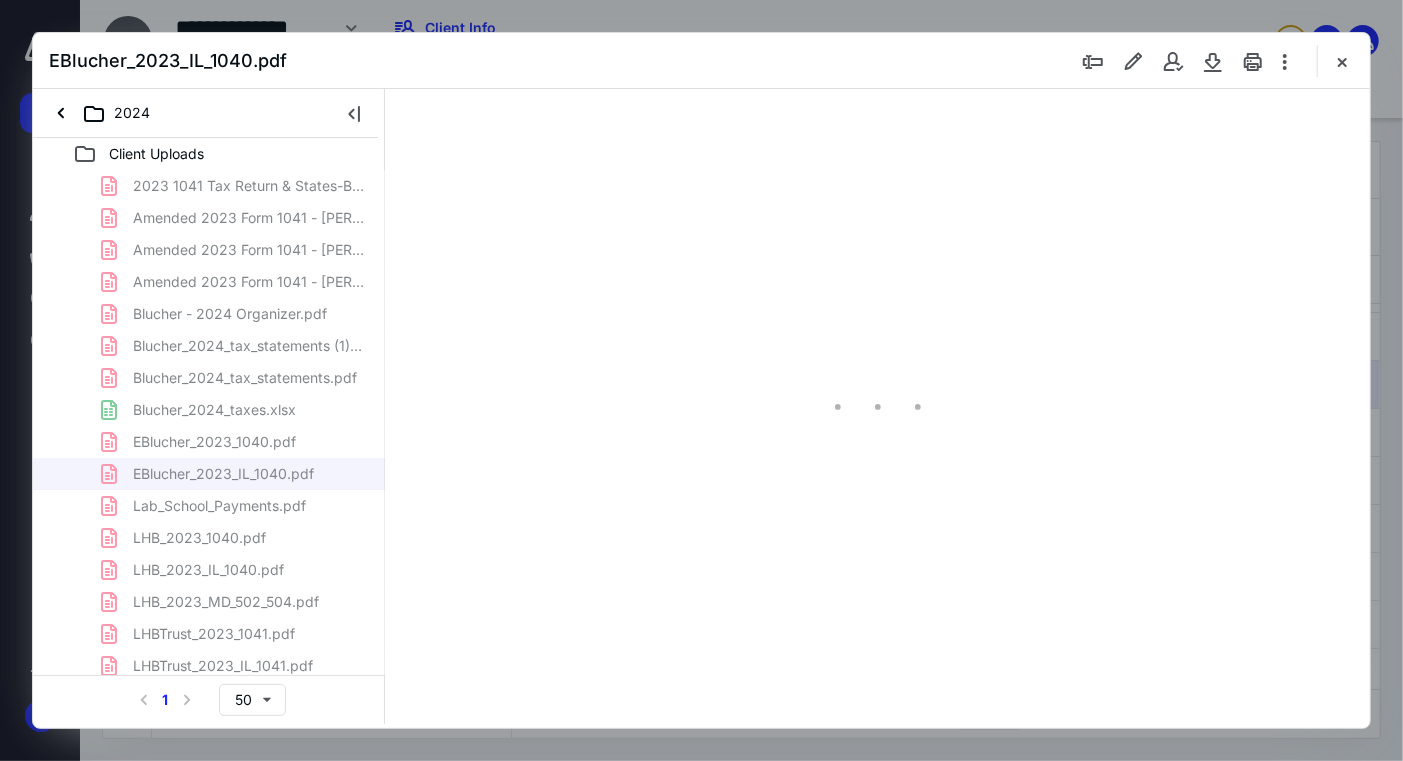 type on "70" 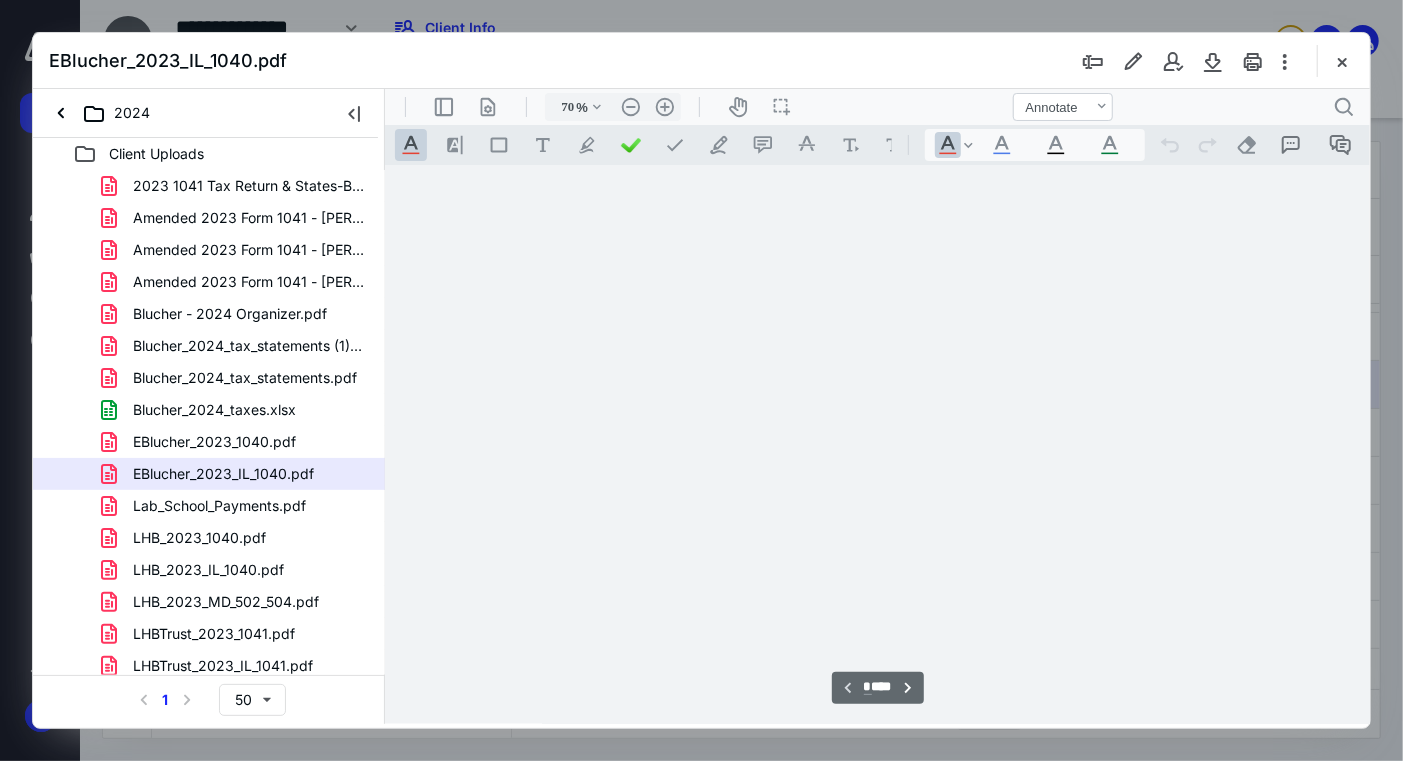 scroll, scrollTop: 79, scrollLeft: 0, axis: vertical 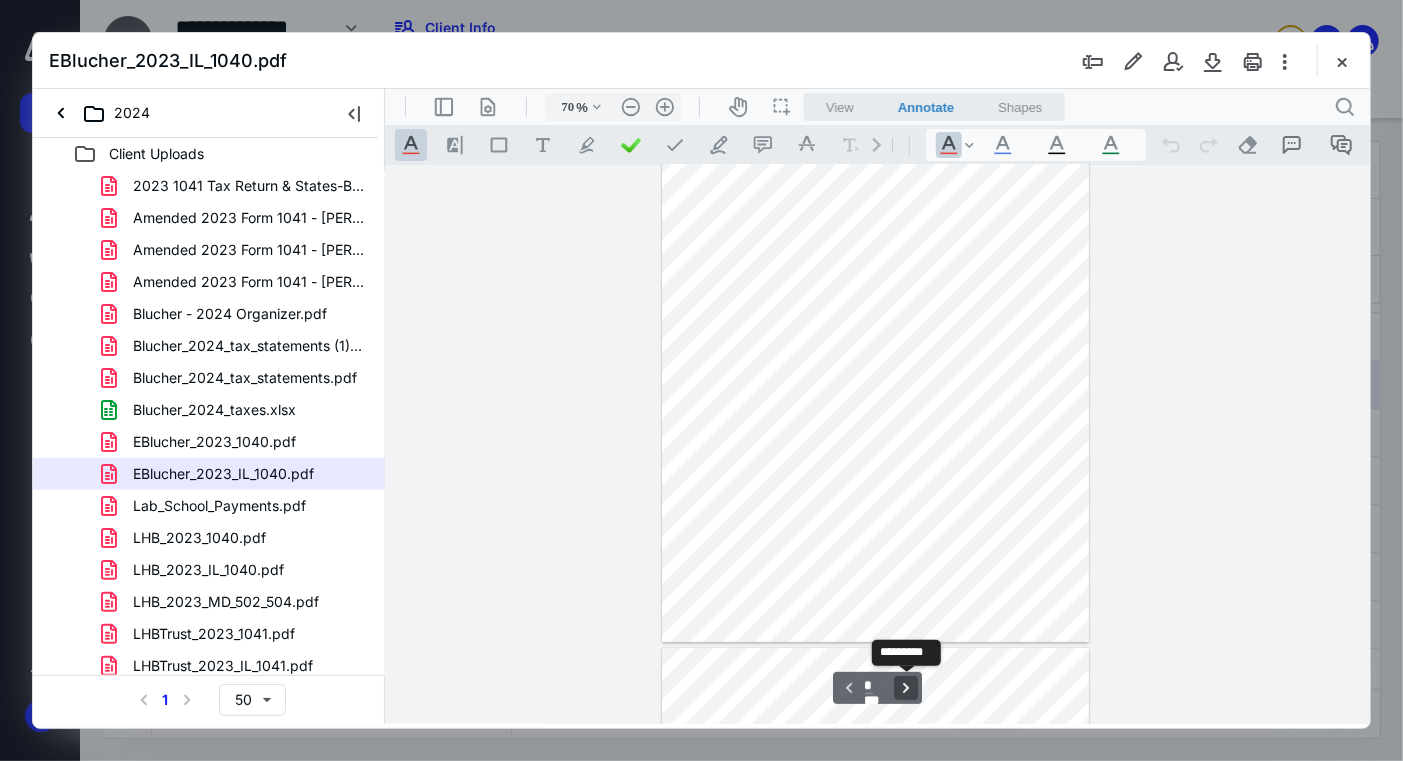 click on "**********" at bounding box center [905, 687] 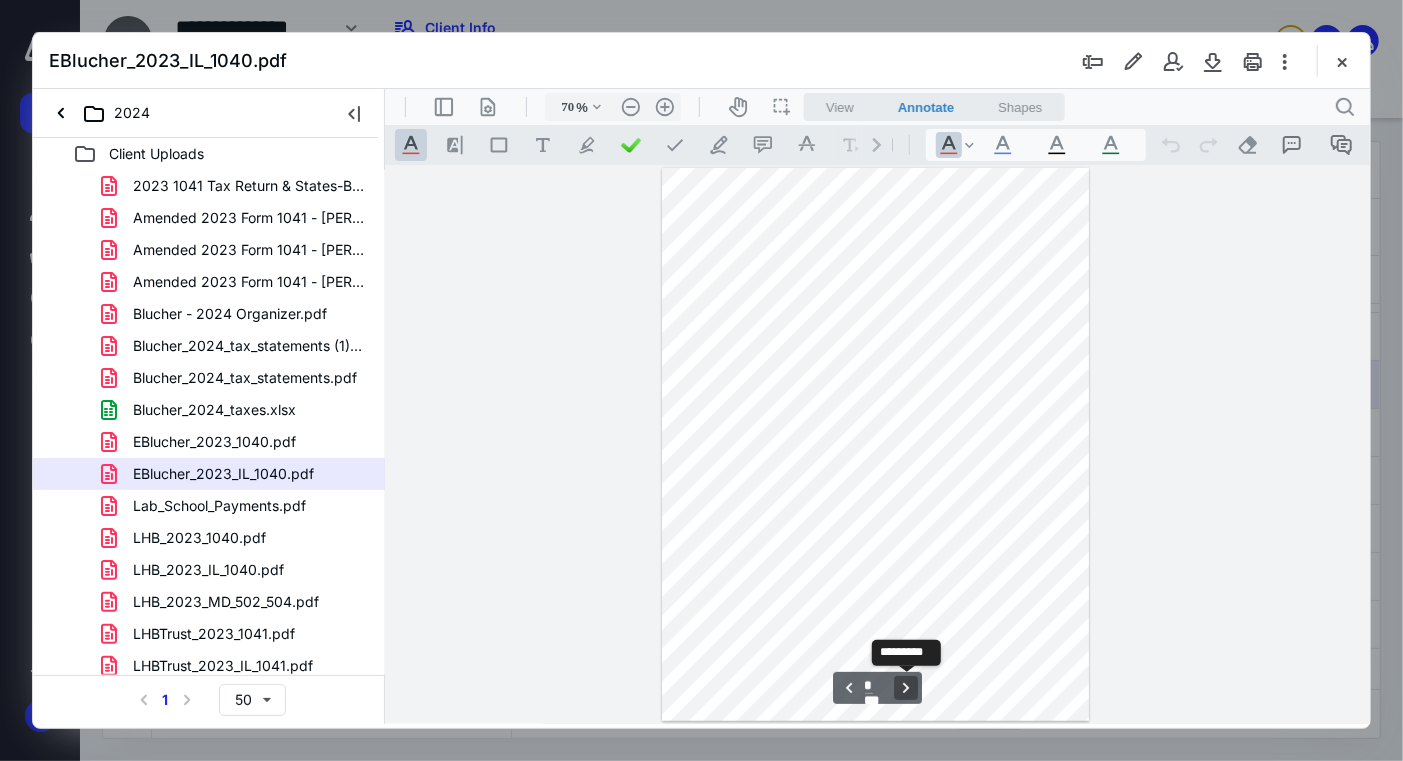 click on "**********" at bounding box center [905, 687] 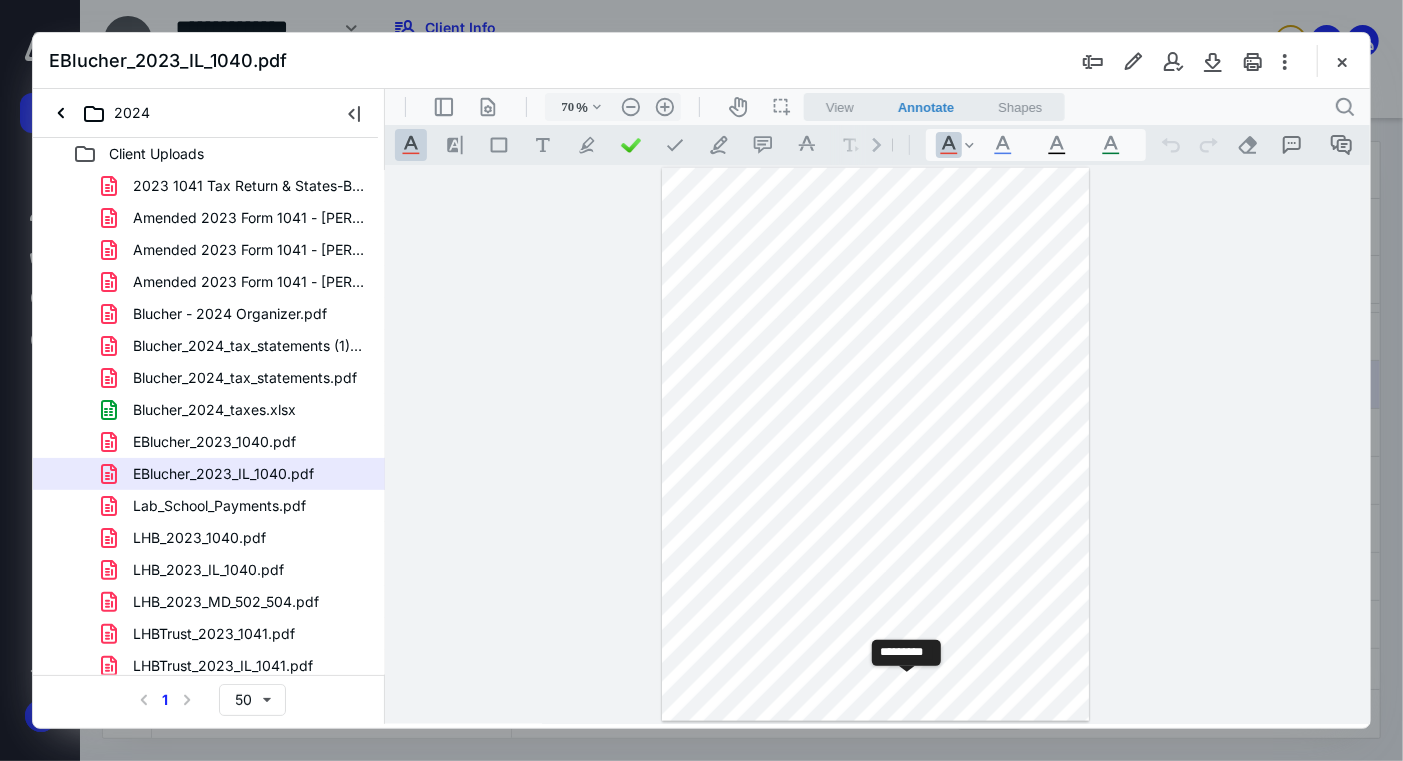 click on "**********" at bounding box center (905, 687) 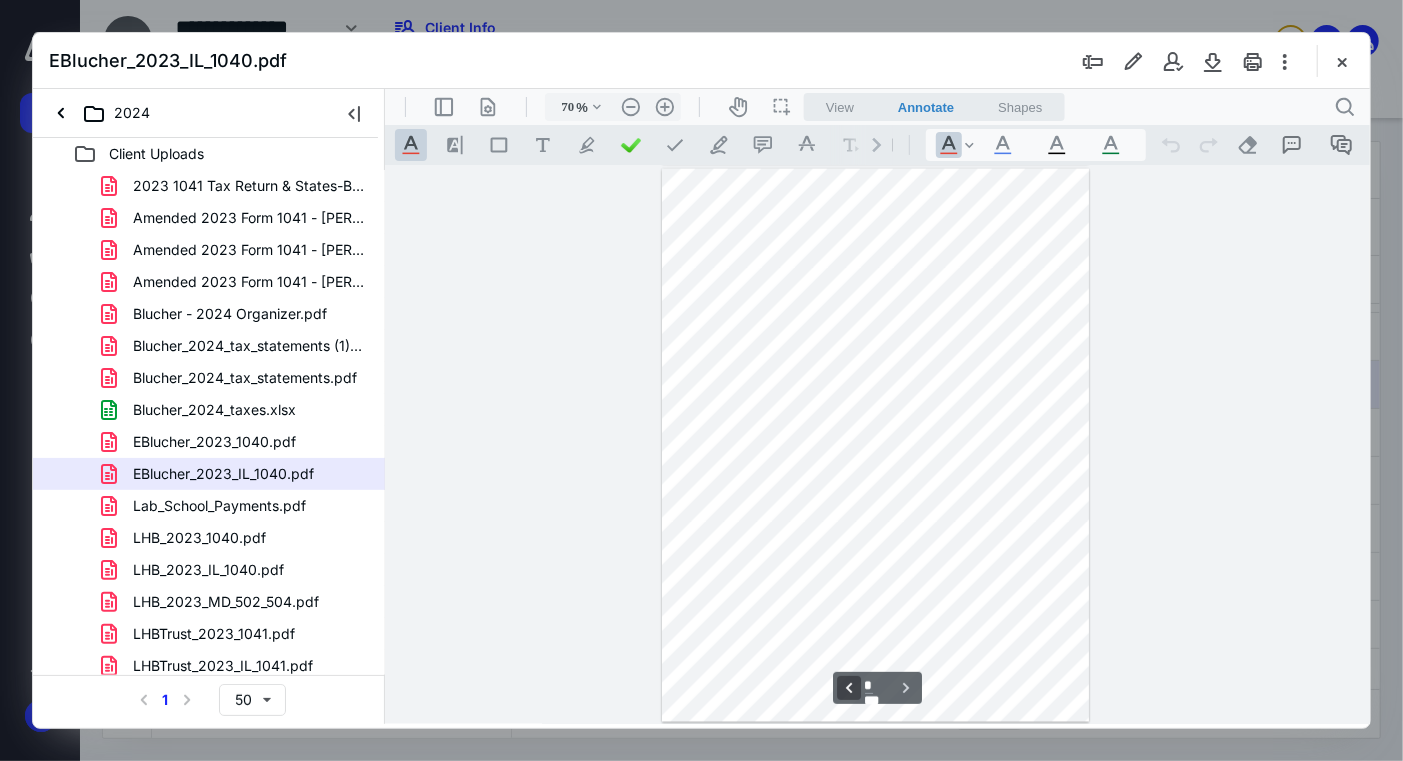 click on "**********" at bounding box center (848, 687) 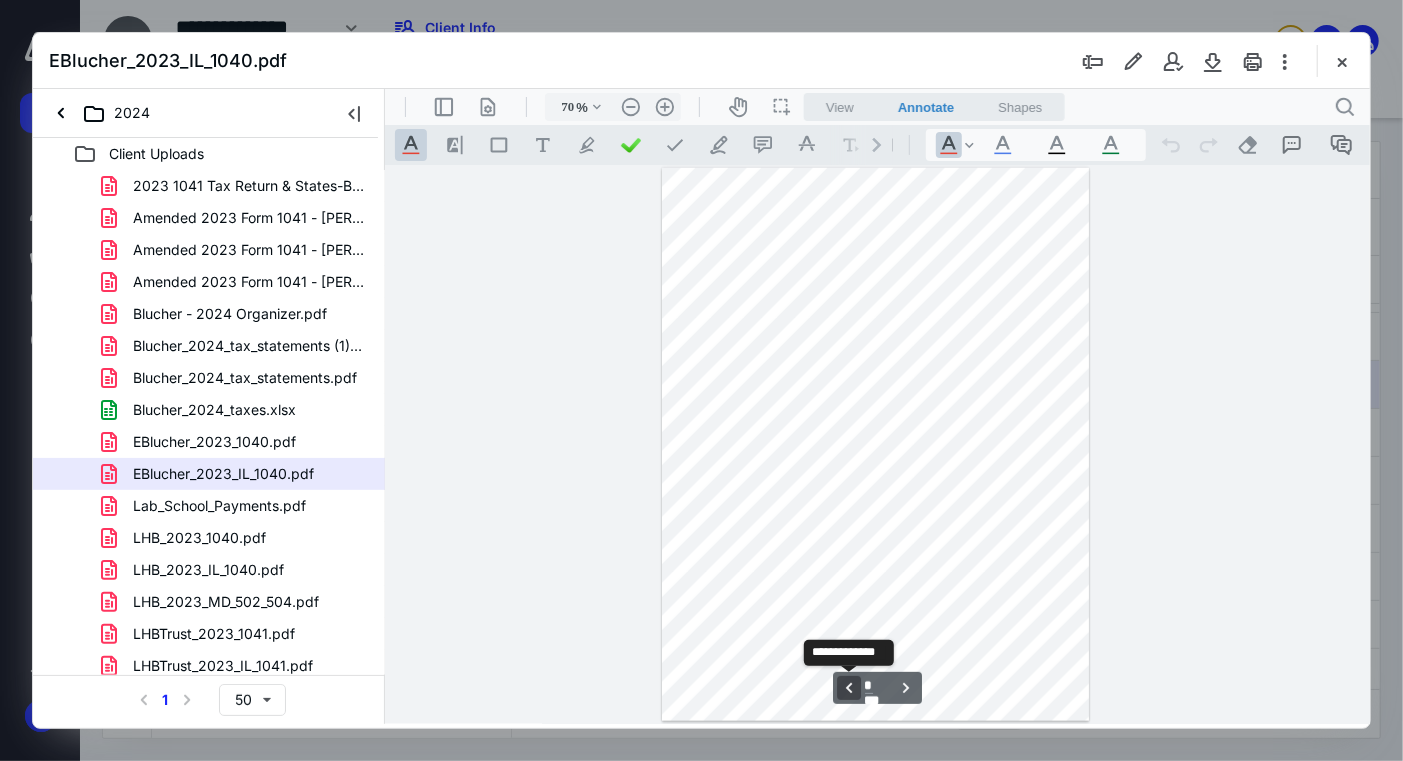 click on "**********" at bounding box center (848, 687) 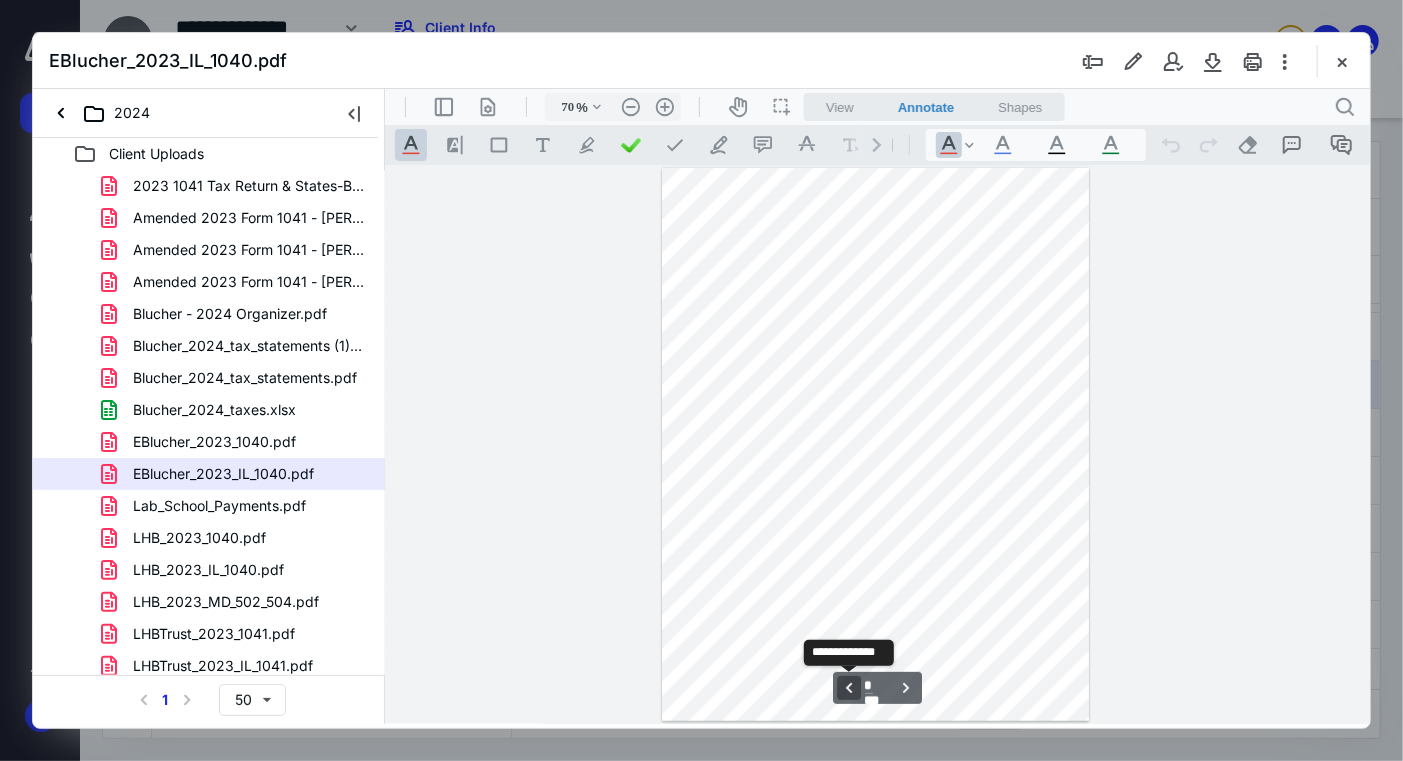 click on "**********" at bounding box center [848, 687] 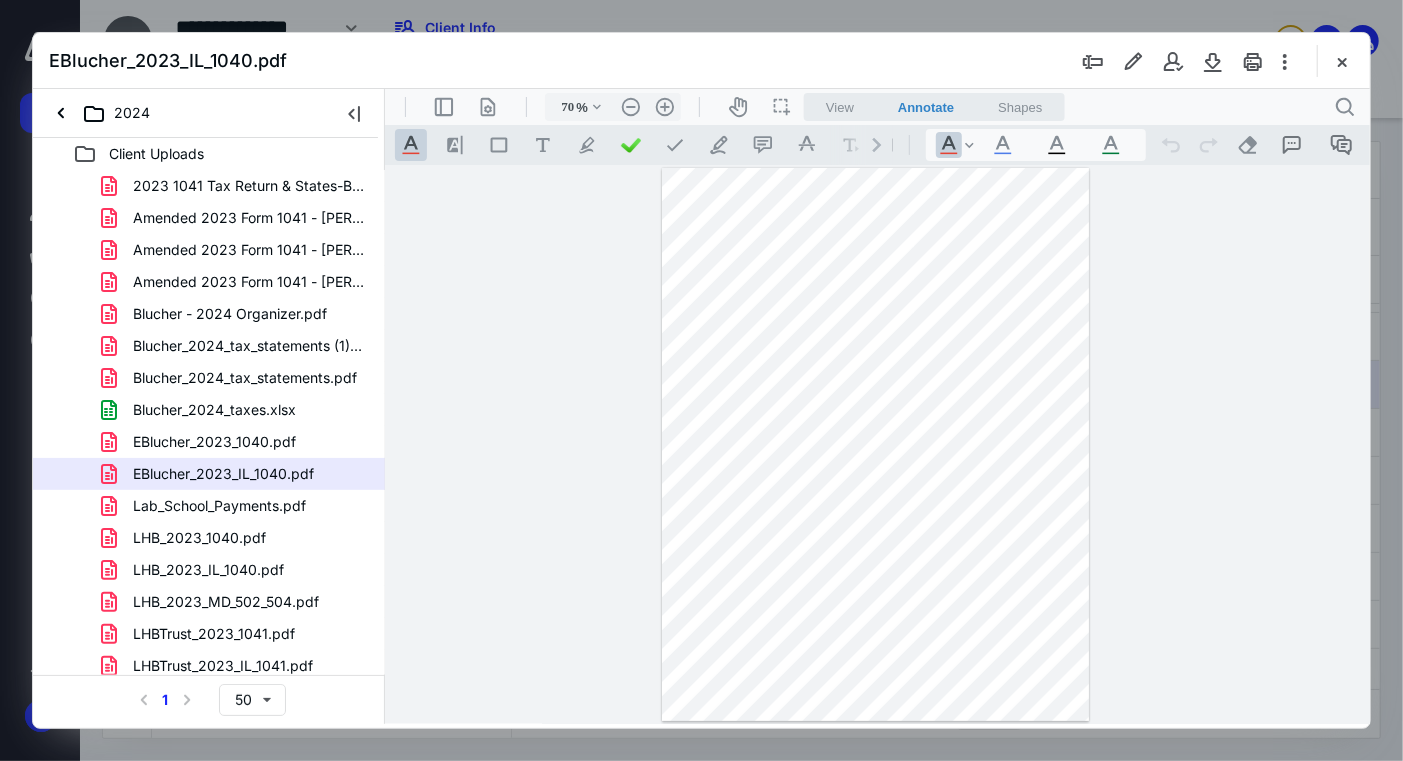 click at bounding box center [875, 443] 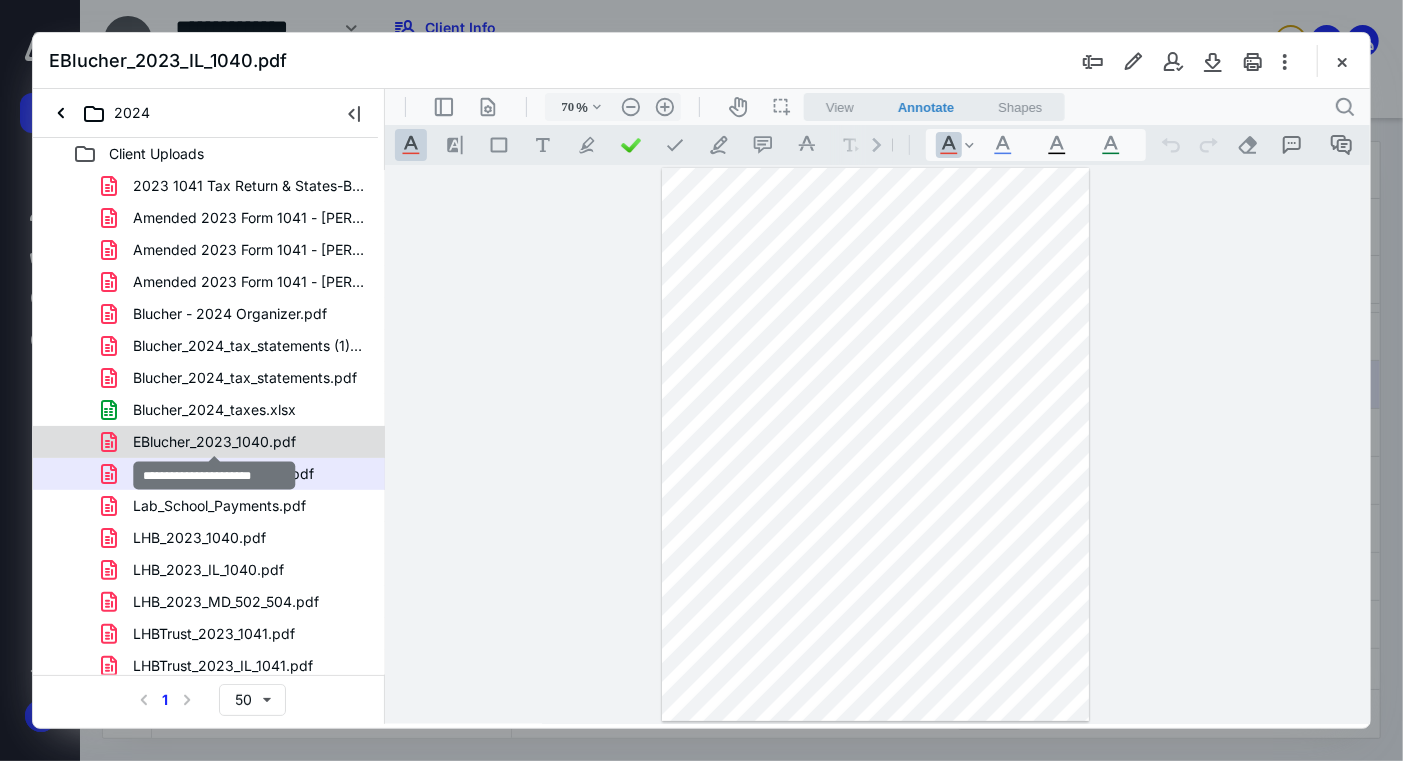 click on "EBlucher_2023_1040.pdf" at bounding box center (214, 442) 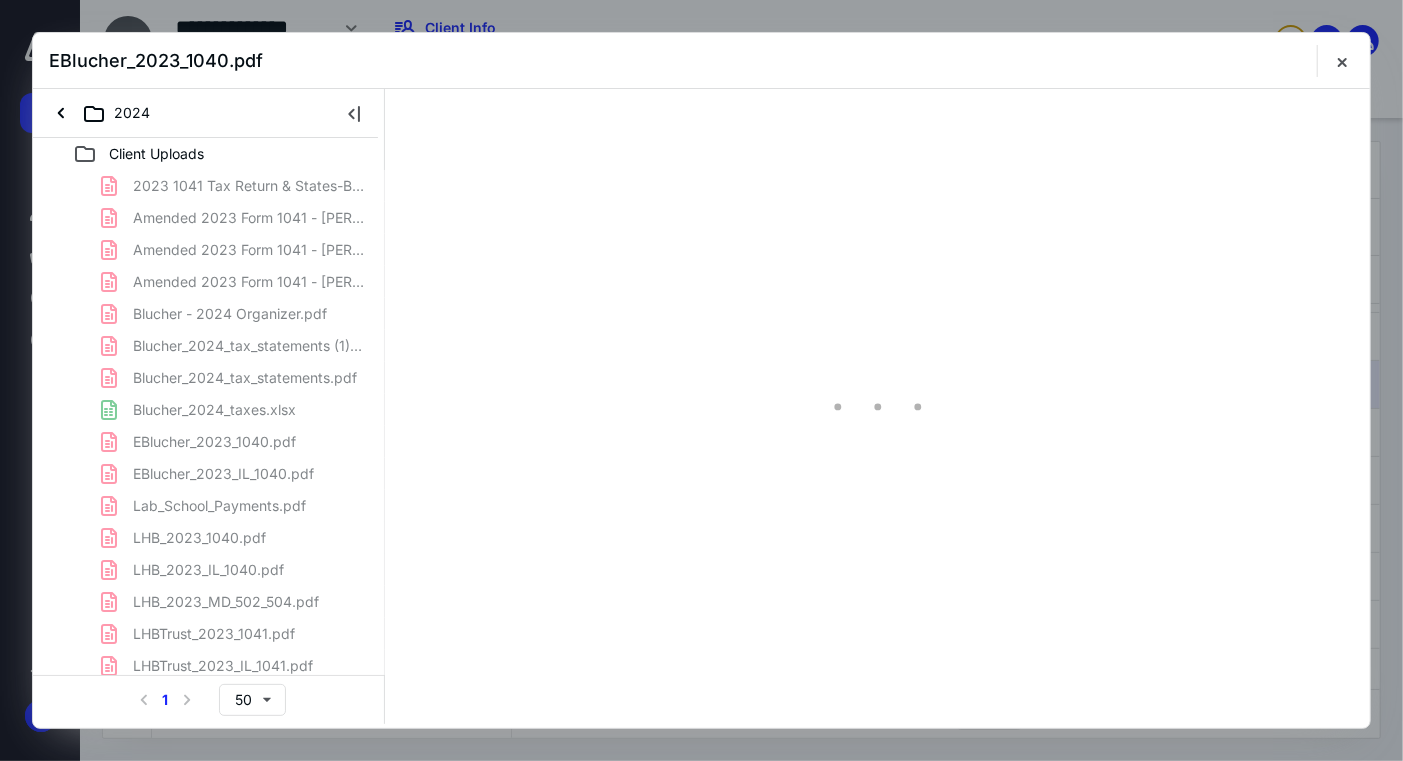 click on "2023 1041 Tax Return & States-Blucher Trust.pdf Amended 2023 Form 1041 - [PERSON_NAME] FBO Trust - Clien.pdf Amended 2023 Form 1041 - [PERSON_NAME] FBO Trust - IRS C.pdf Amended 2023 Form 1041 - [PERSON_NAME] FBO Trust - K-1 C.pdf Blucher - 2024 Organizer.pdf Blucher_2024_tax_statements (1).pdf Blucher_2024_tax_statements.pdf Blucher_2024_taxes.xlsx EBlucher_2023_1040.pdf EBlucher_2023_IL_1040.pdf Lab_School_Payments.pdf LHB_2023_1040.pdf LHB_2023_IL_1040.pdf LHB_2023_MD_502_504.pdf LHBTrust_2023_1041.pdf LHBTrust_2023_IL_1041.pdf" at bounding box center (209, 426) 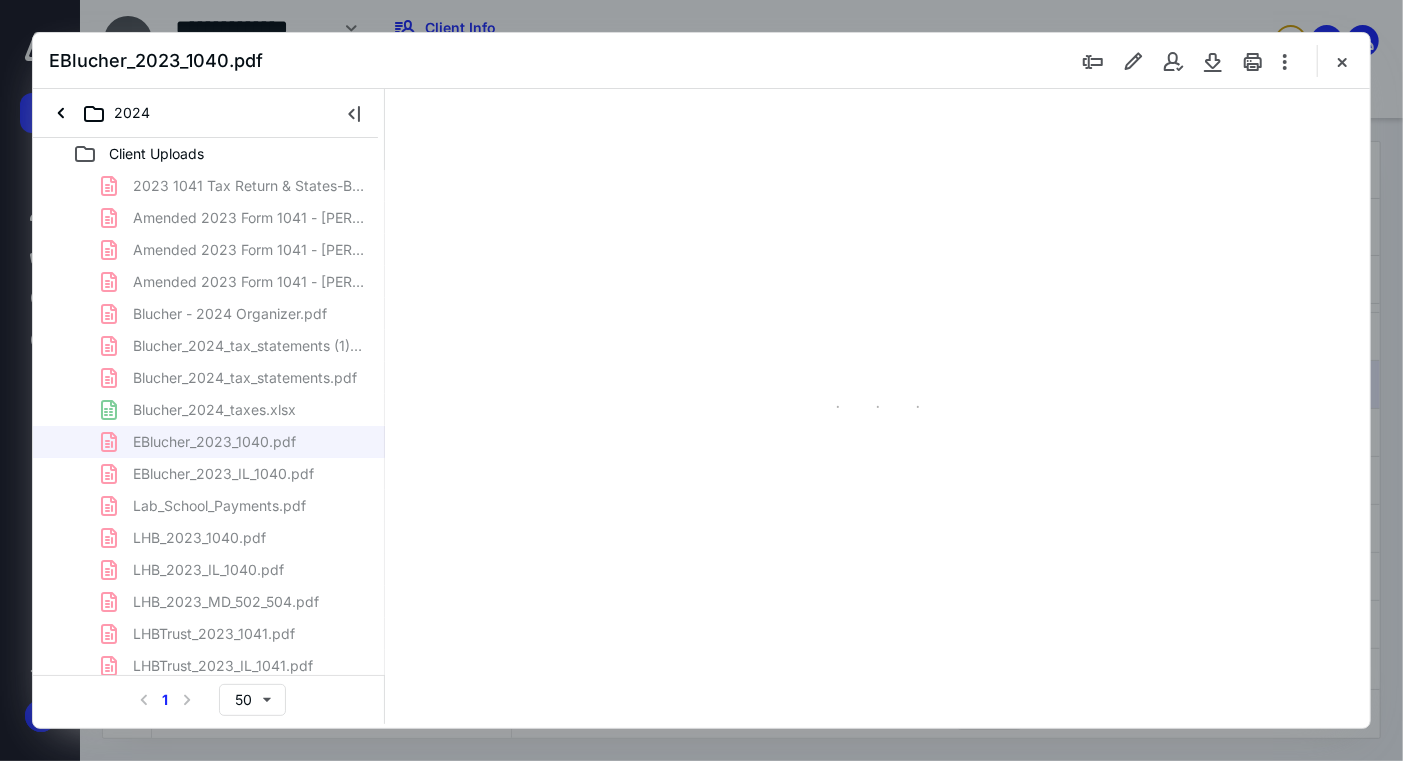 type on "70" 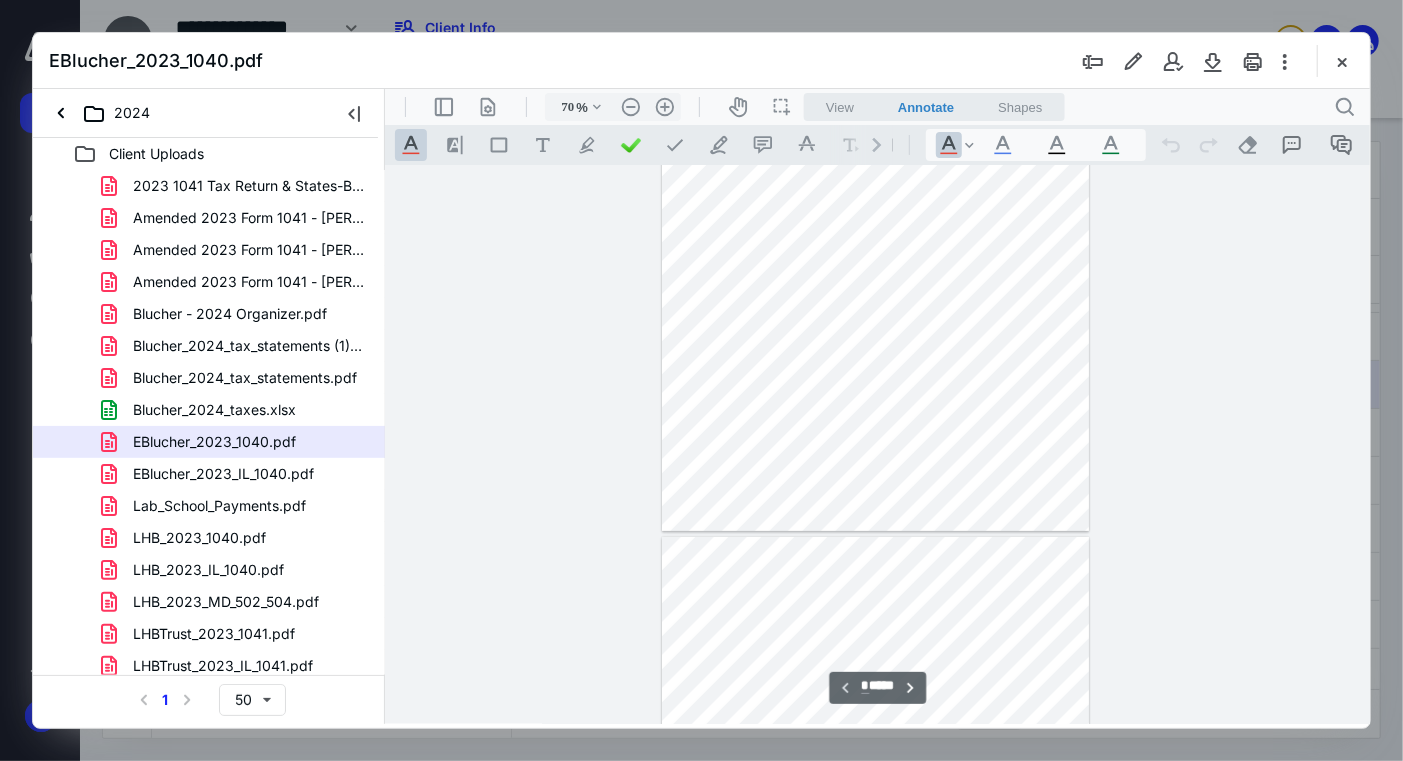type on "*" 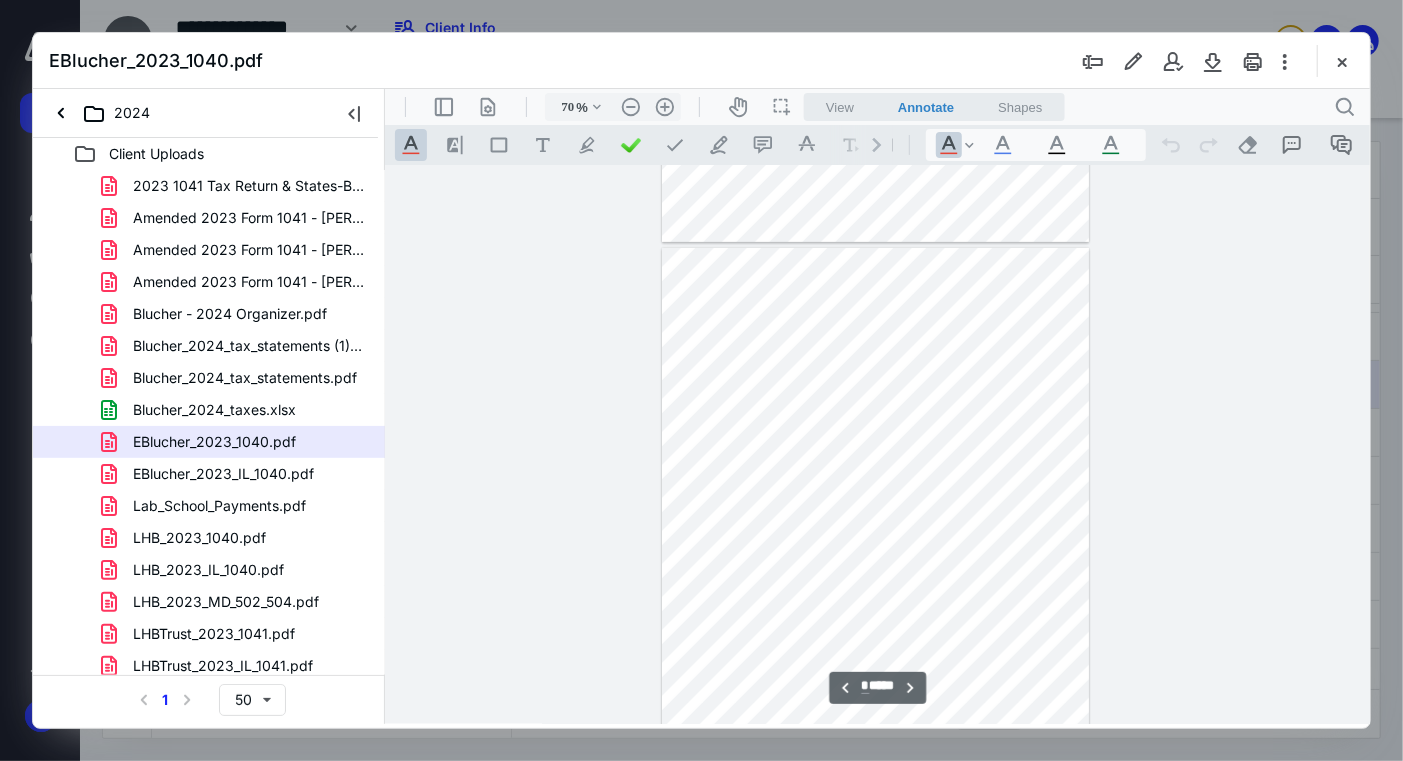 scroll, scrollTop: 479, scrollLeft: 0, axis: vertical 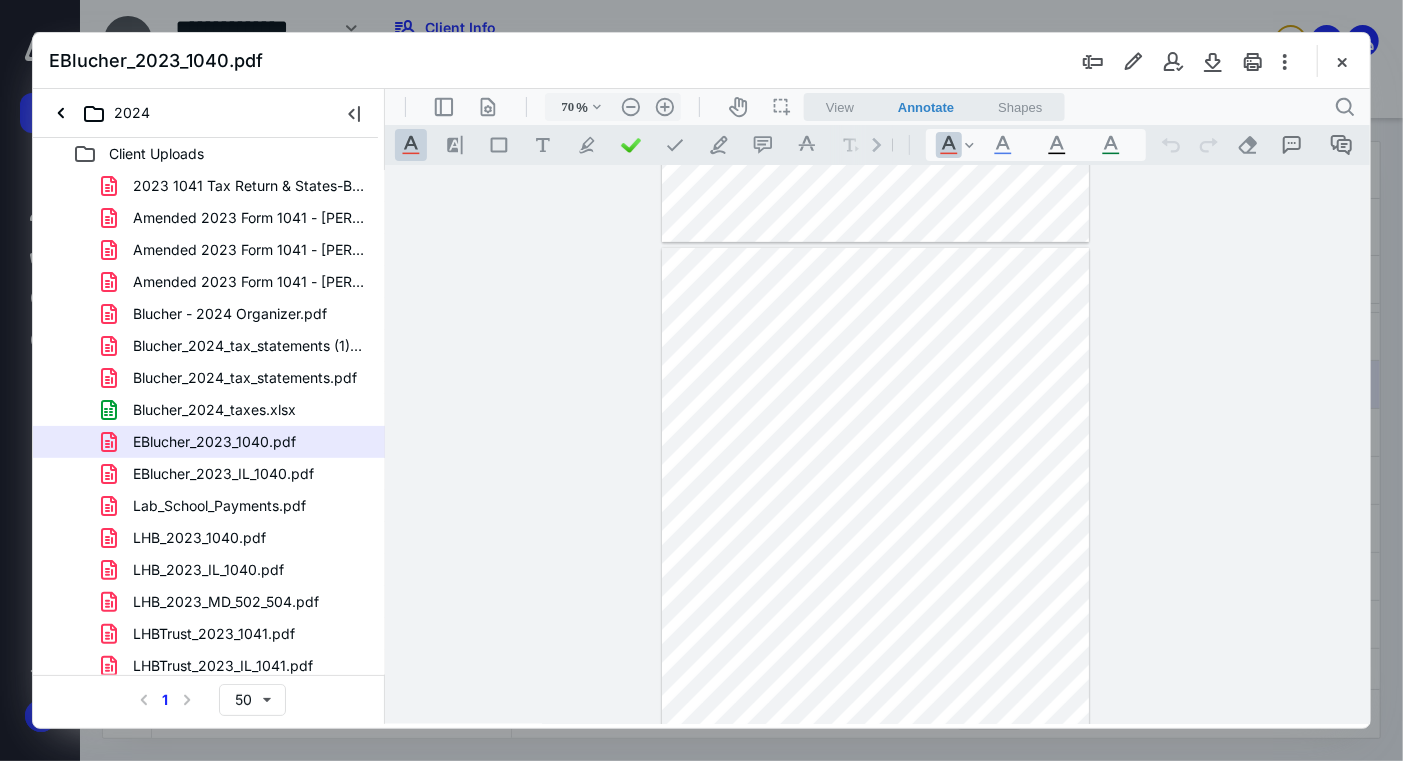 click at bounding box center (875, 523) 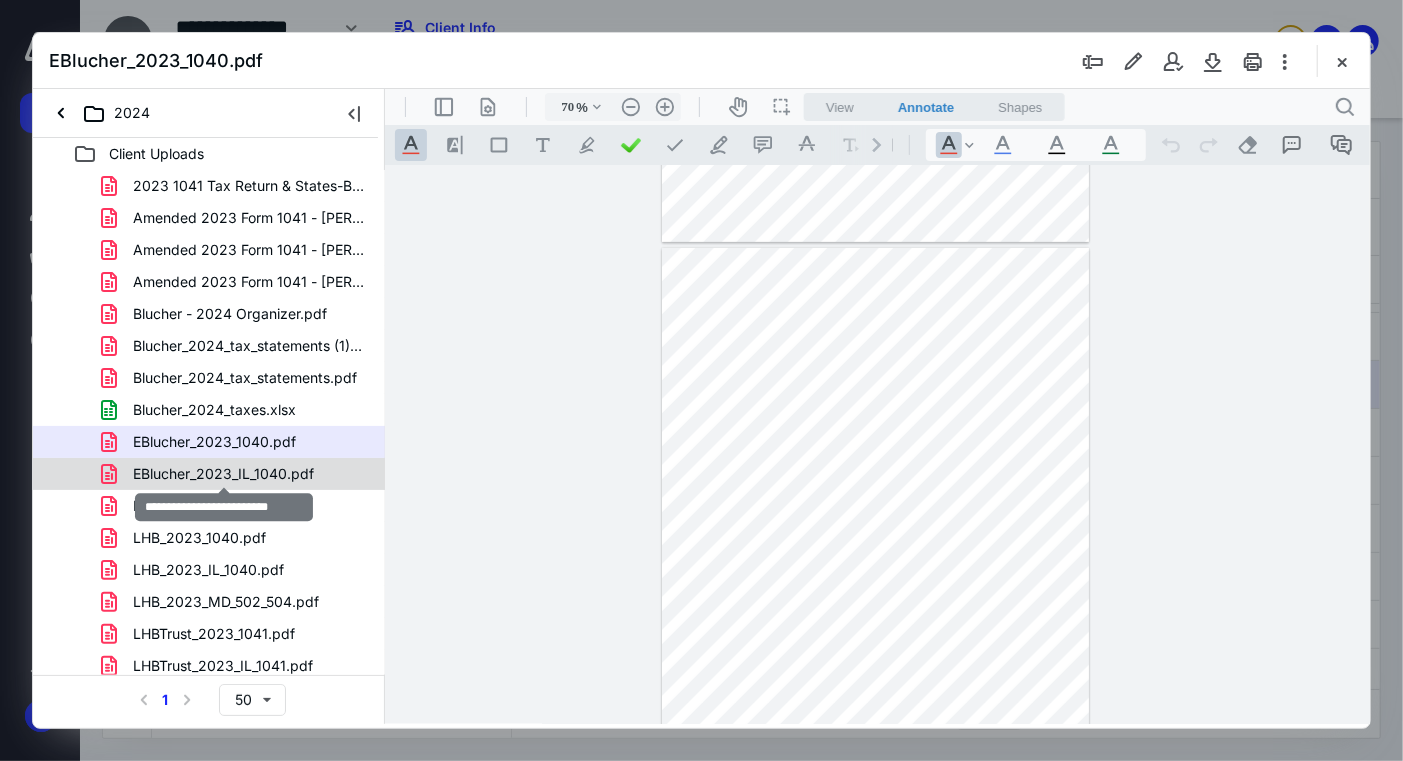 click on "EBlucher_2023_IL_1040.pdf" at bounding box center (223, 474) 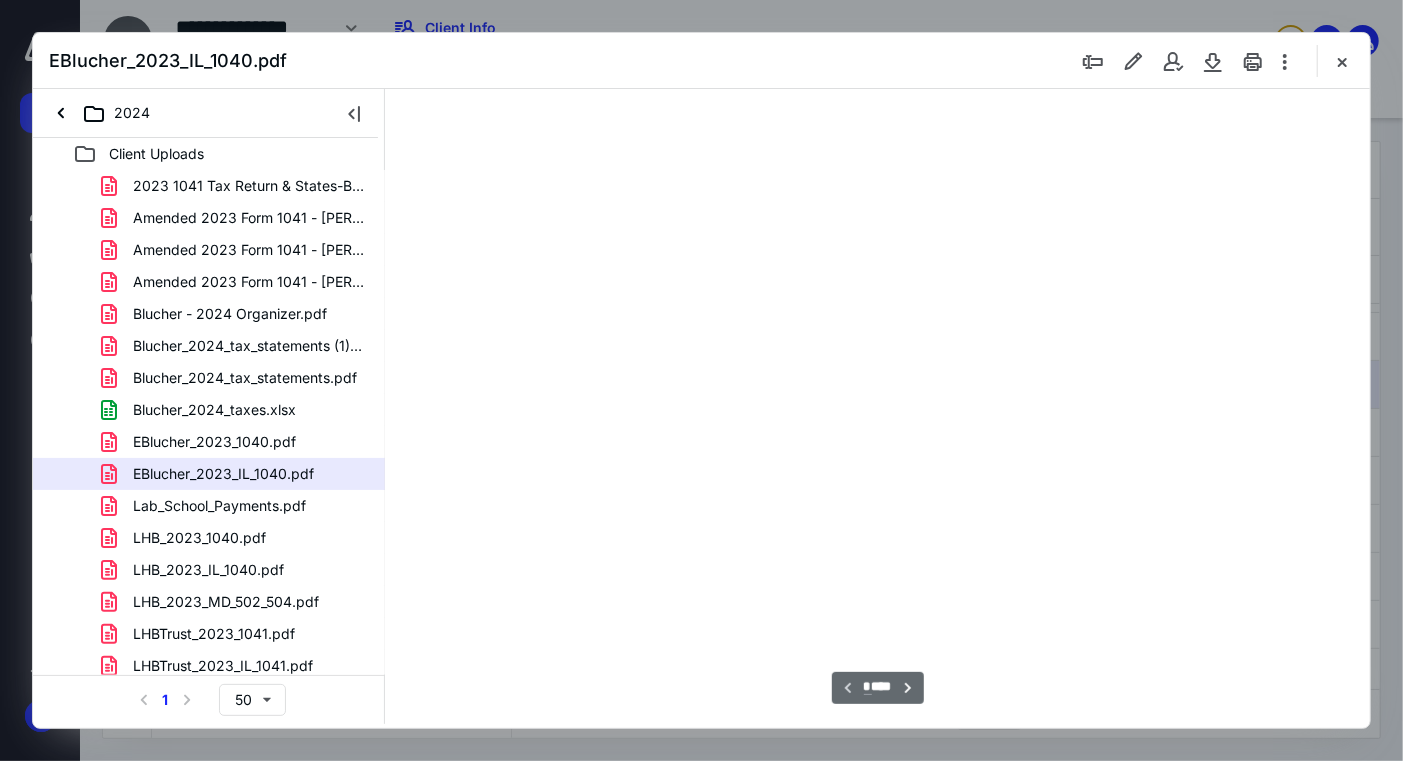 type on "70" 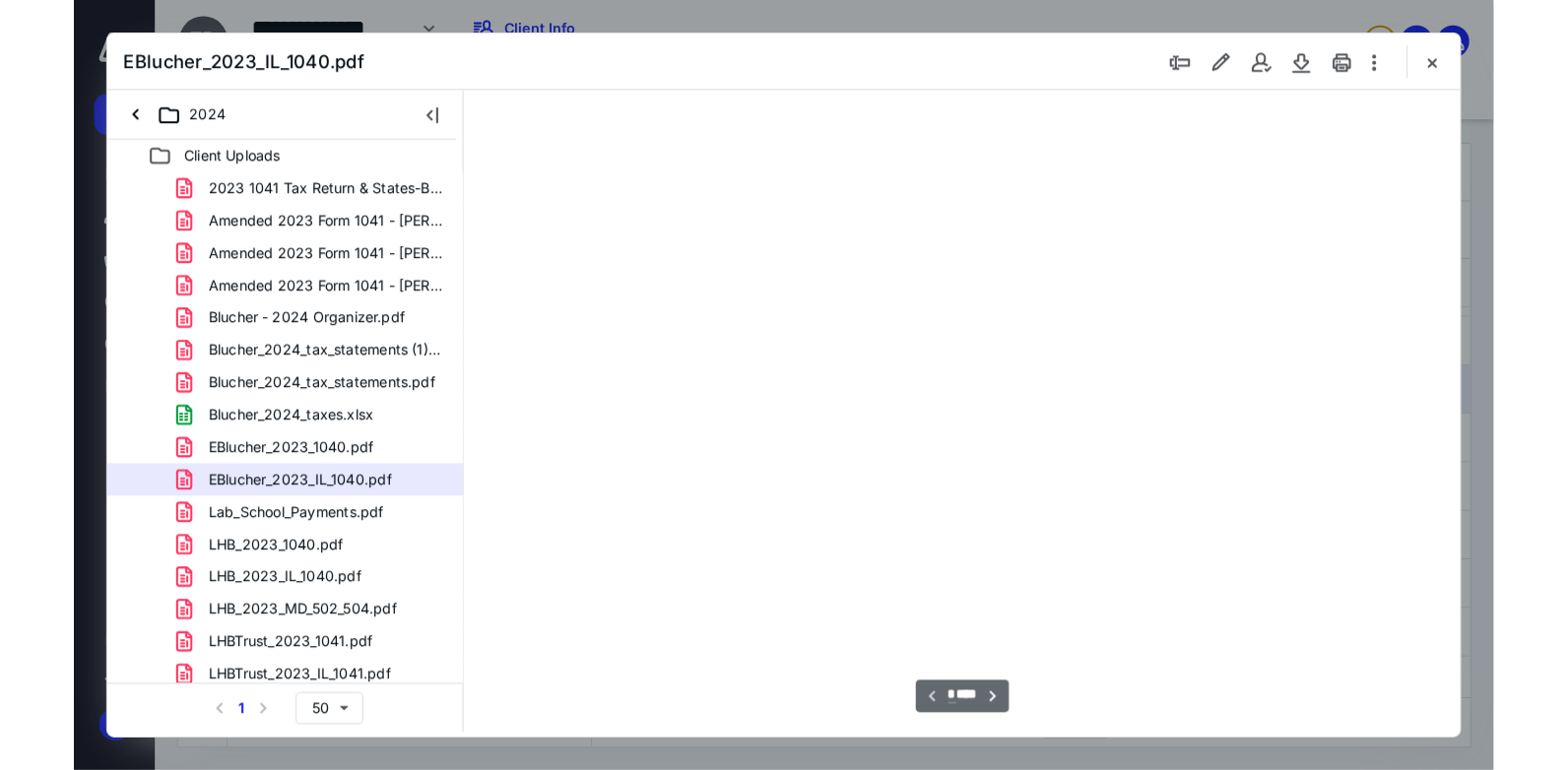 scroll, scrollTop: 78, scrollLeft: 0, axis: vertical 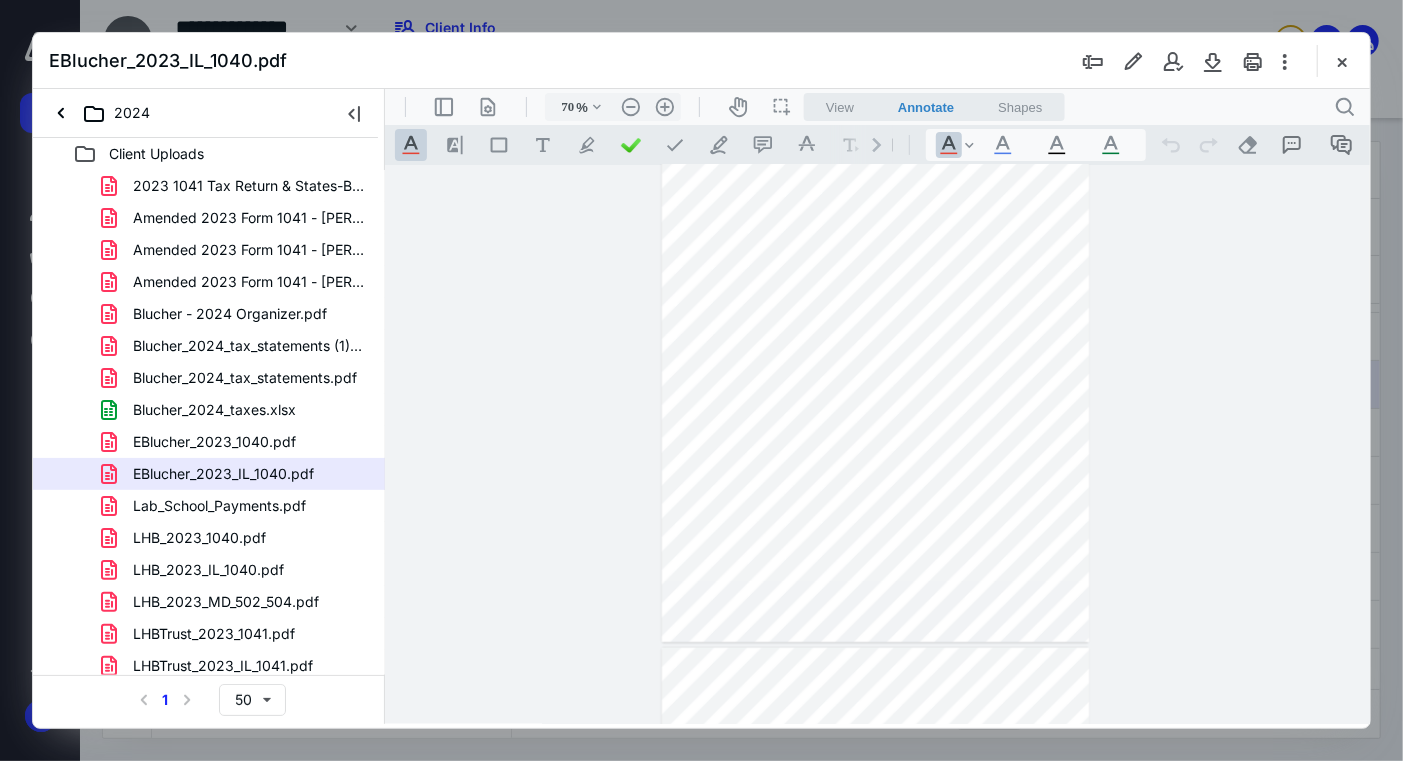 click at bounding box center [875, 923] 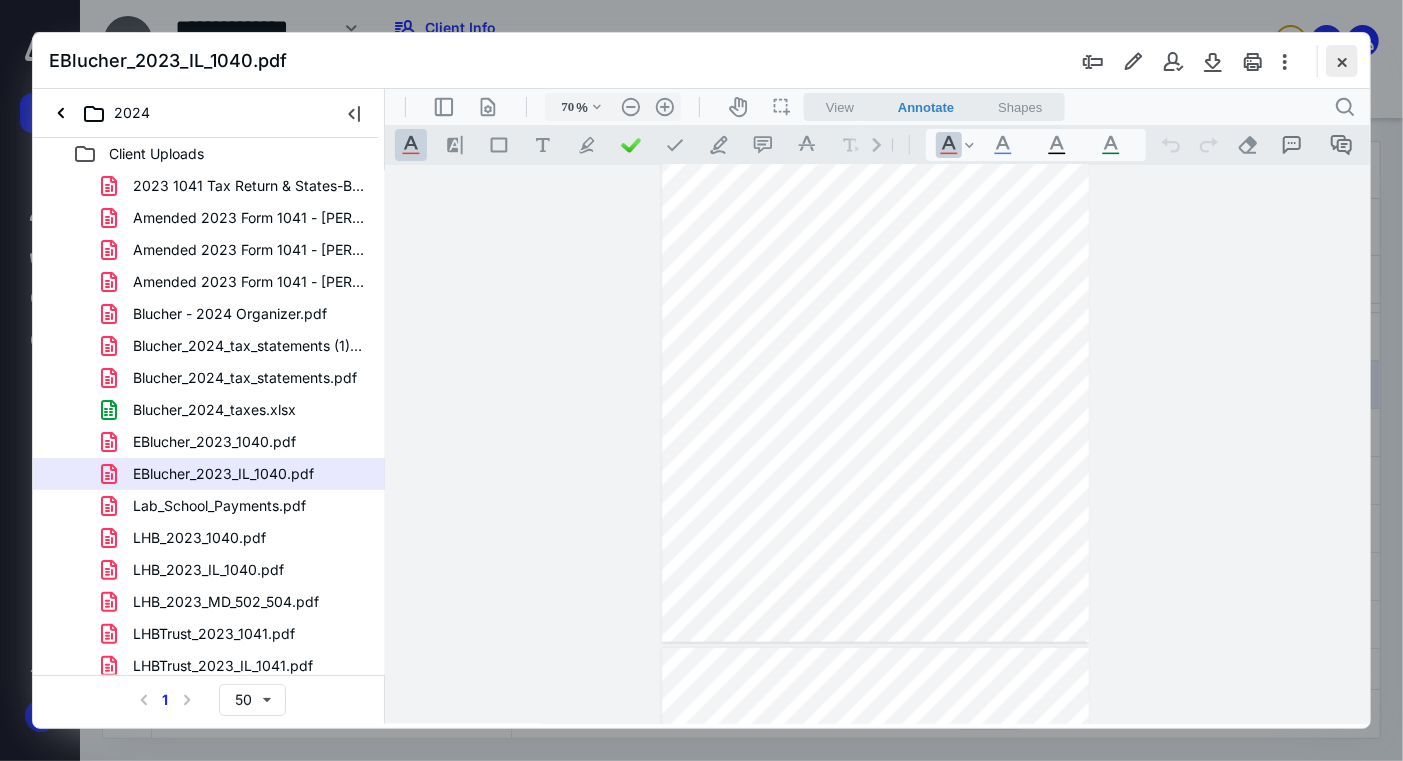 click at bounding box center [1342, 61] 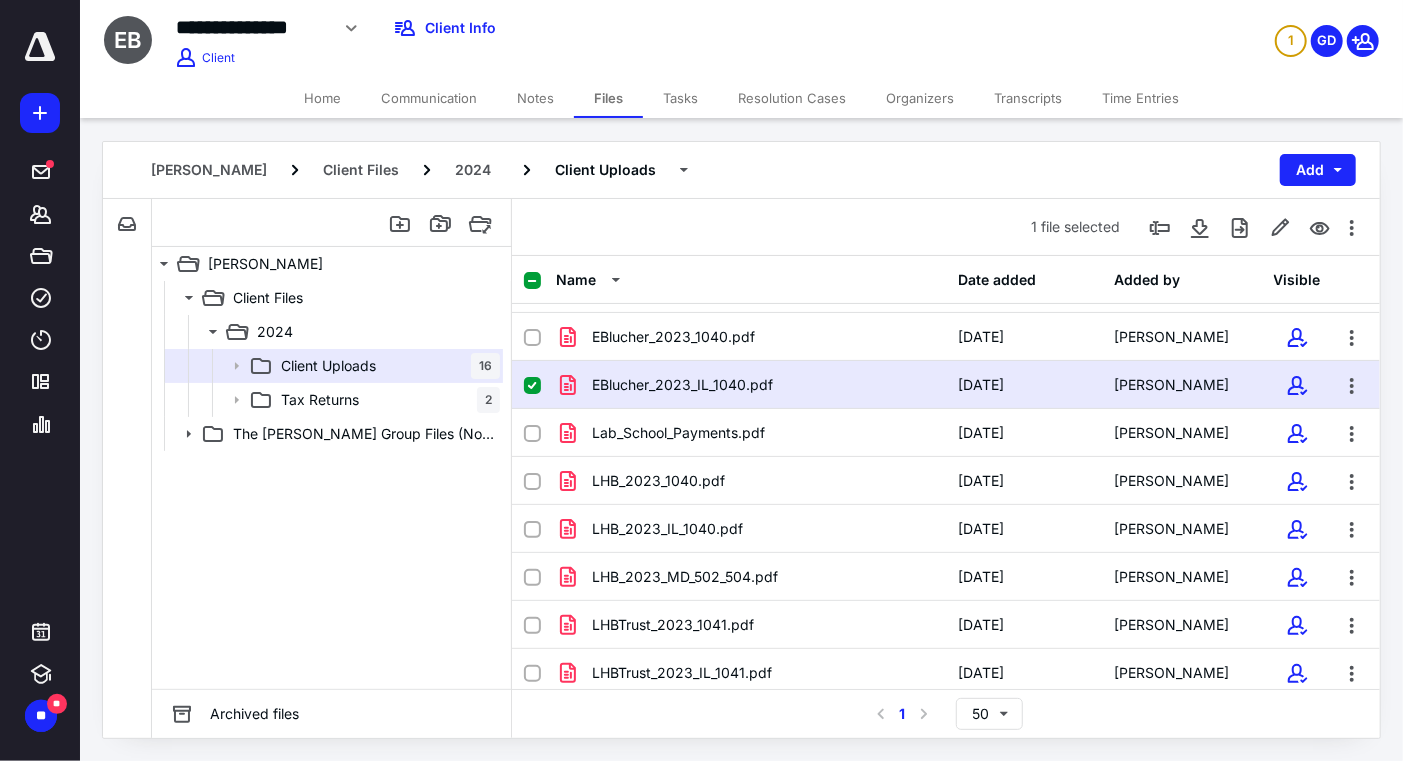click on "Select a page number for more results 1 50" at bounding box center (946, 713) 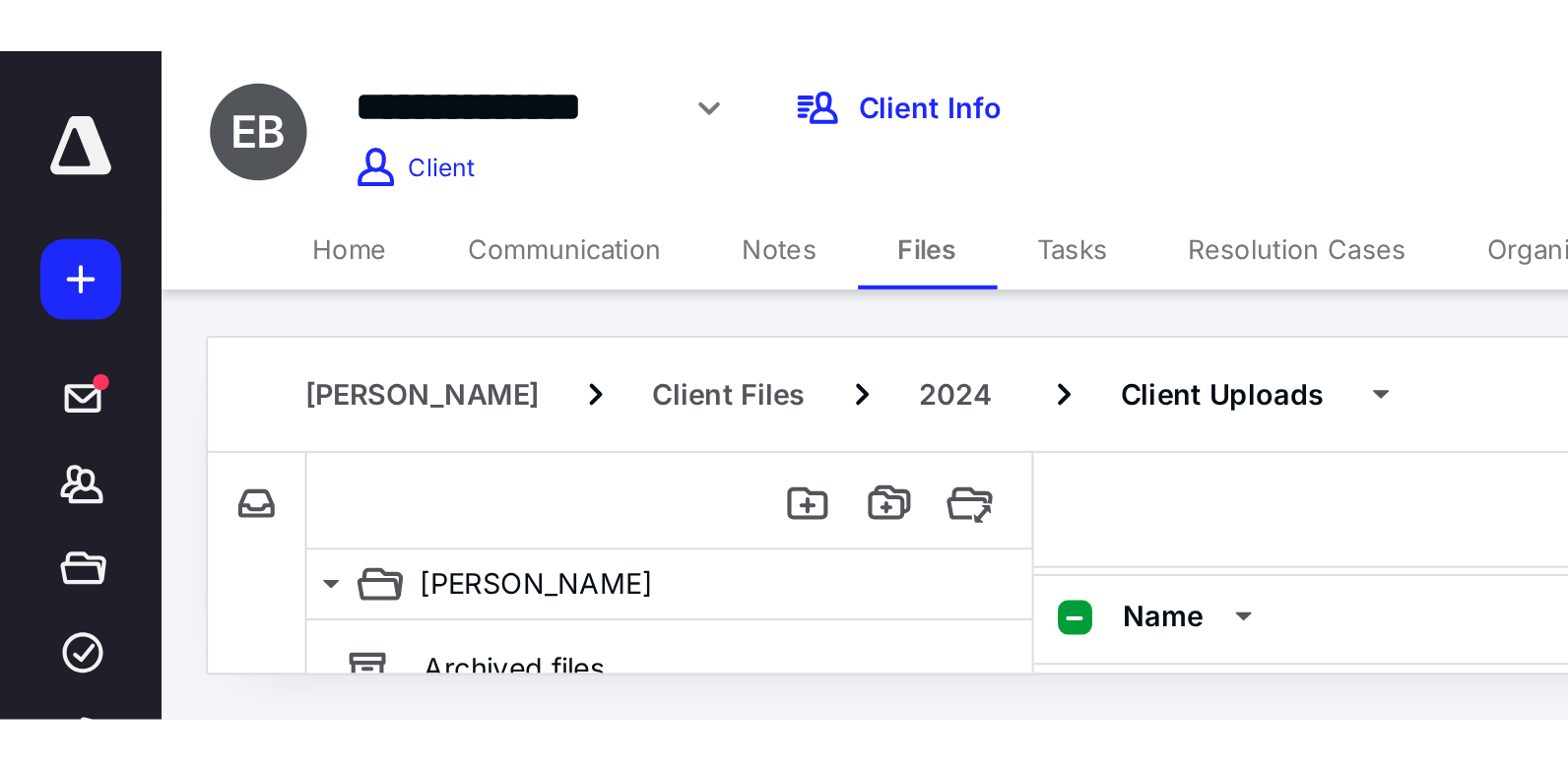 scroll, scrollTop: 352, scrollLeft: 0, axis: vertical 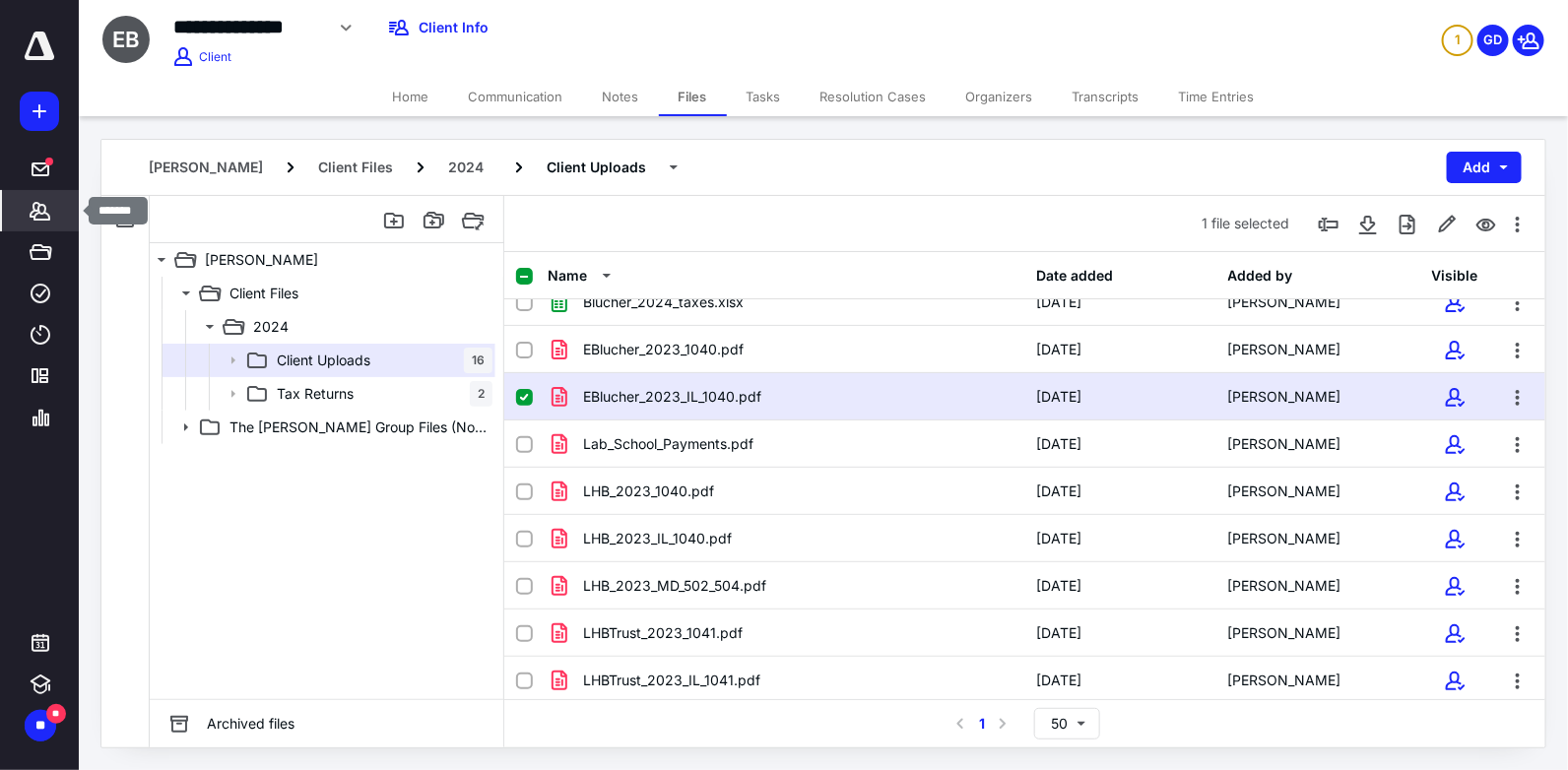 click 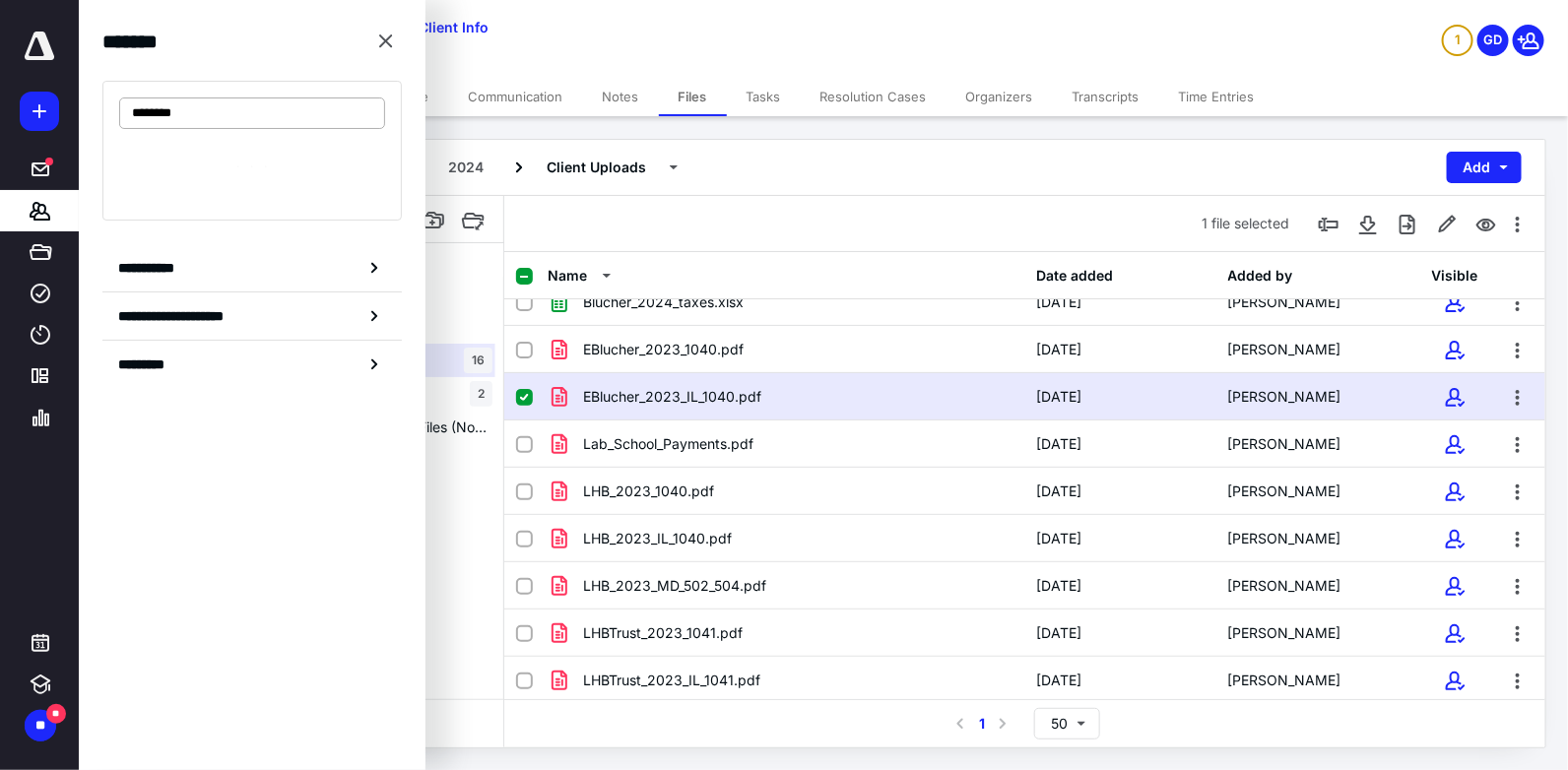 type on "********" 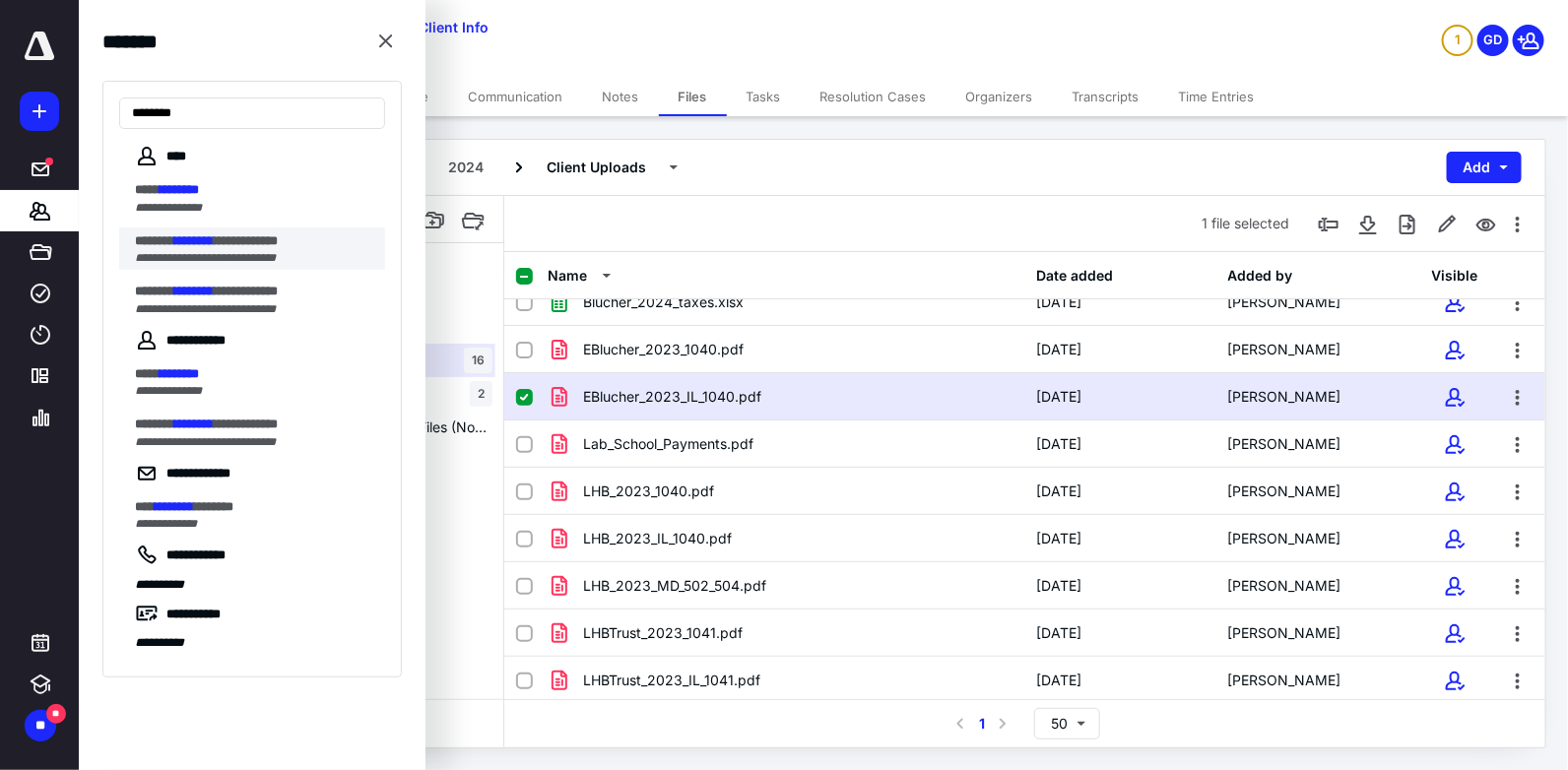 click on "**********" at bounding box center [205, 258] 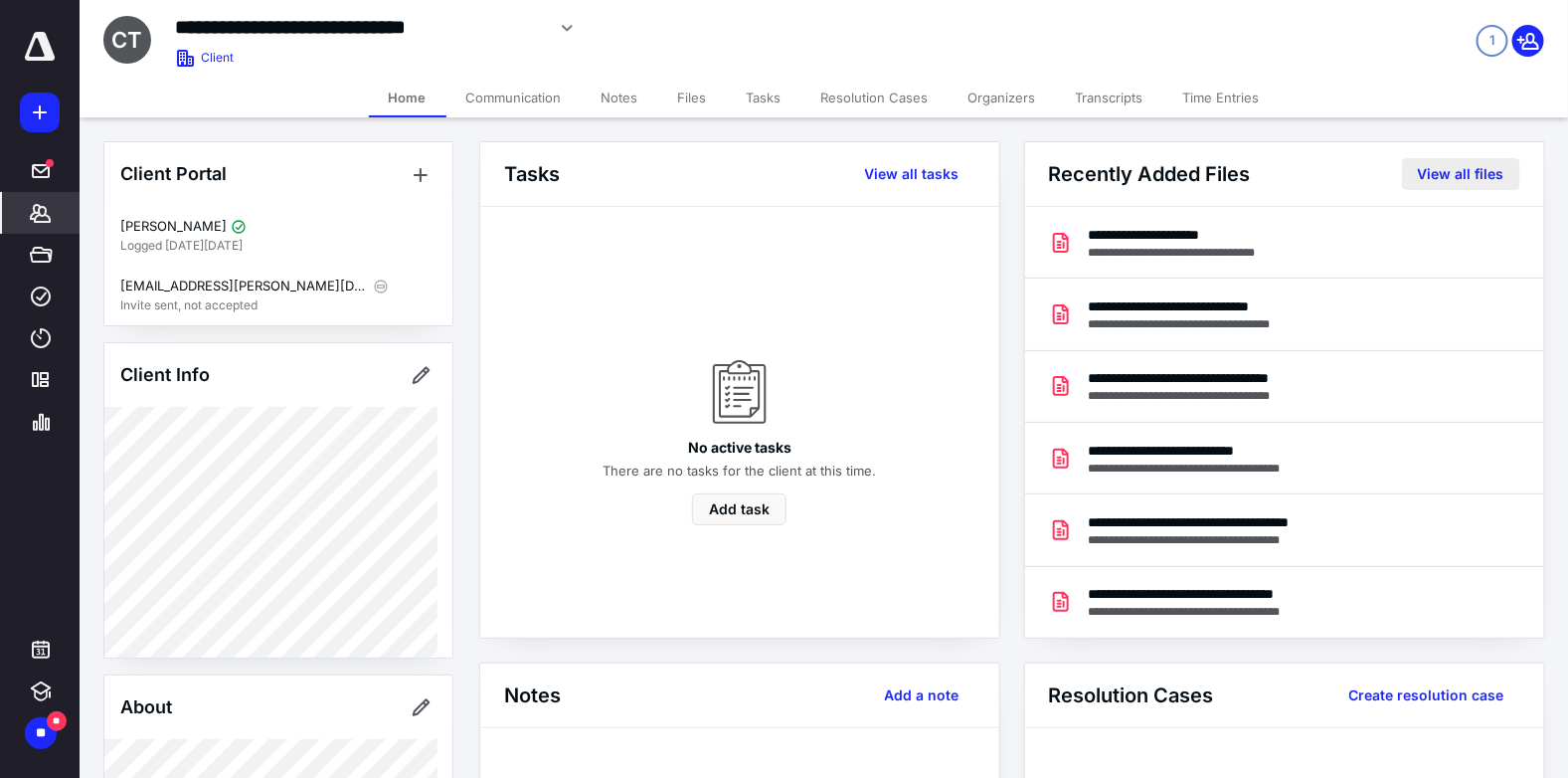 click on "View all files" at bounding box center [1461, 174] 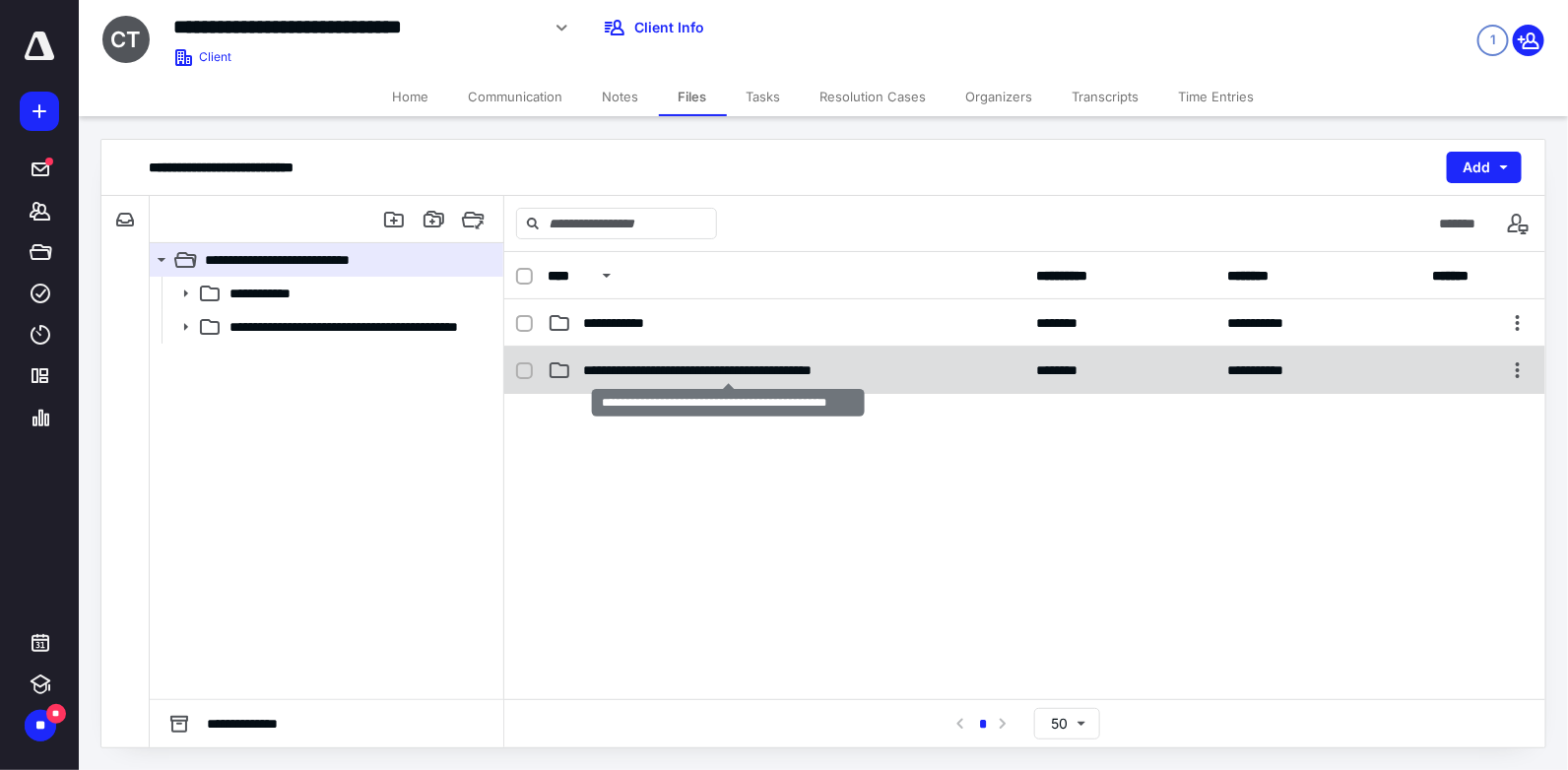 click on "**********" at bounding box center [729, 370] 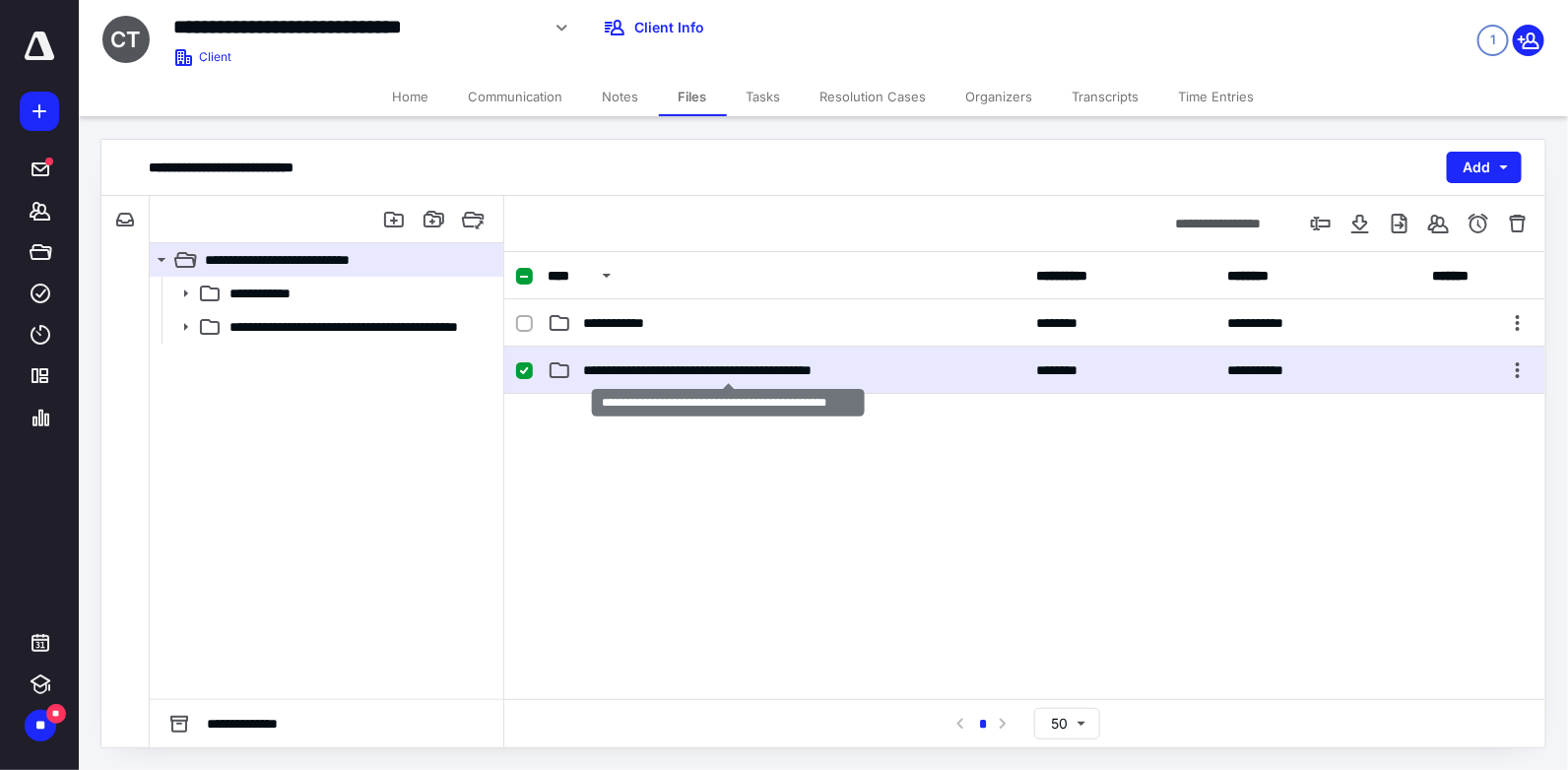 click on "**********" at bounding box center [729, 370] 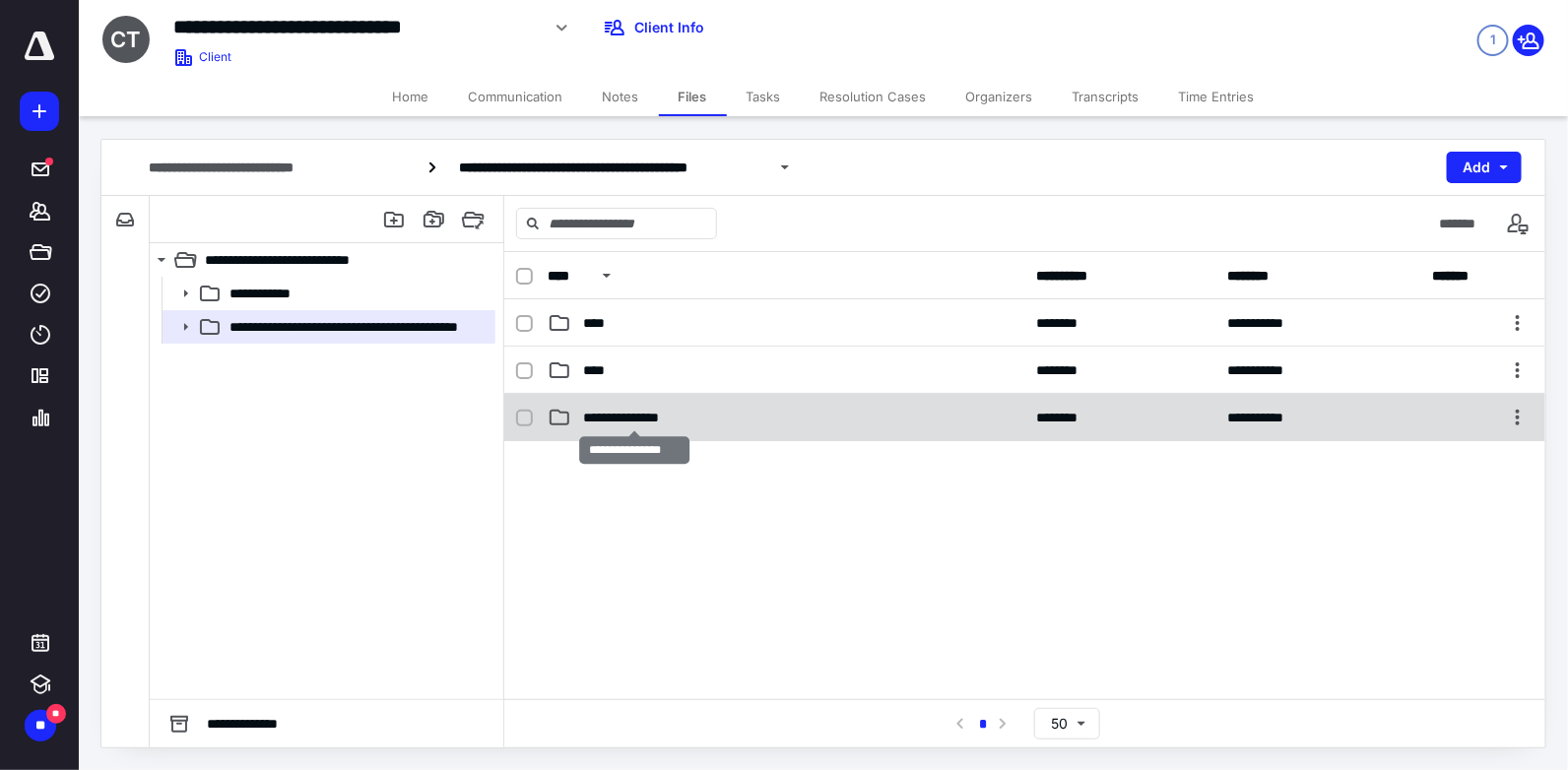 click on "**********" at bounding box center (635, 417) 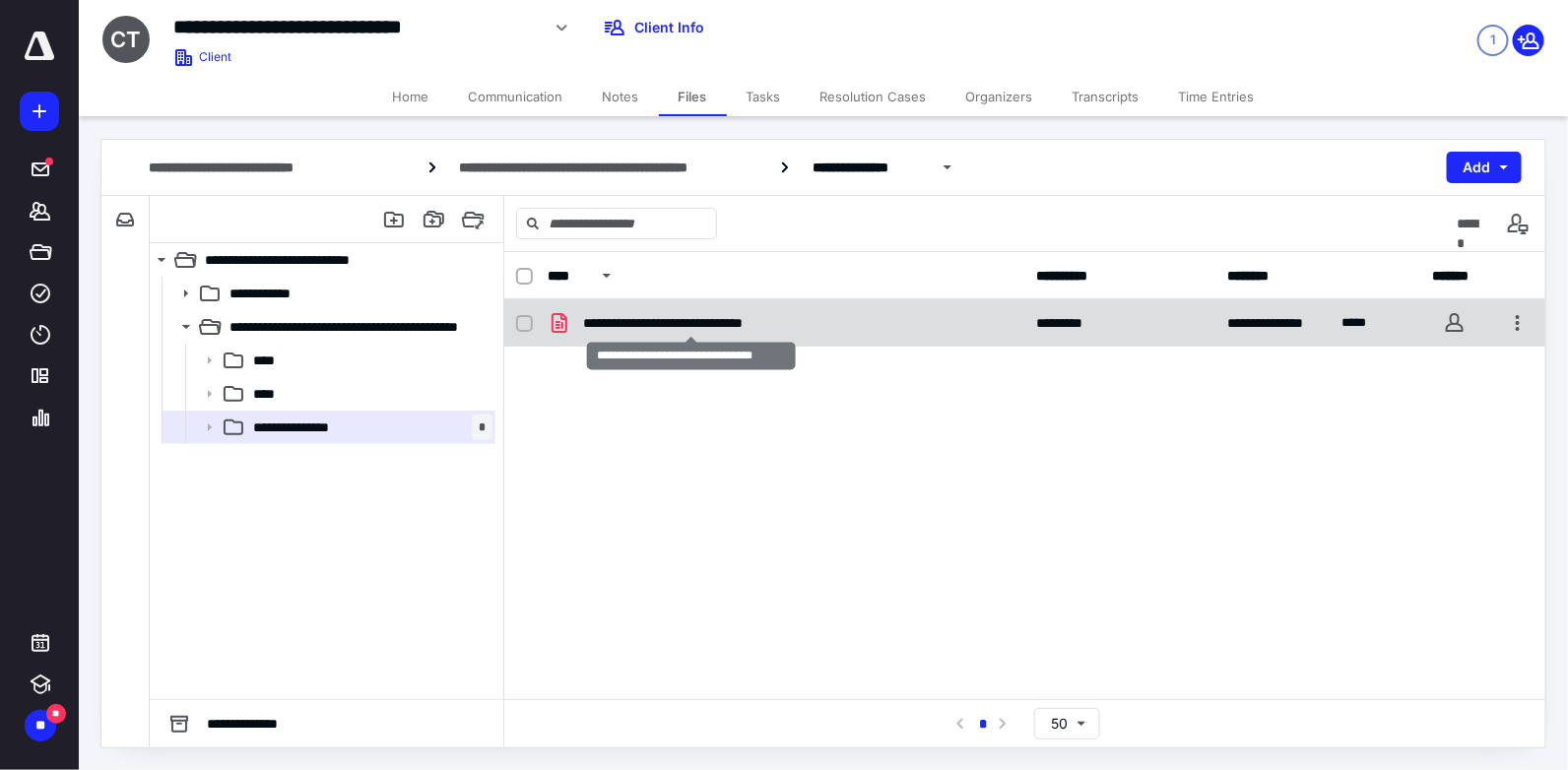 click on "**********" at bounding box center (691, 323) 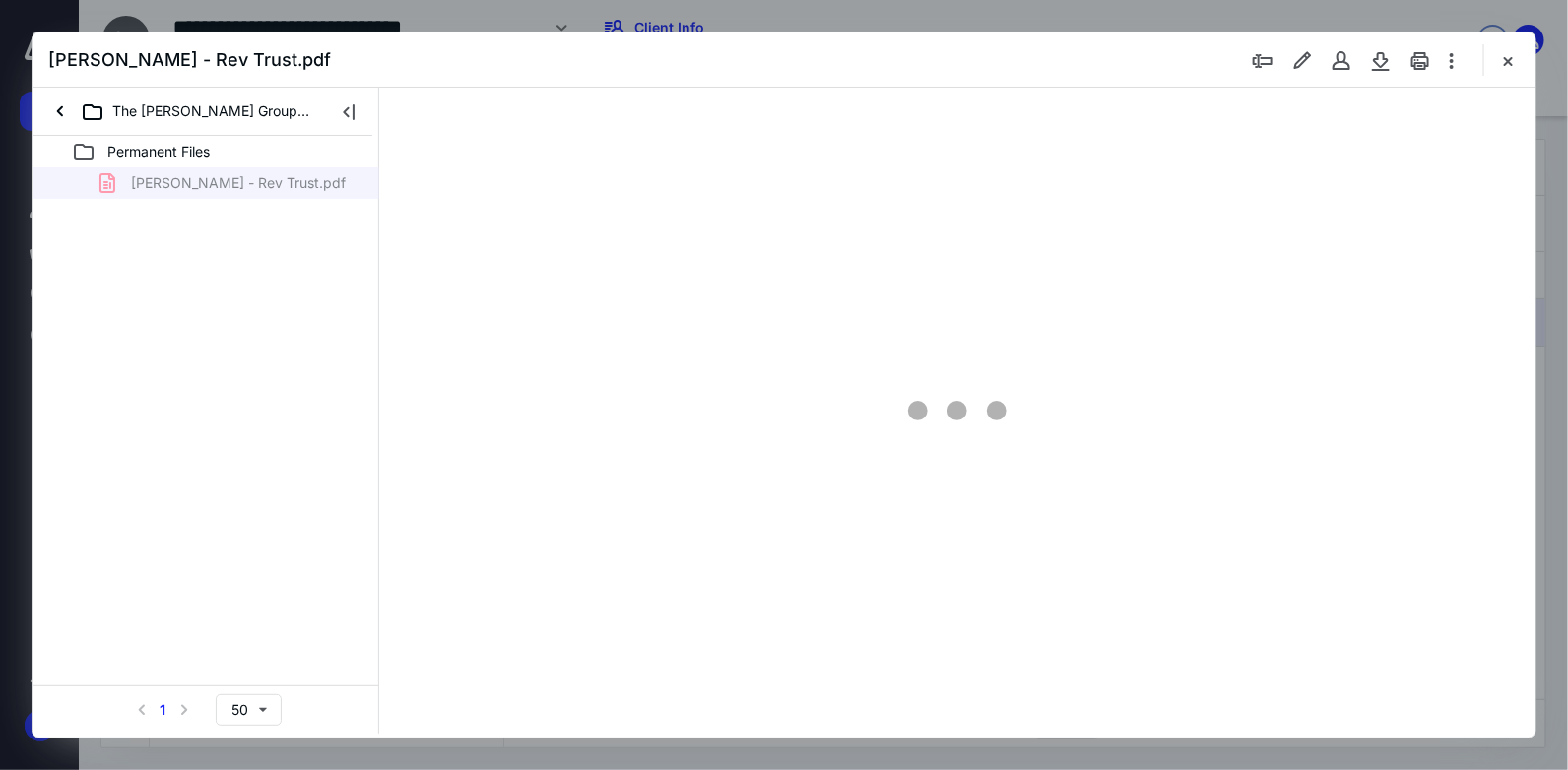 scroll, scrollTop: 0, scrollLeft: 0, axis: both 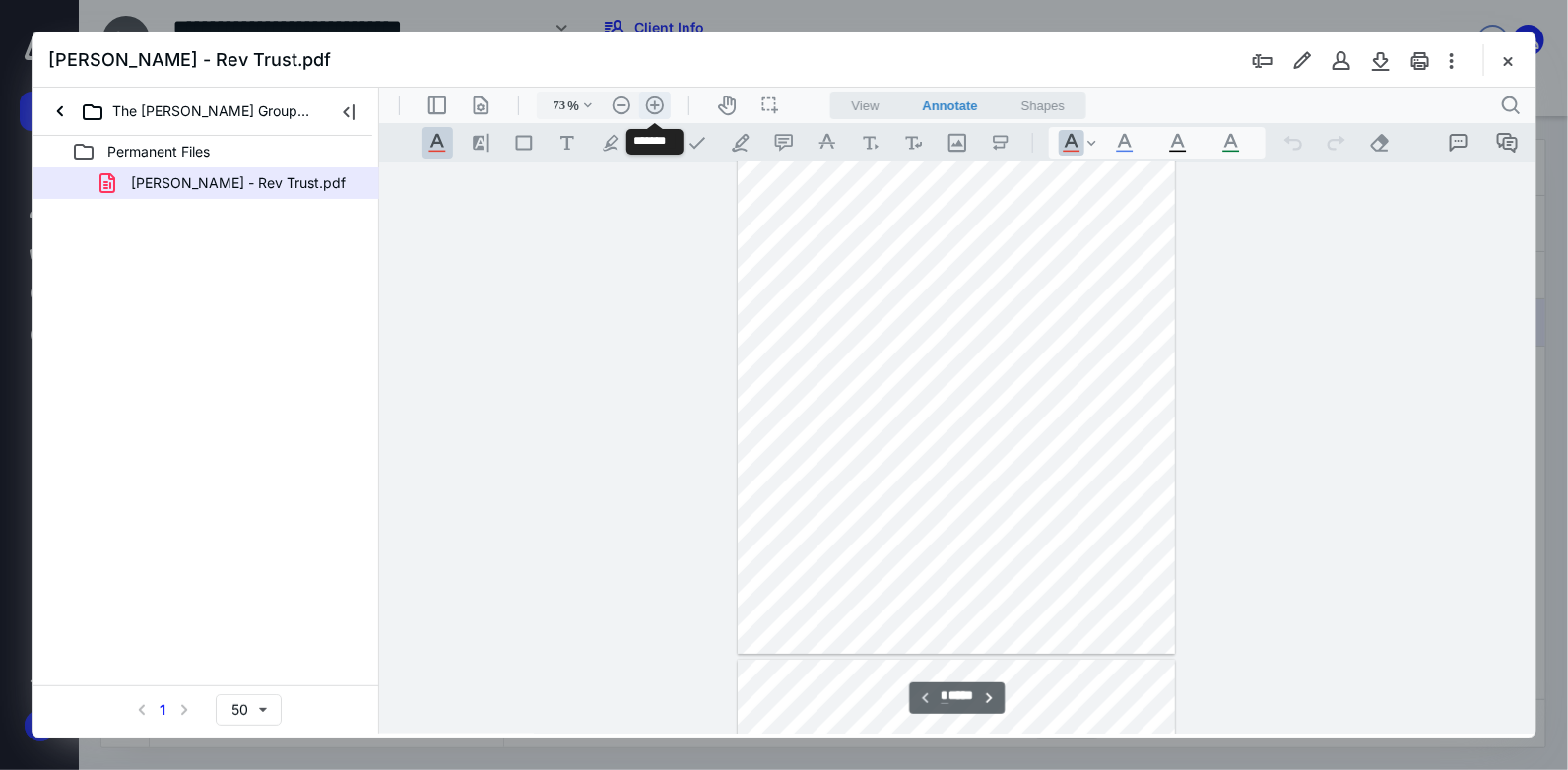 click on ".cls-1{fill:#abb0c4;} icon - header - zoom - in - line" at bounding box center (654, 104) 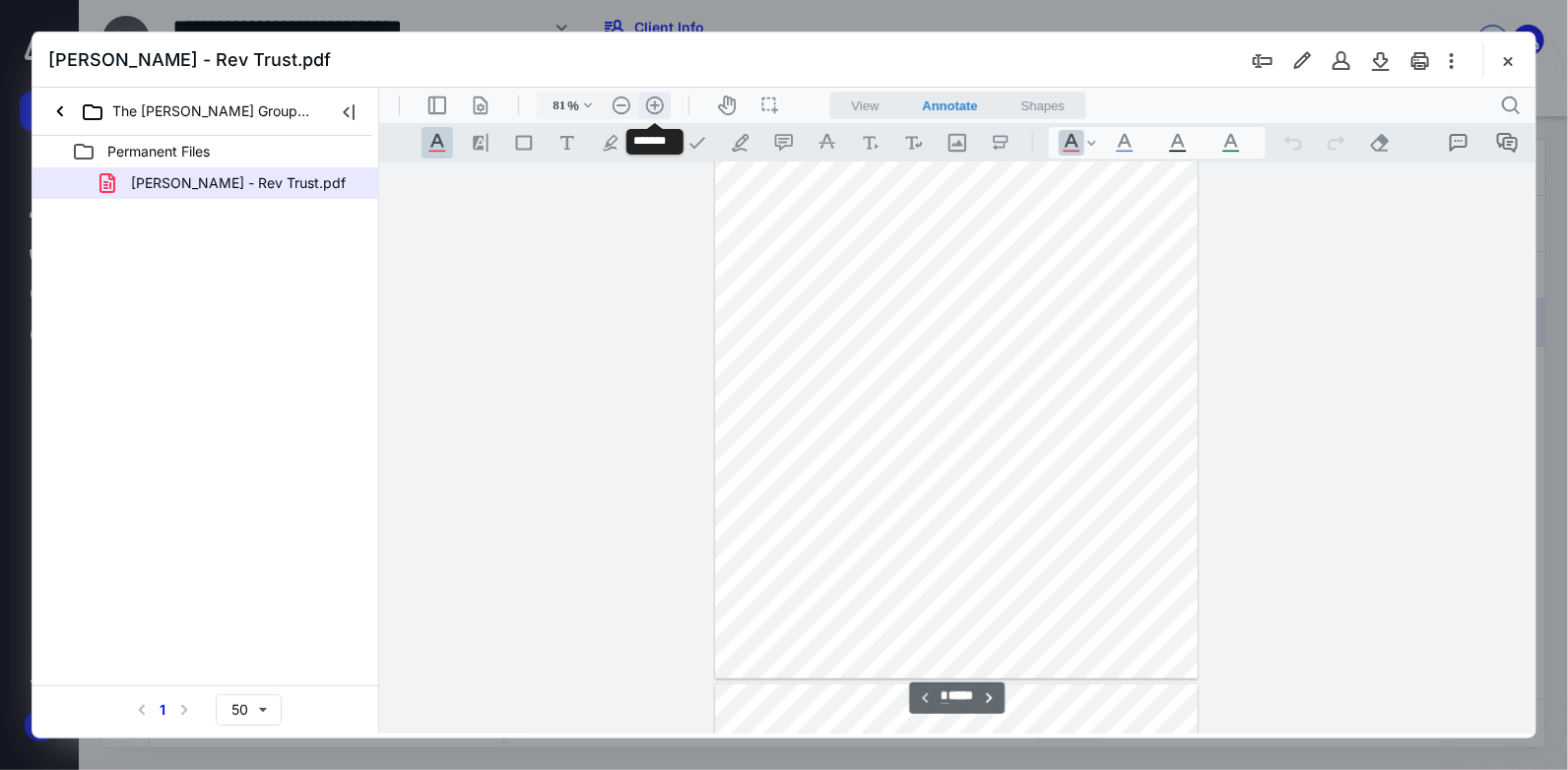 click on ".cls-1{fill:#abb0c4;} icon - header - zoom - in - line" at bounding box center (654, 104) 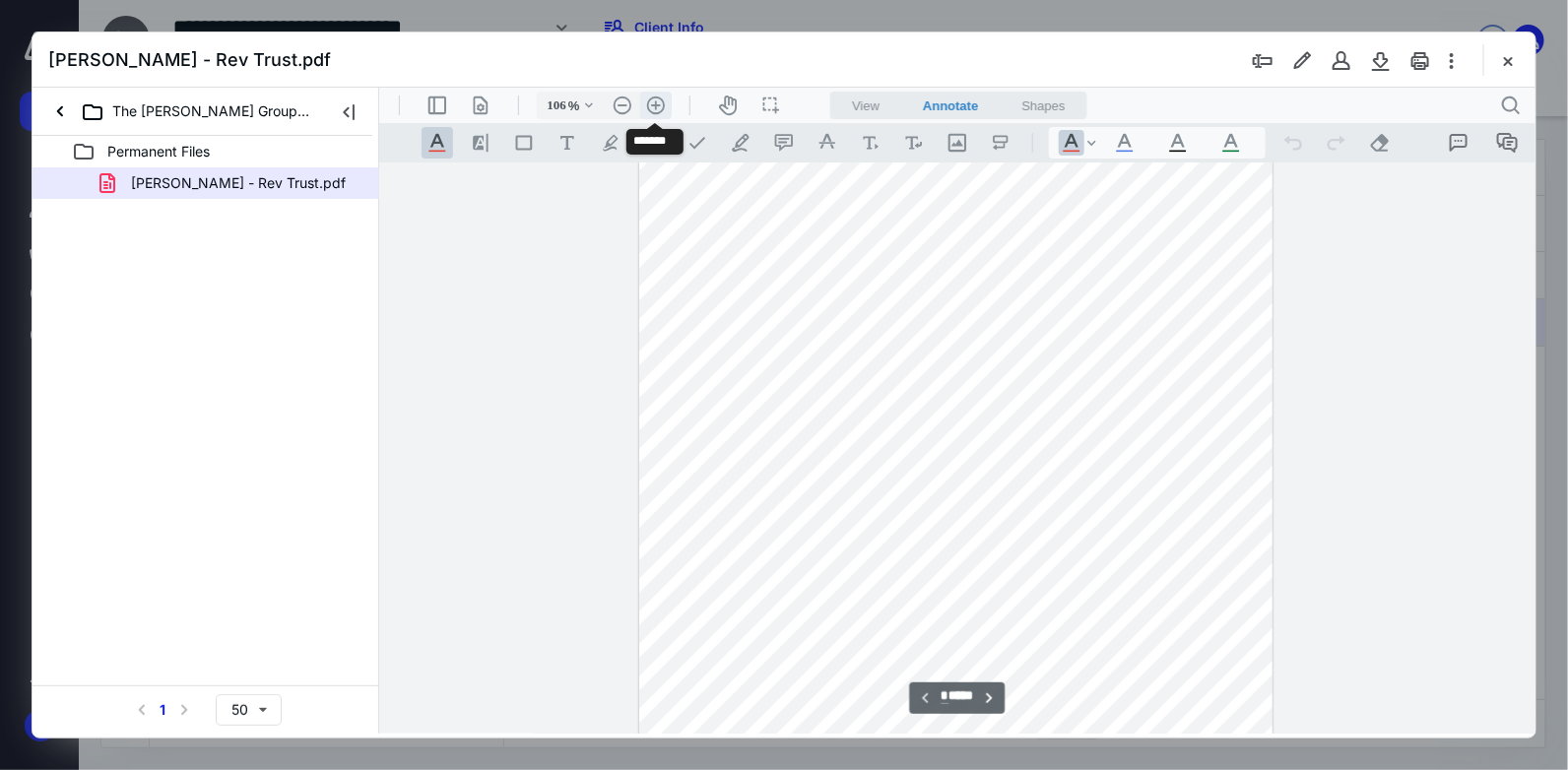 click on ".cls-1{fill:#abb0c4;} icon - header - zoom - in - line" at bounding box center (655, 104) 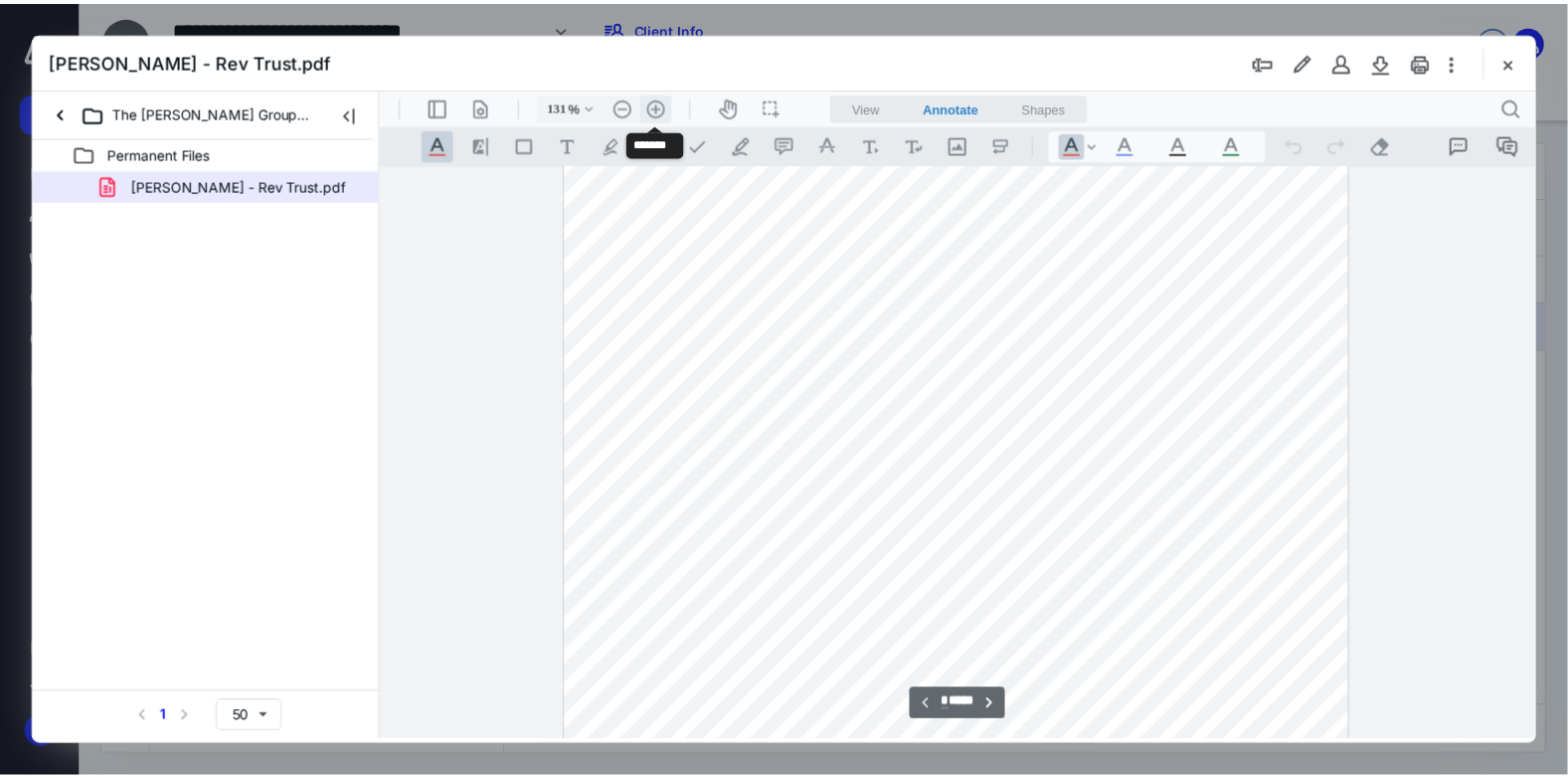 scroll, scrollTop: 339, scrollLeft: 0, axis: vertical 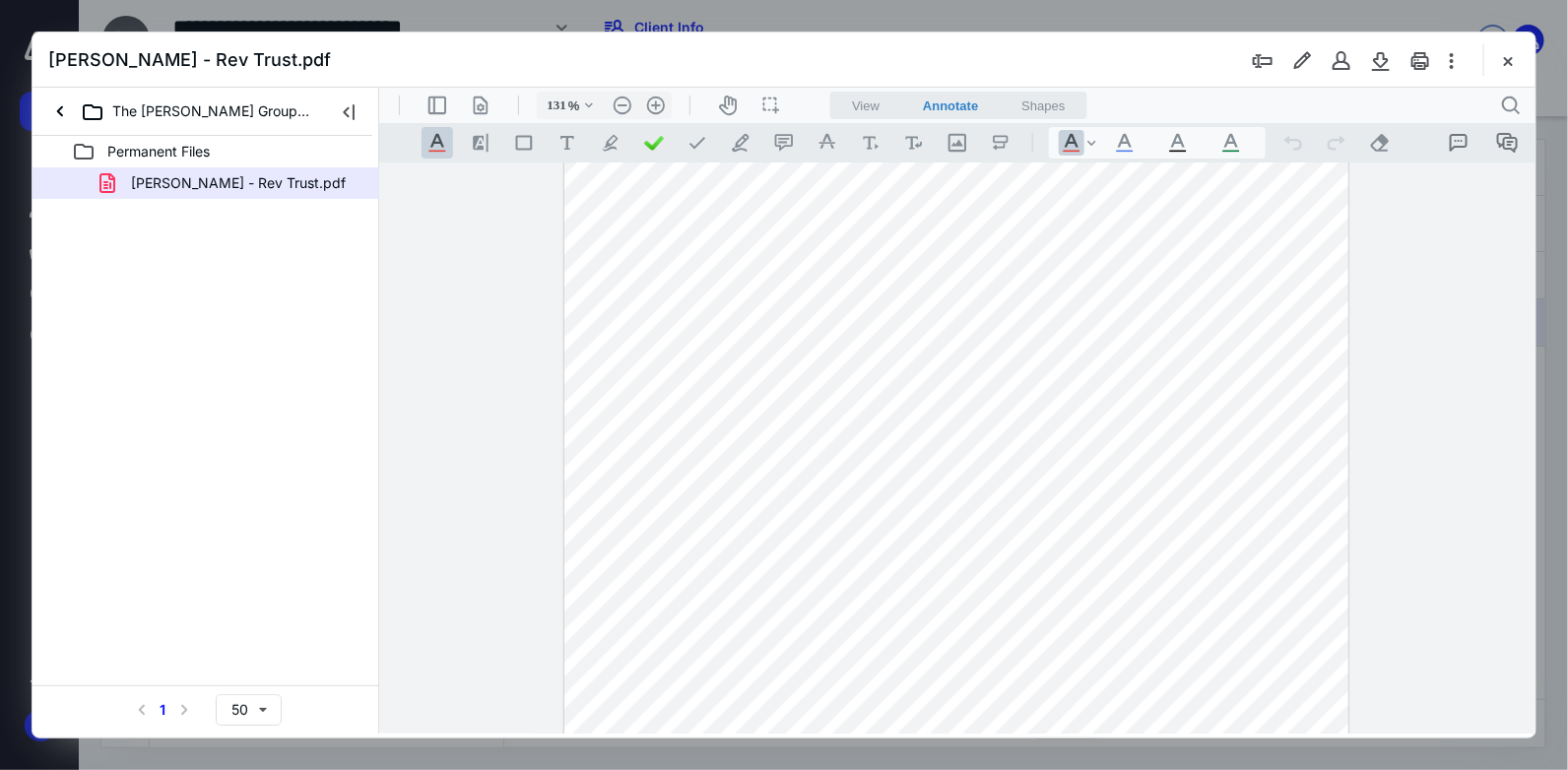 click on "[PERSON_NAME] - Rev Trust.pdf" at bounding box center (784, 60) 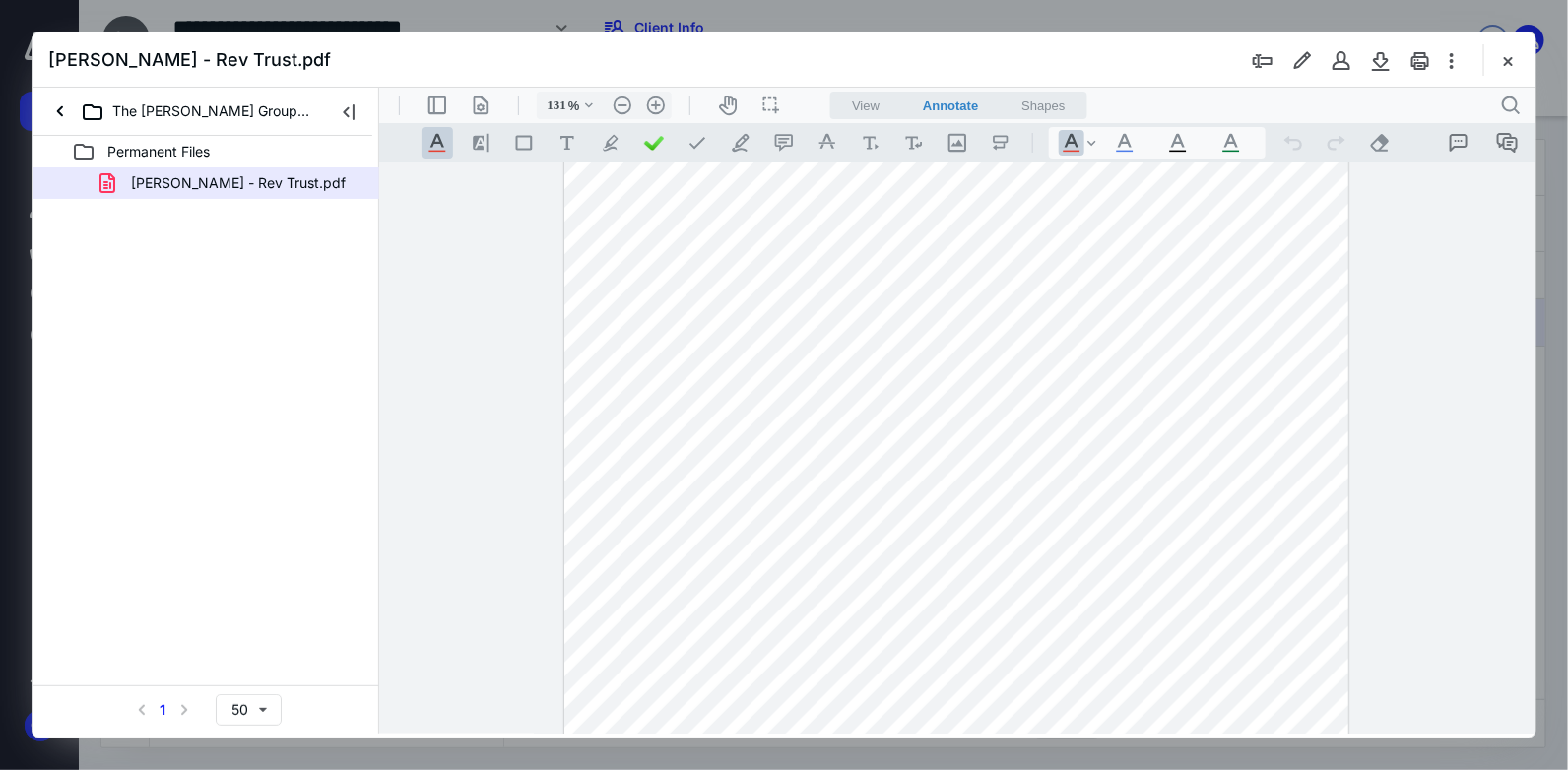 drag, startPoint x: 1503, startPoint y: 70, endPoint x: 1484, endPoint y: 84, distance: 23.600847 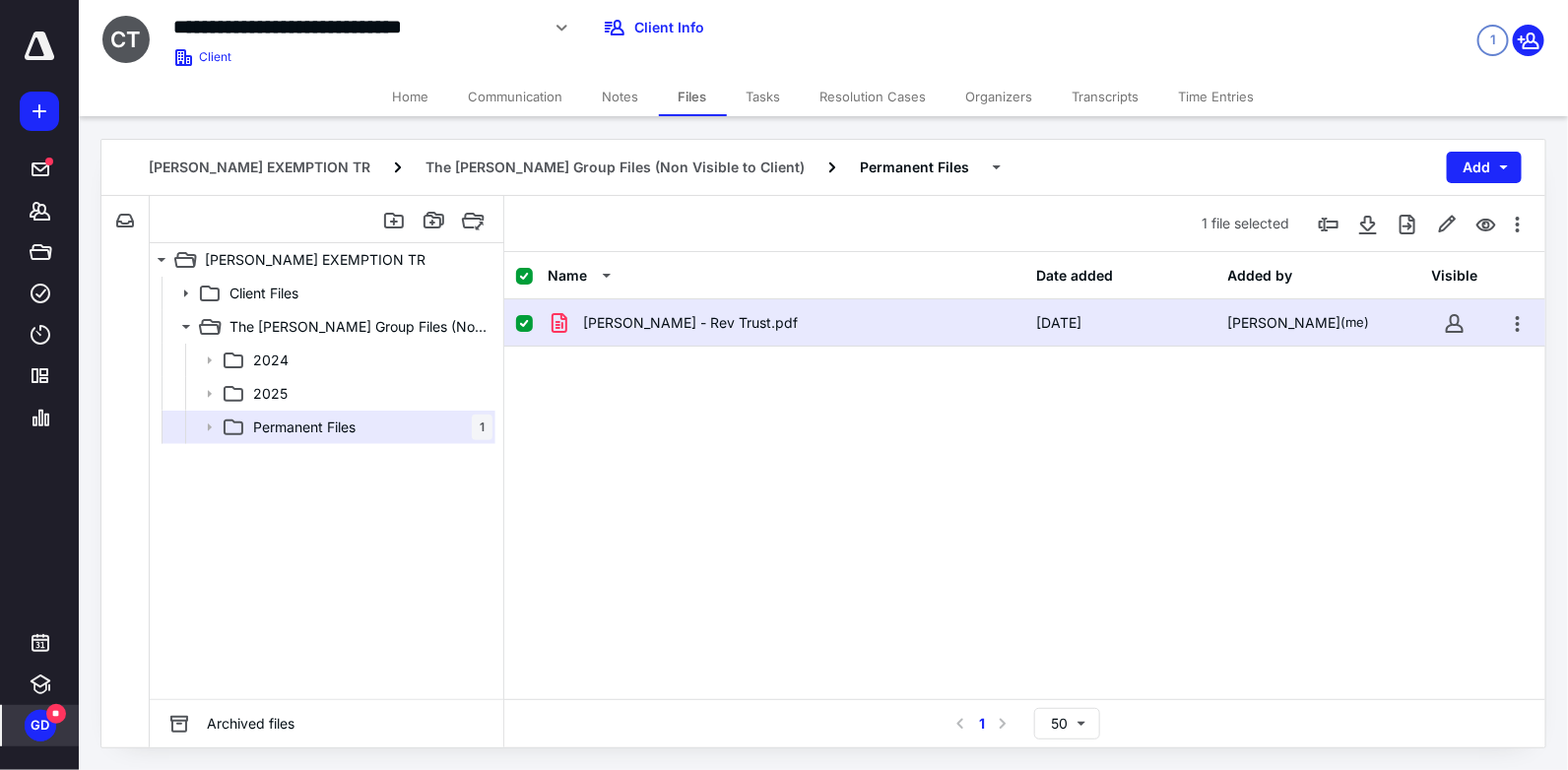 click on "GD" at bounding box center [40, 726] 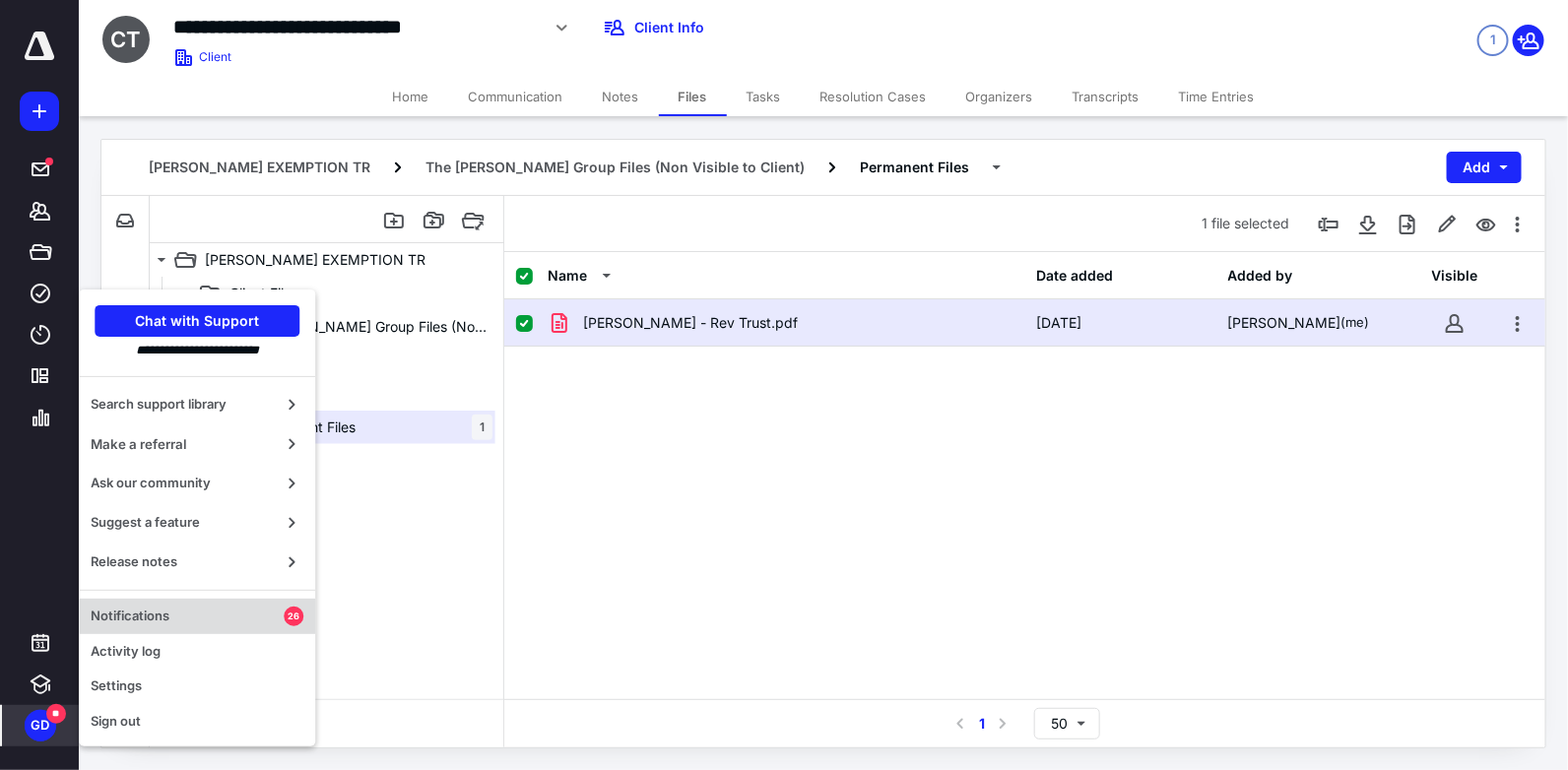 click on "Notifications" at bounding box center [187, 616] 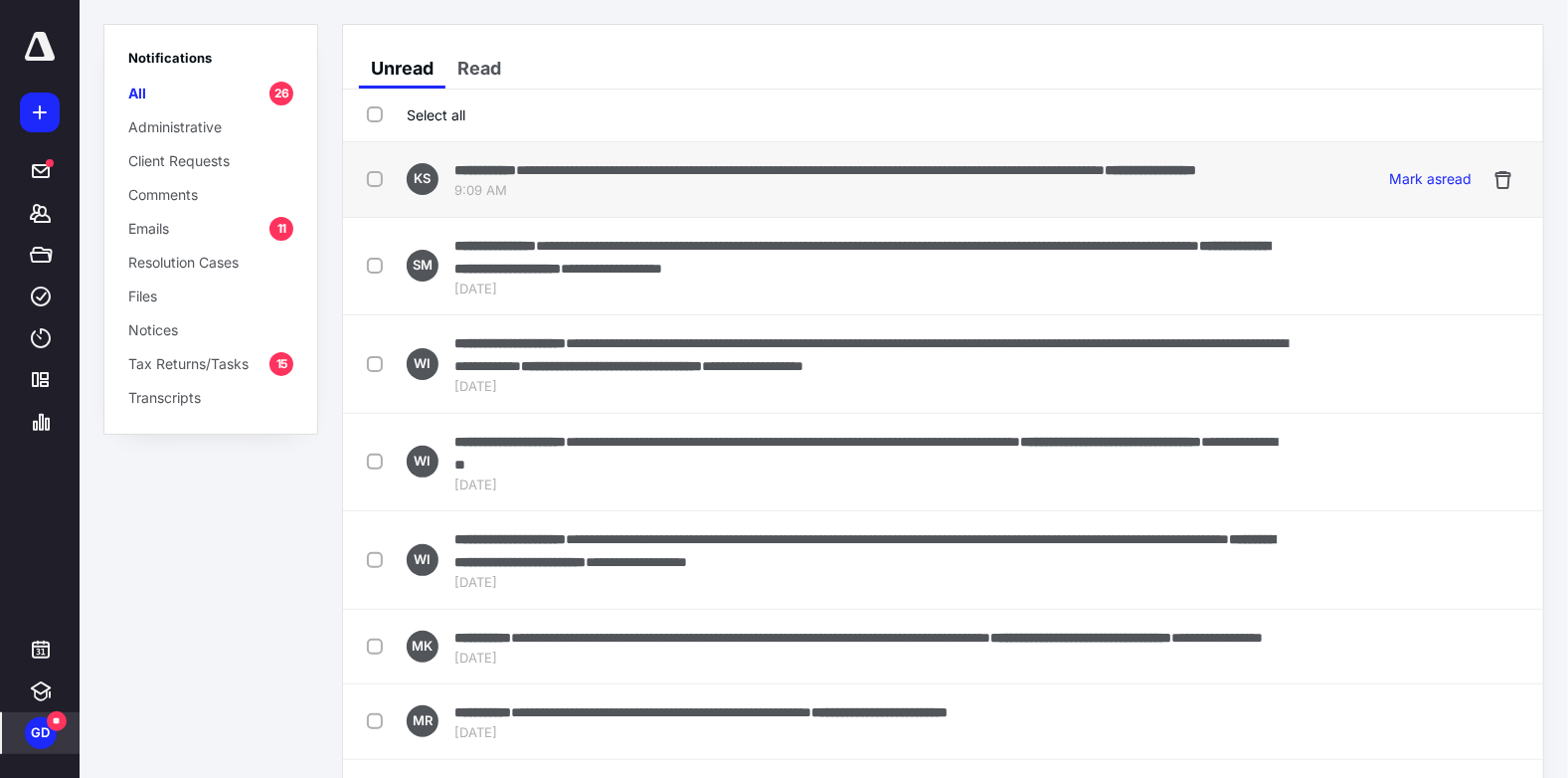 click at bounding box center [379, 178] 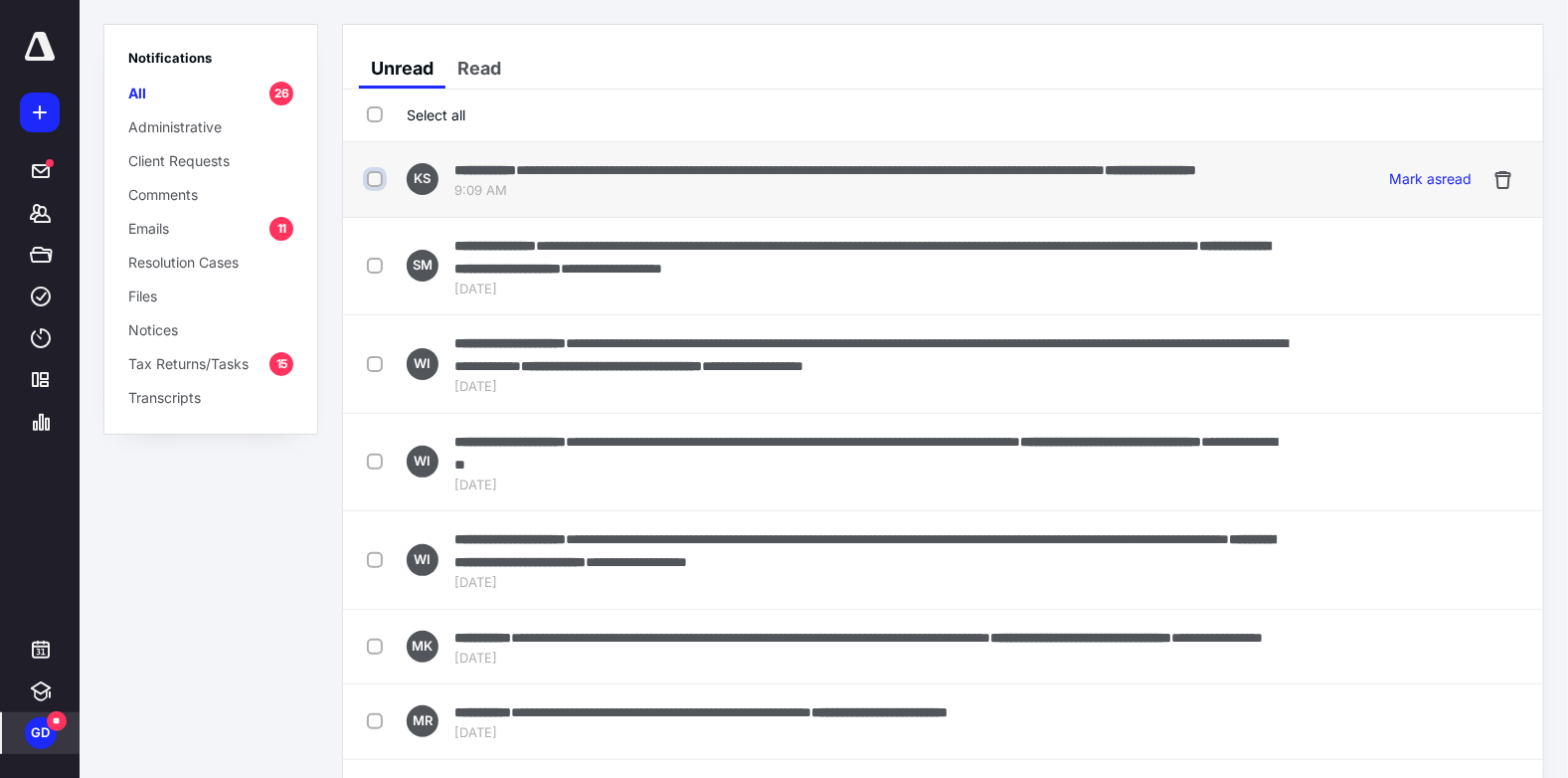 click at bounding box center [377, 179] 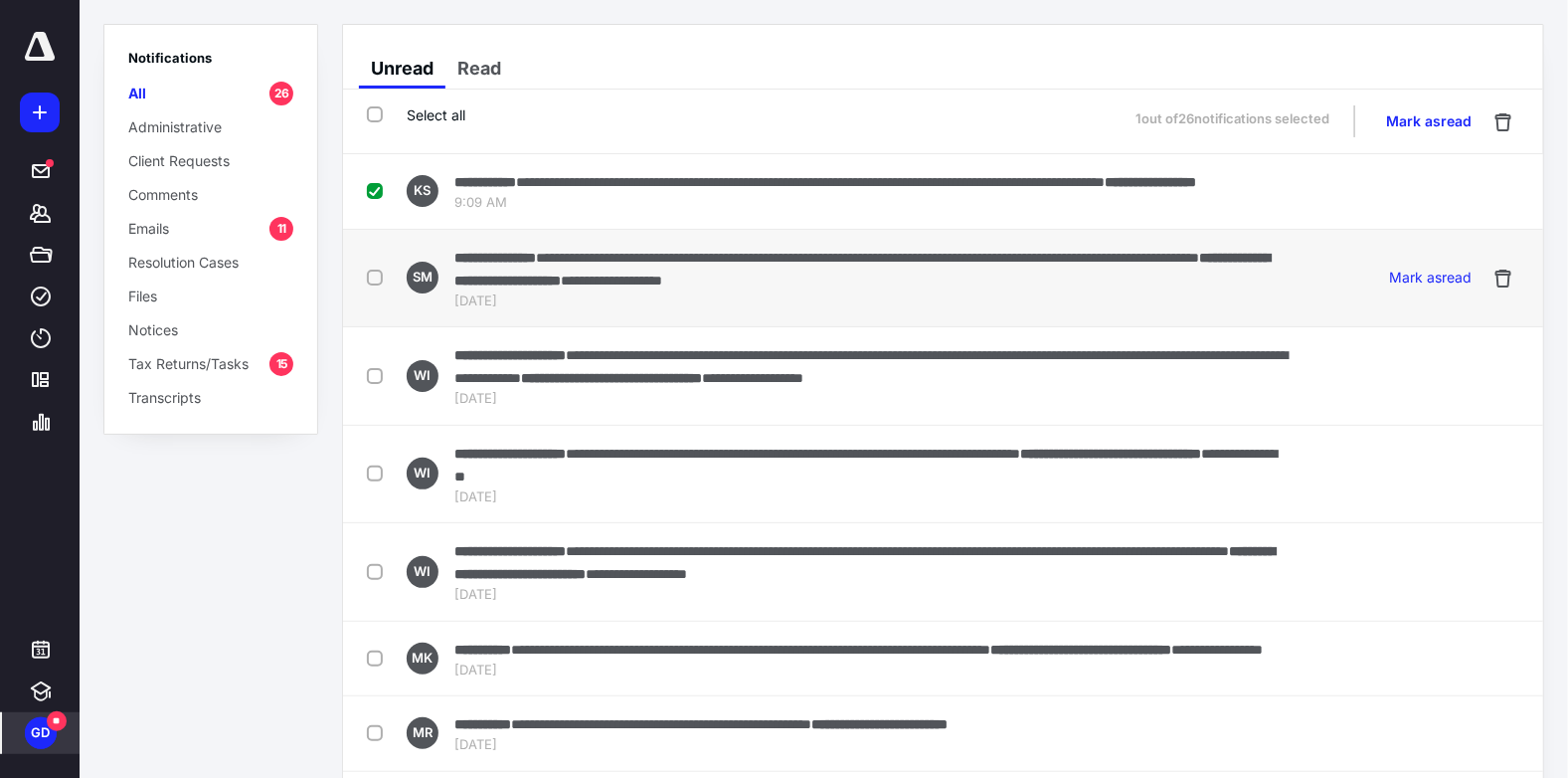 click at bounding box center (379, 277) 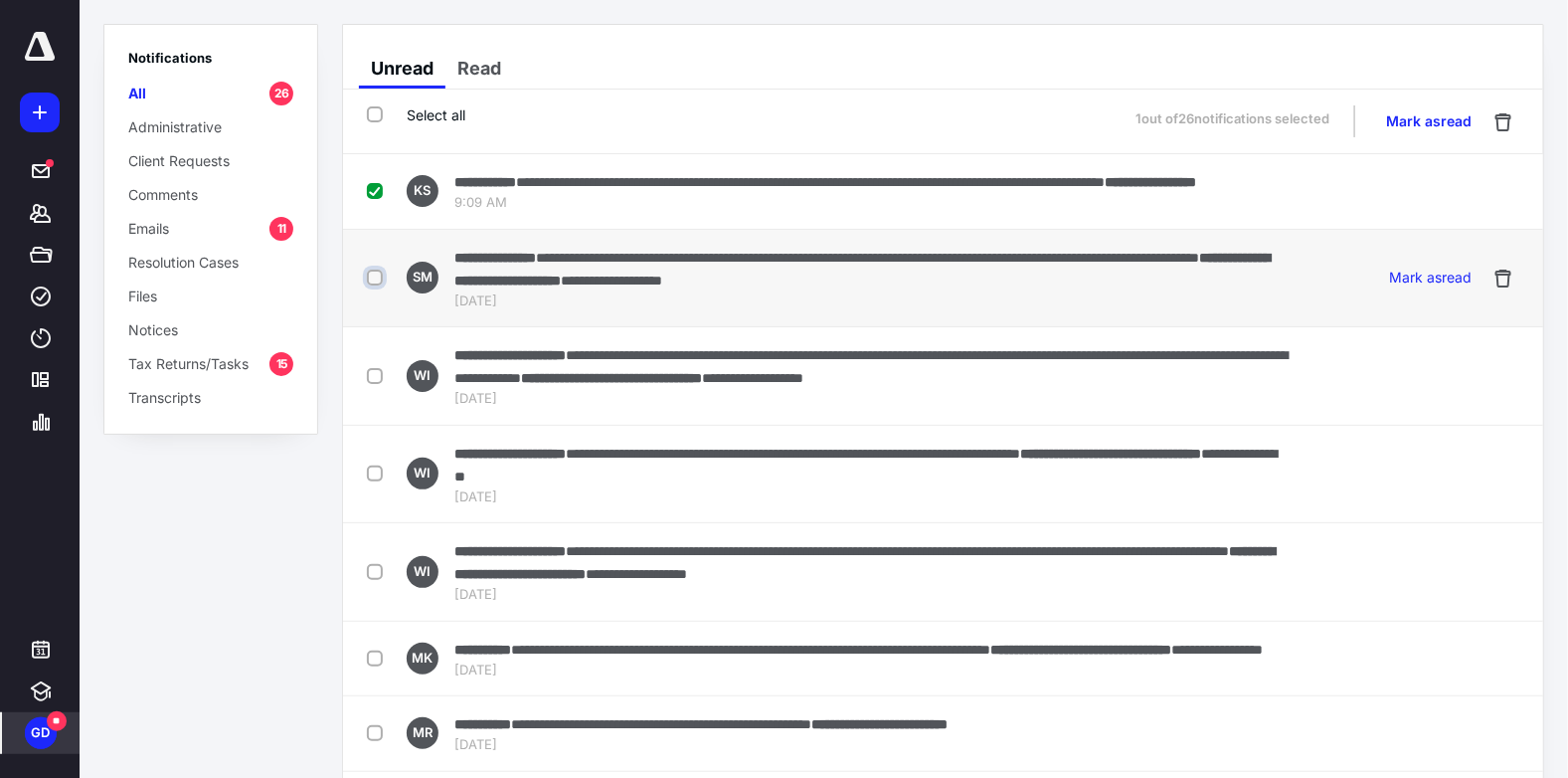 click at bounding box center [377, 278] 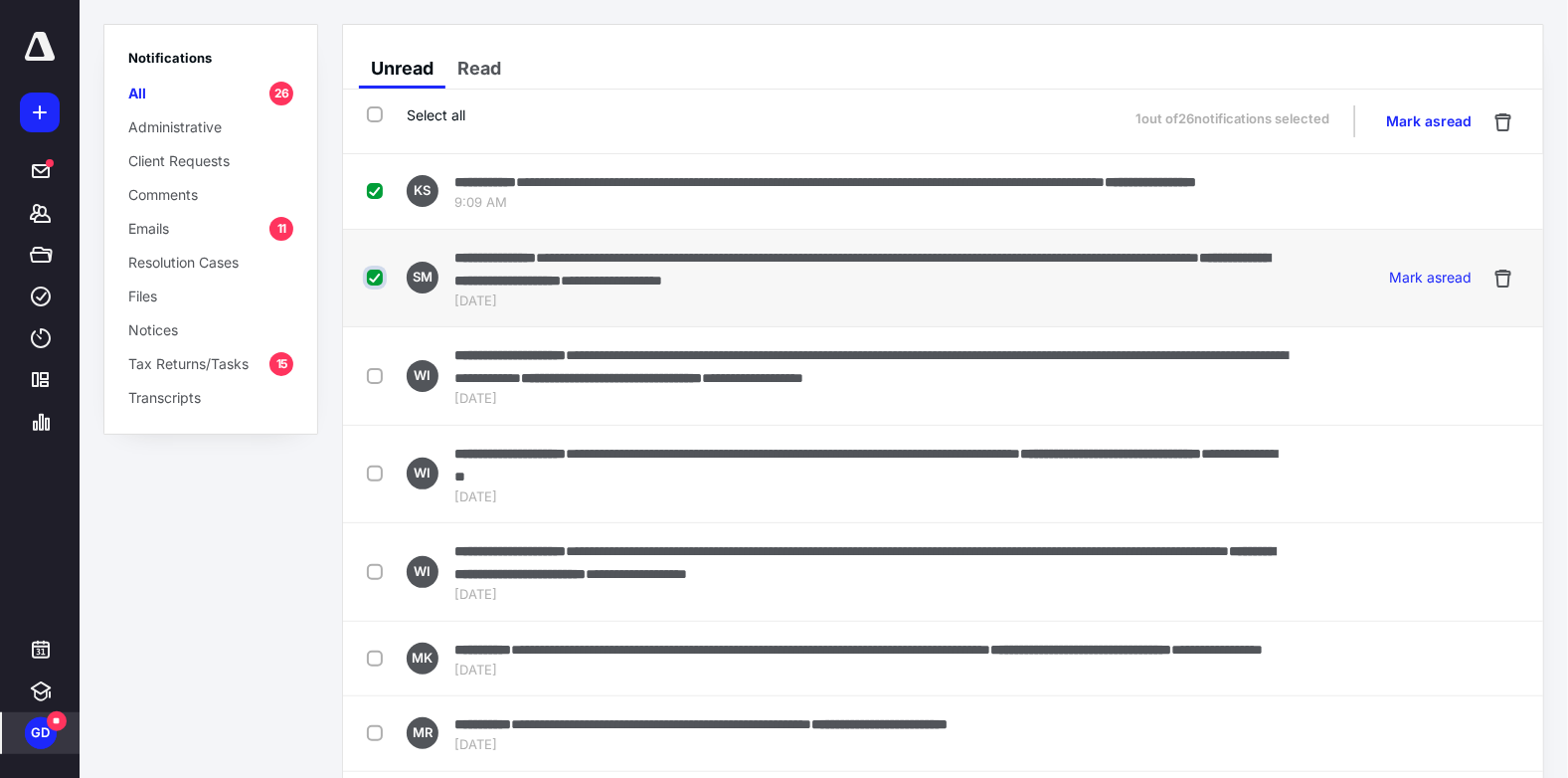 checkbox on "true" 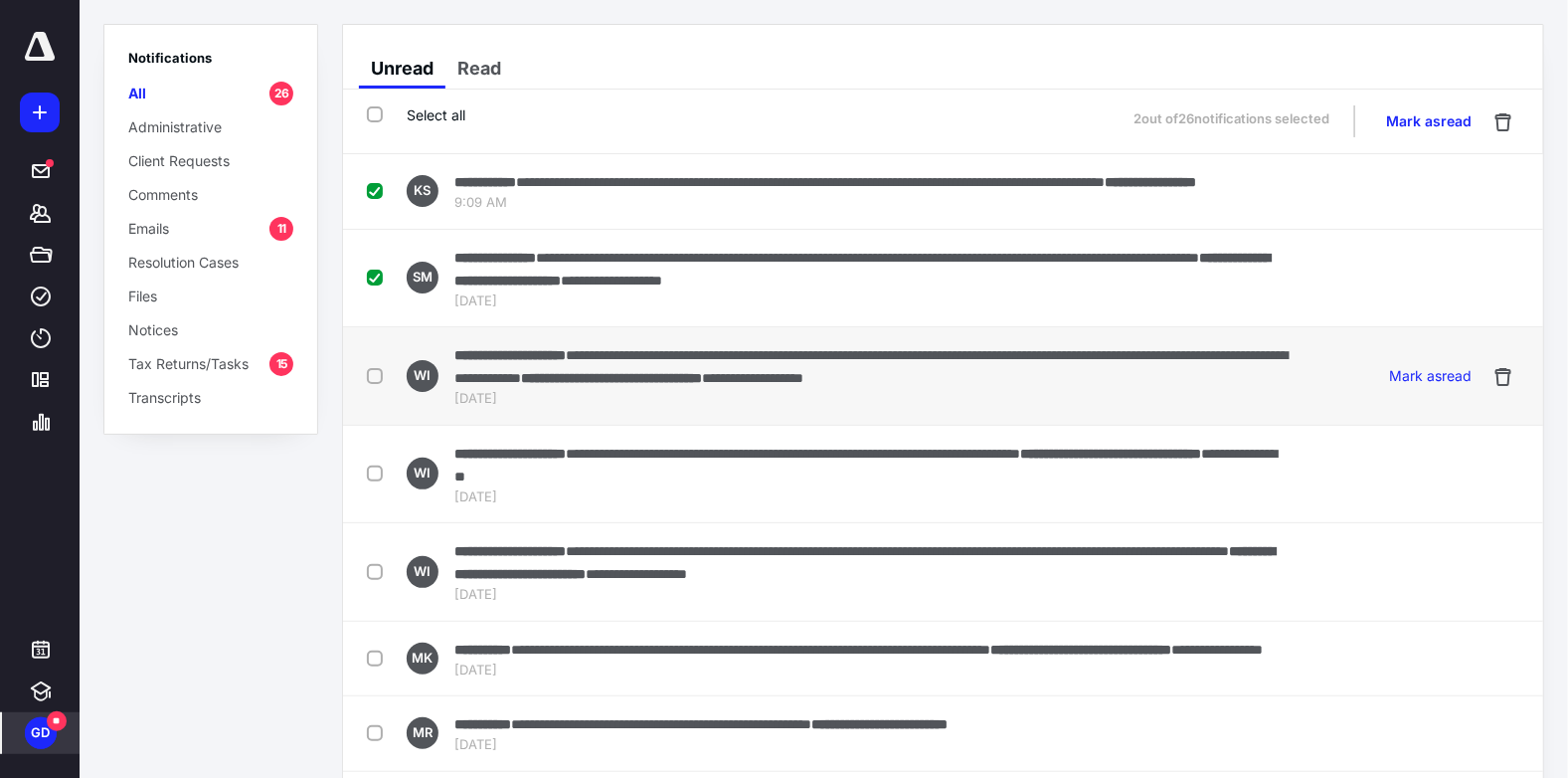 click at bounding box center [379, 375] 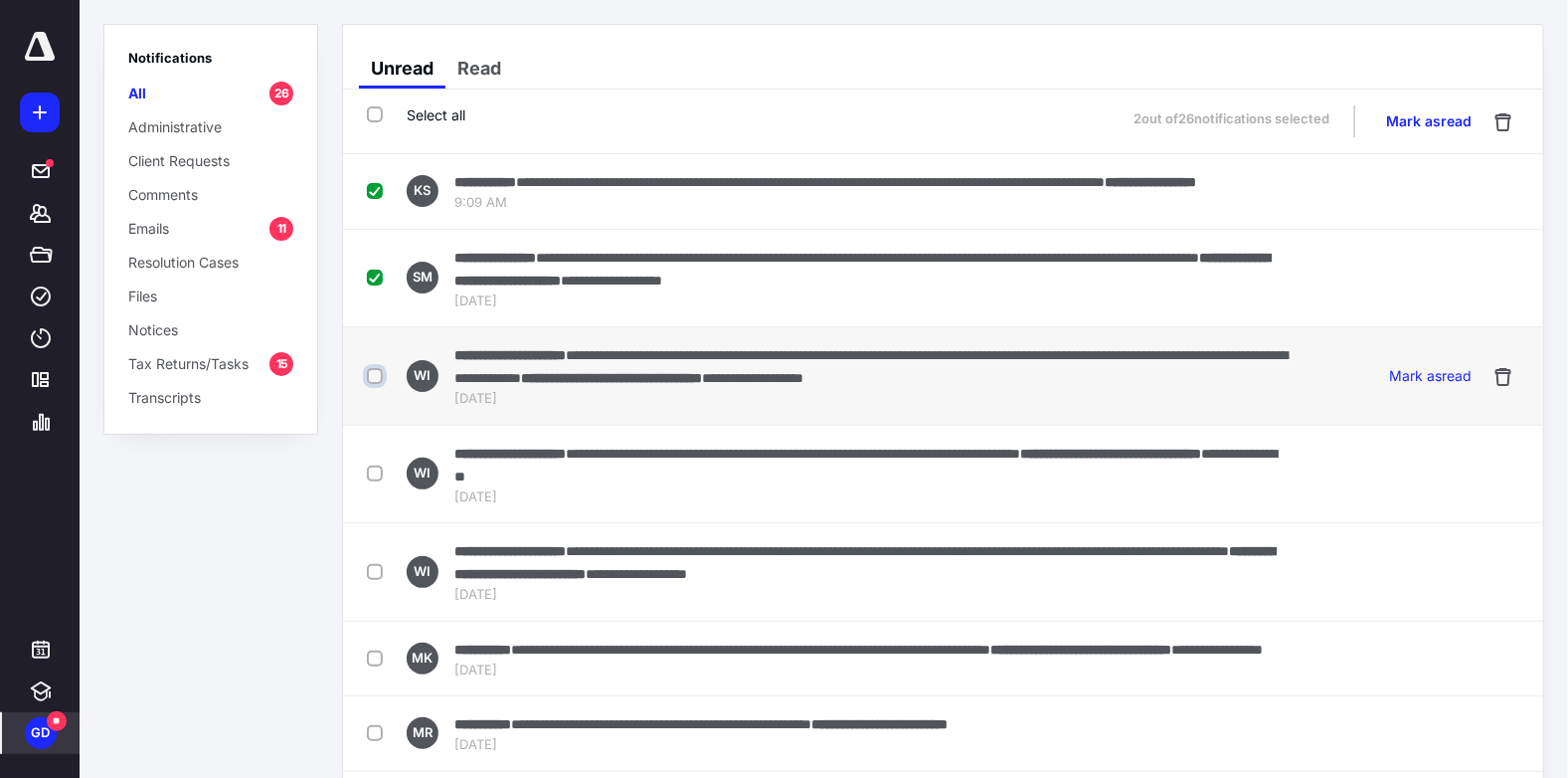 checkbox on "true" 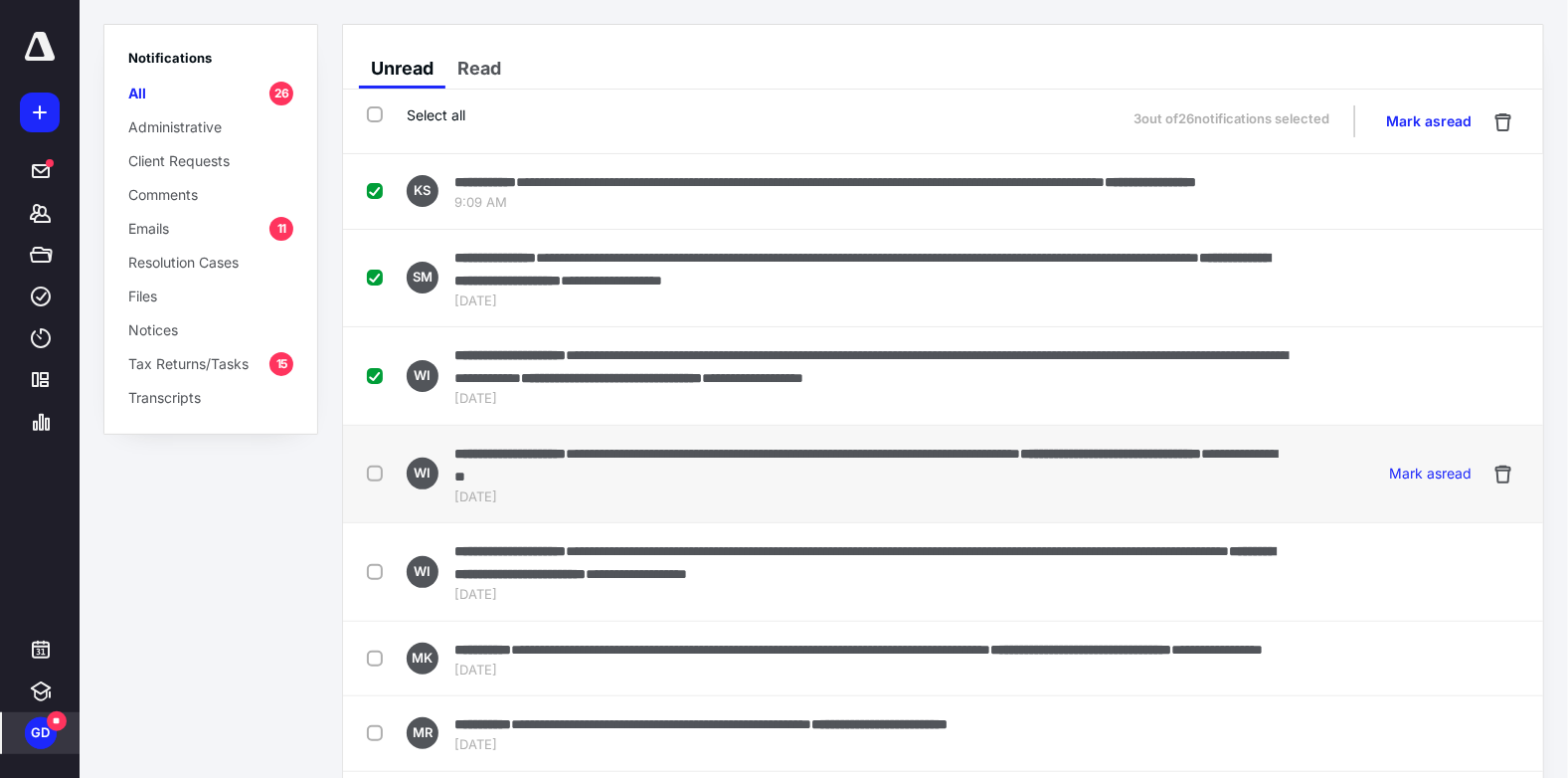 click at bounding box center (379, 473) 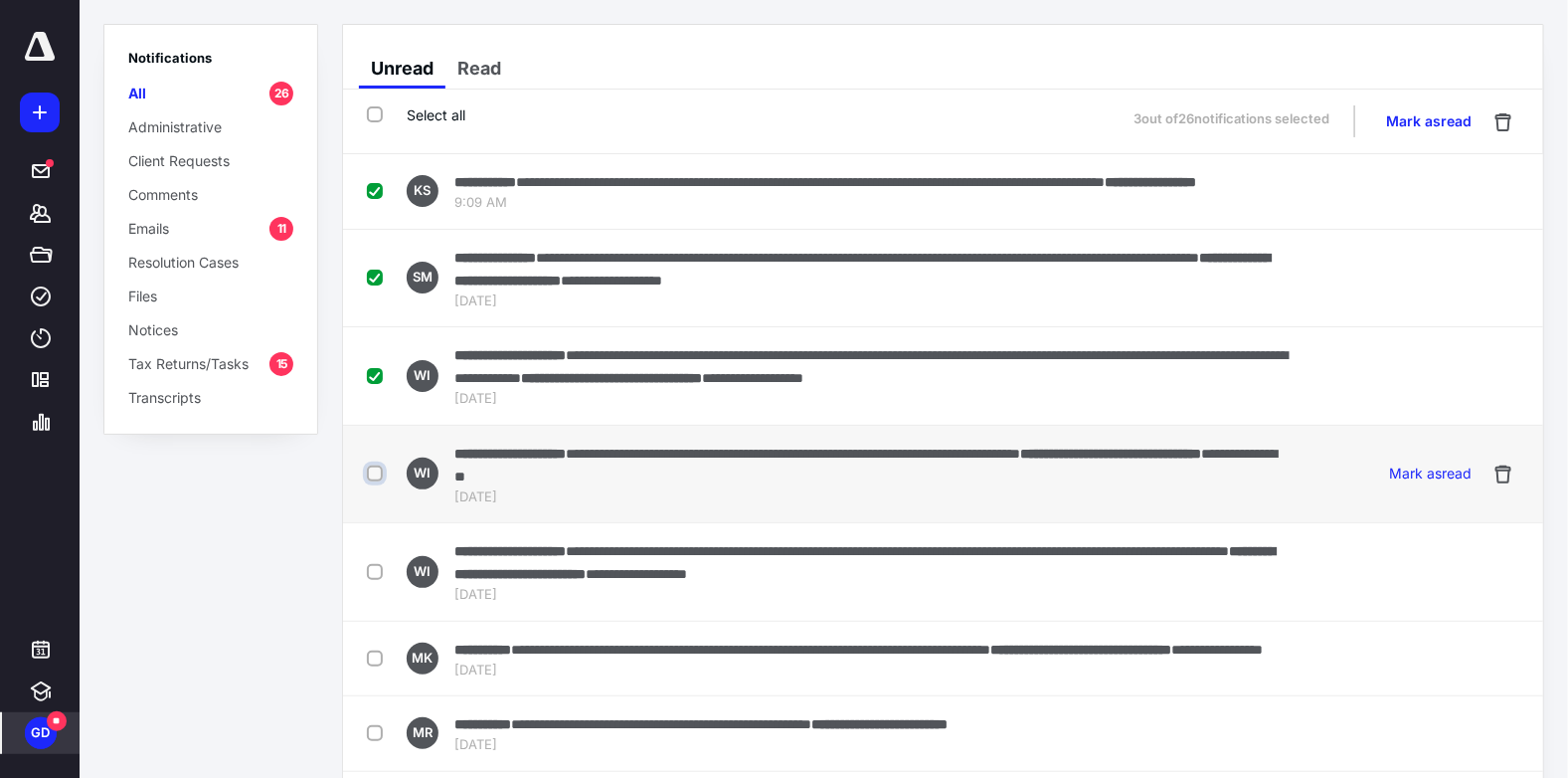 click at bounding box center [377, 474] 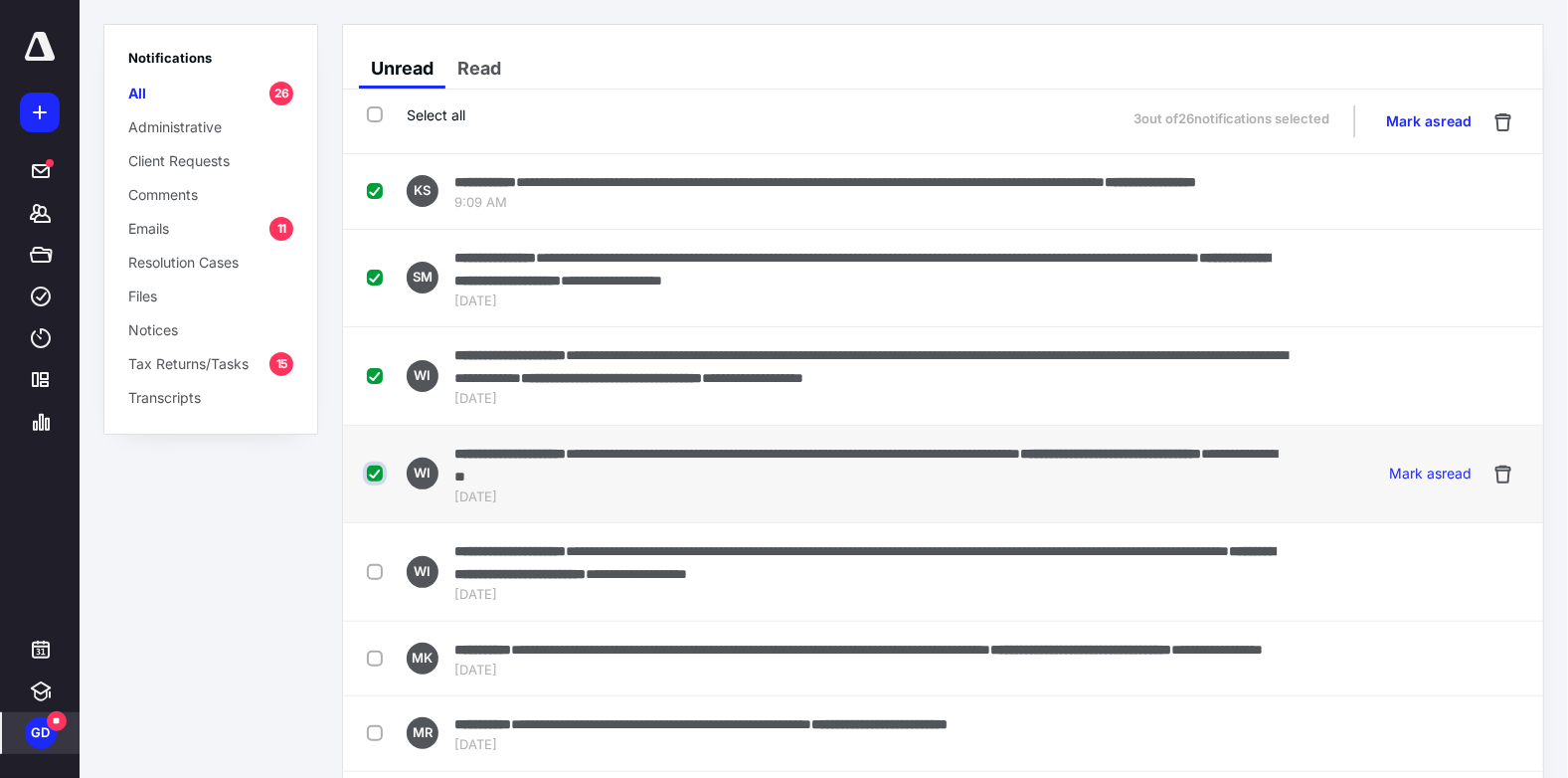 checkbox on "true" 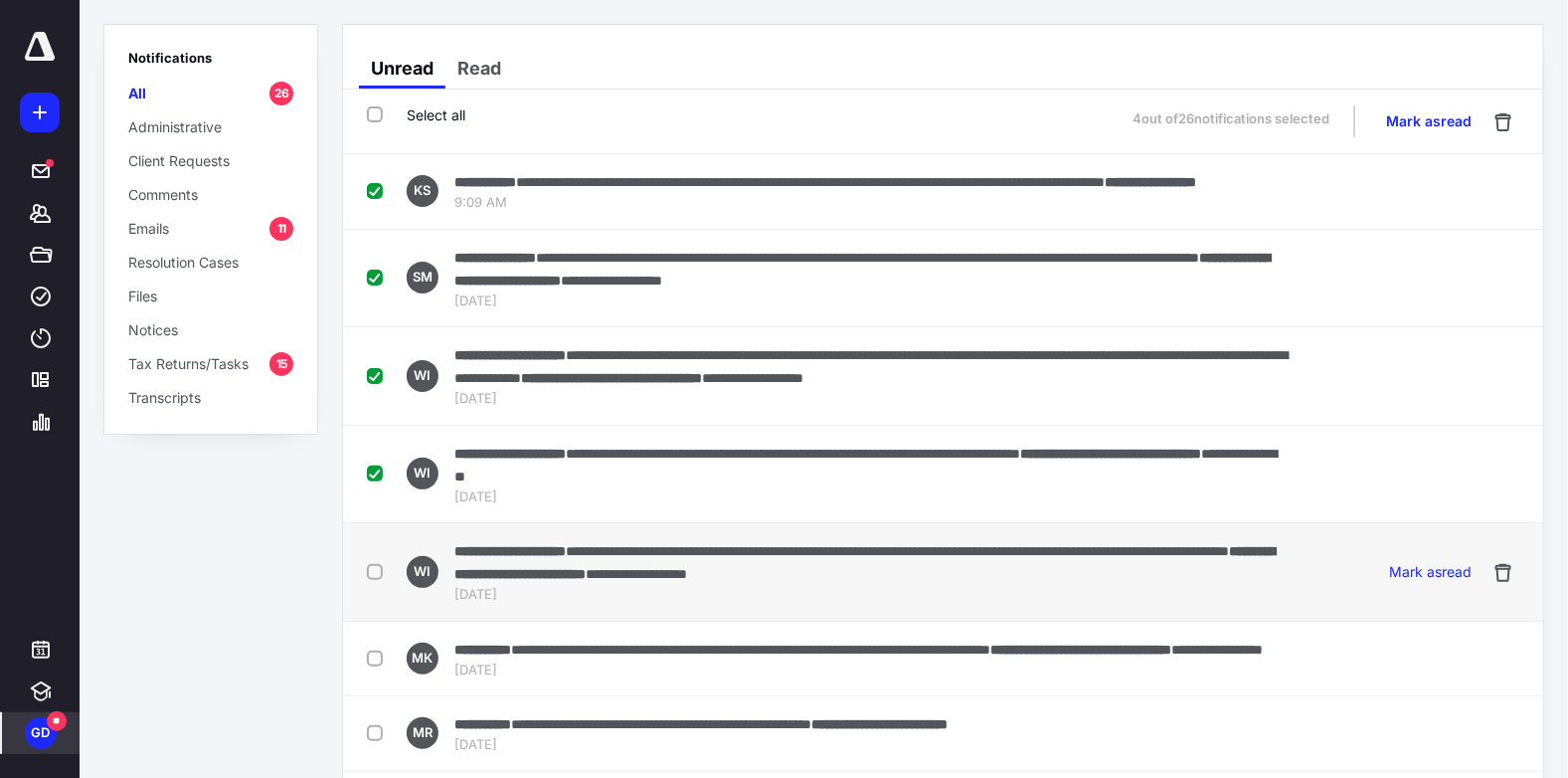 click at bounding box center [379, 571] 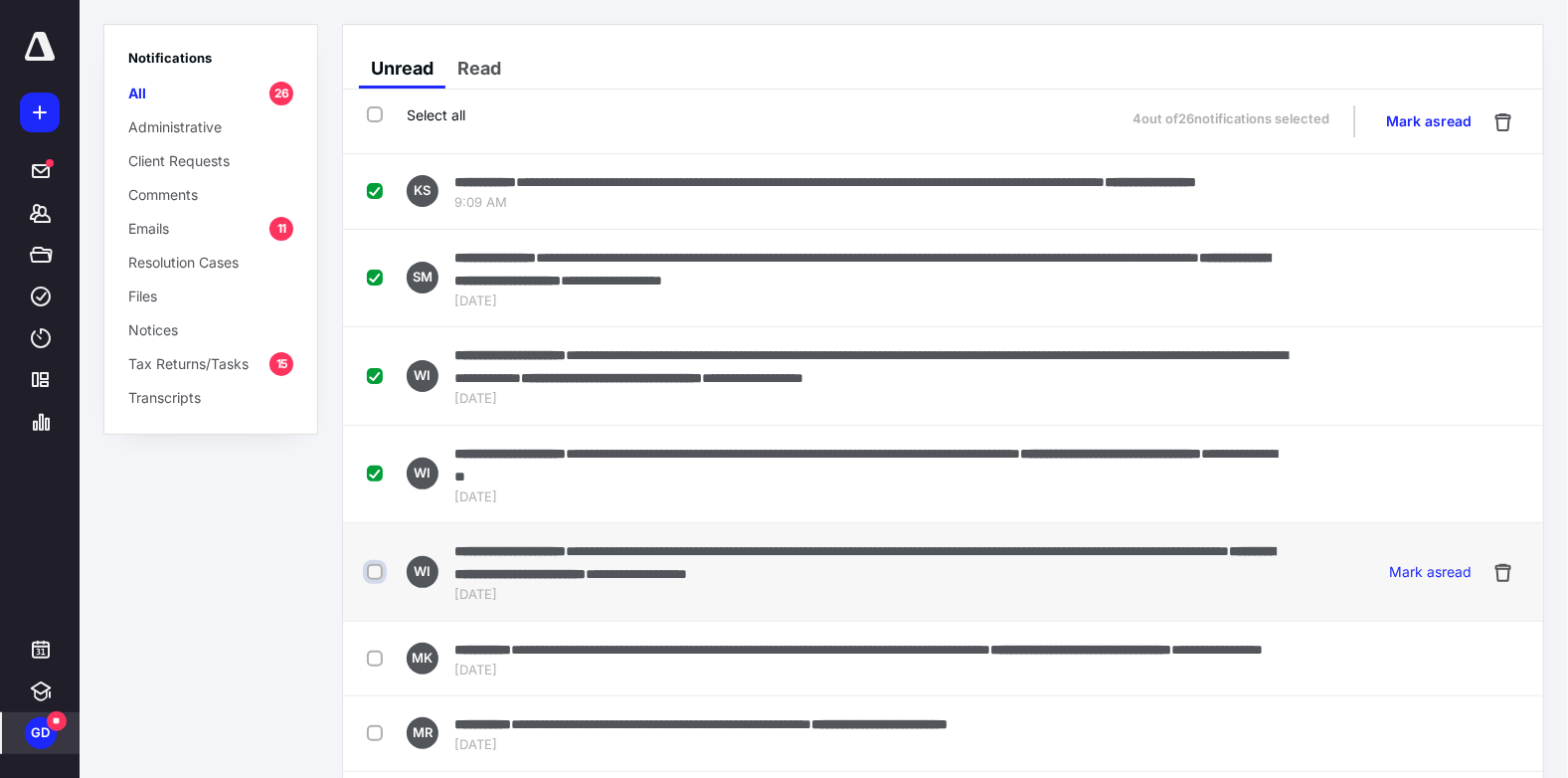 click at bounding box center (377, 572) 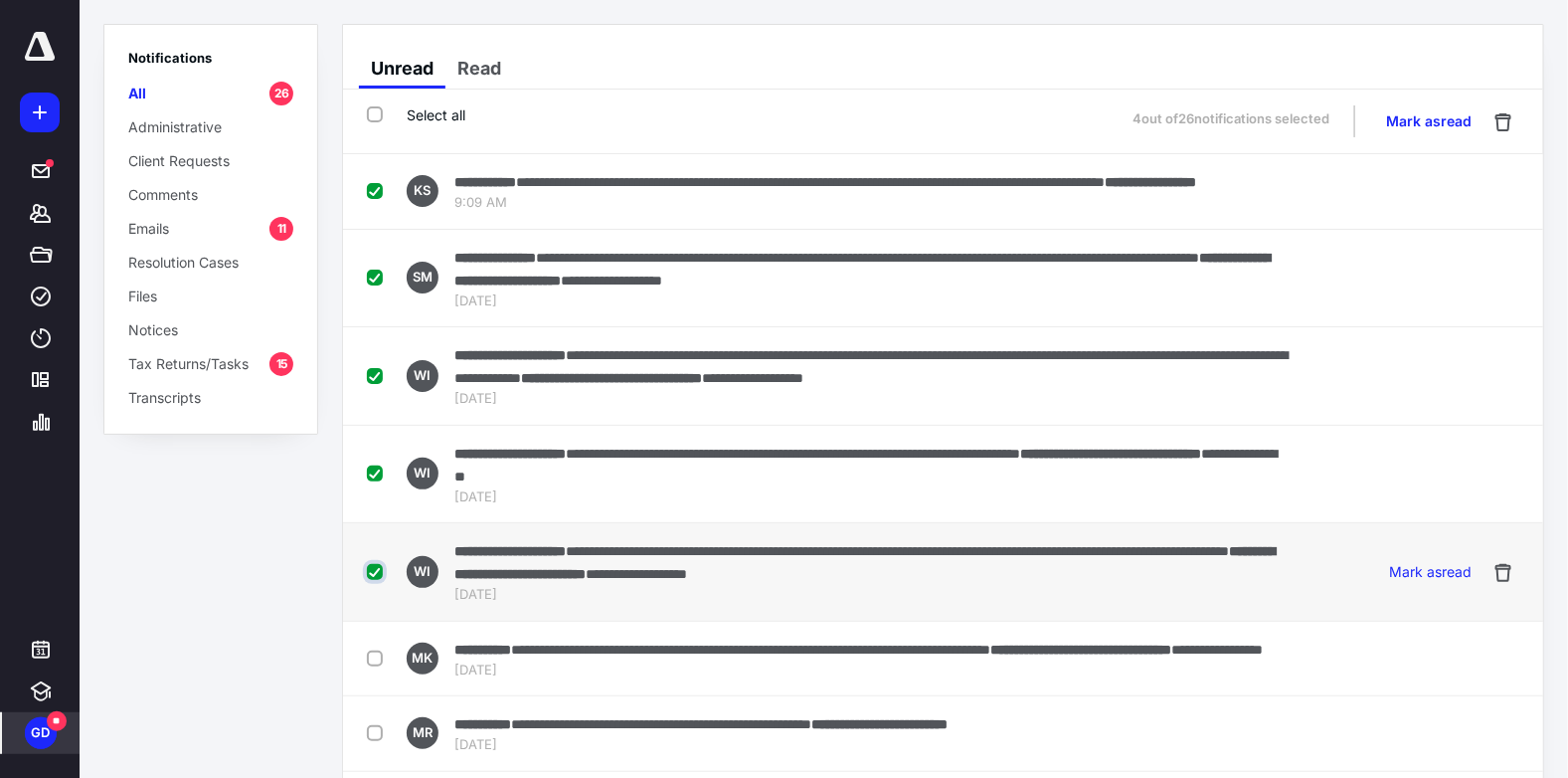 checkbox on "true" 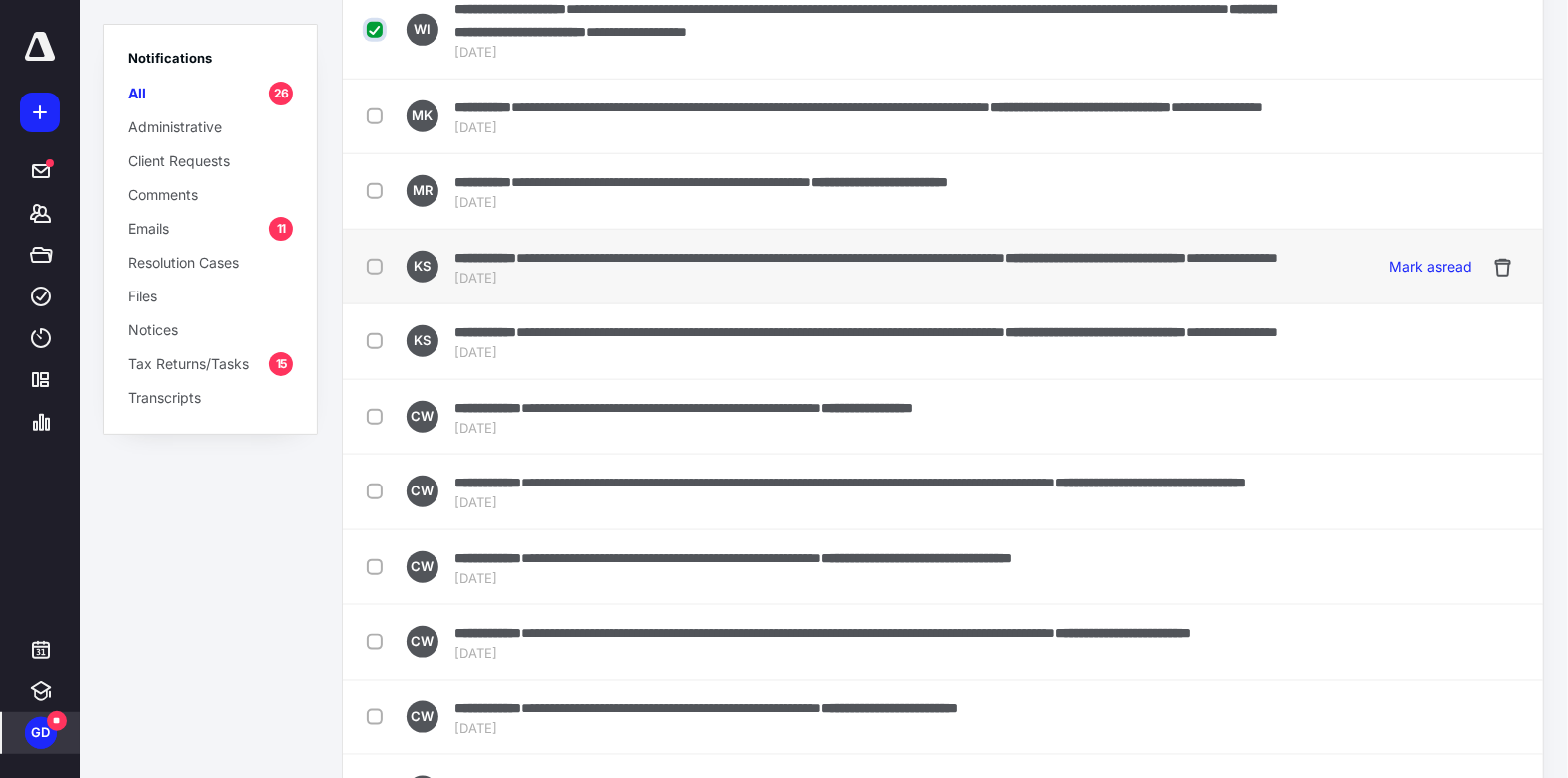 scroll, scrollTop: 547, scrollLeft: 0, axis: vertical 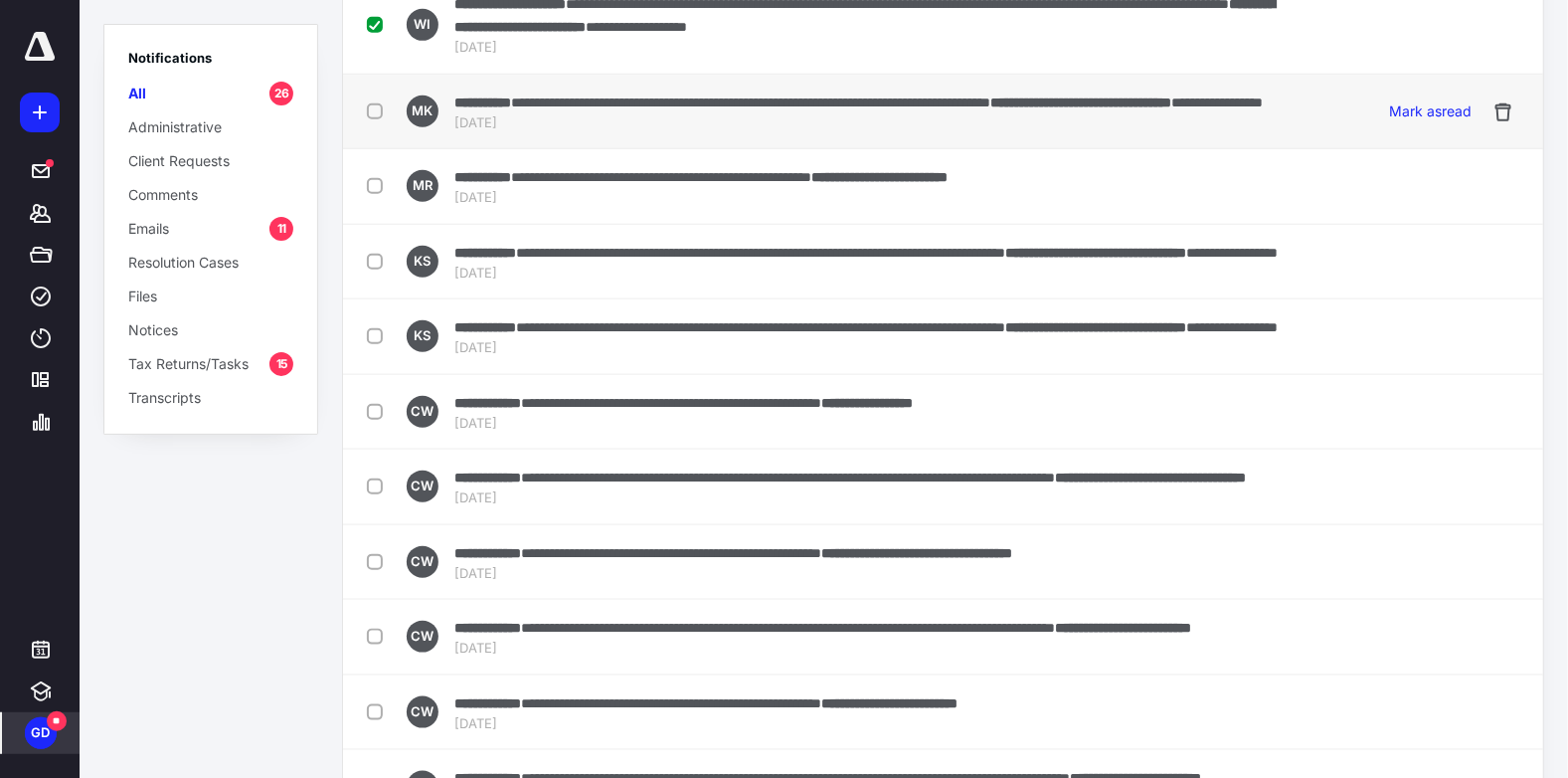 click at bounding box center (379, 110) 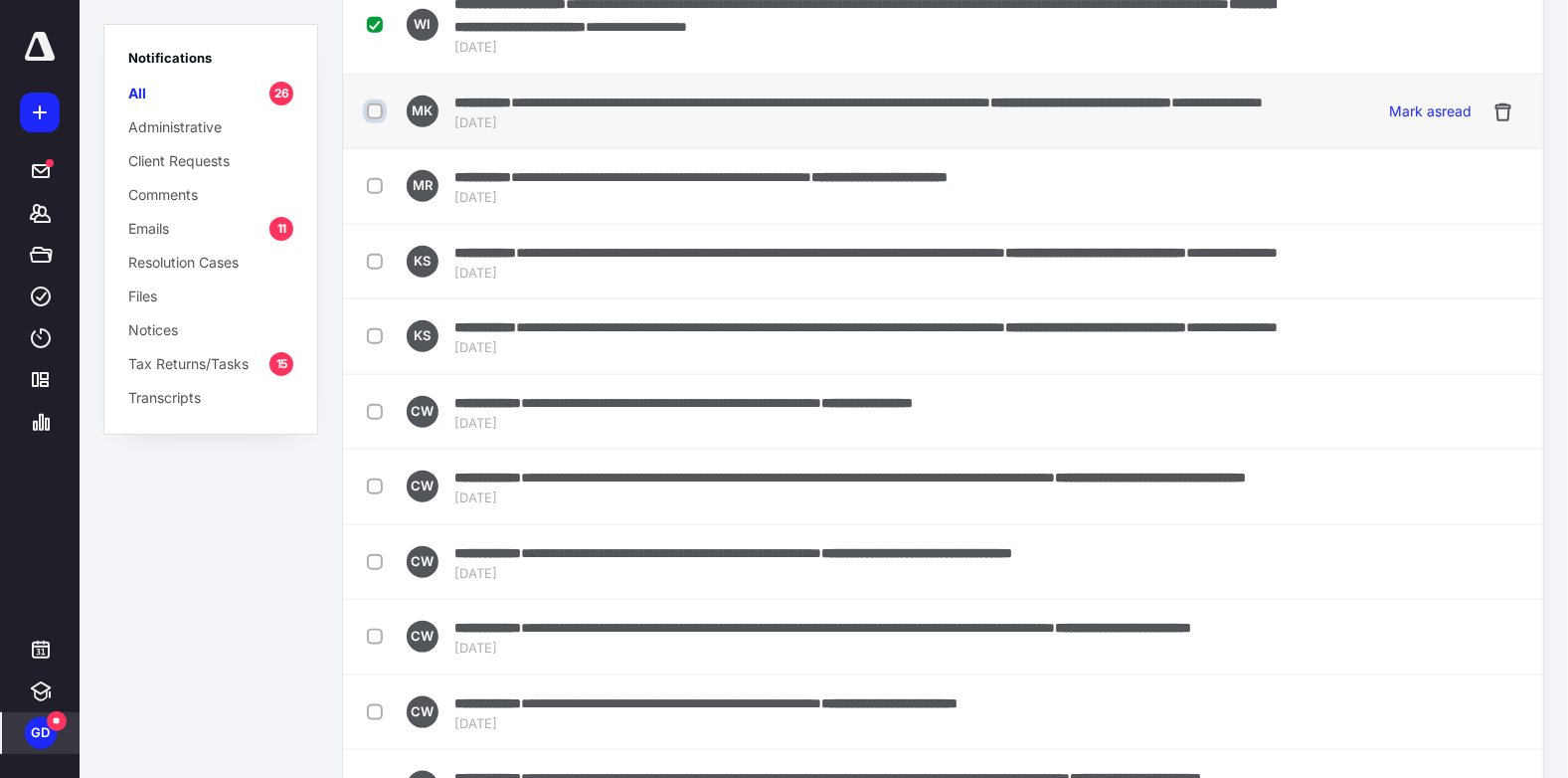 click at bounding box center (377, 111) 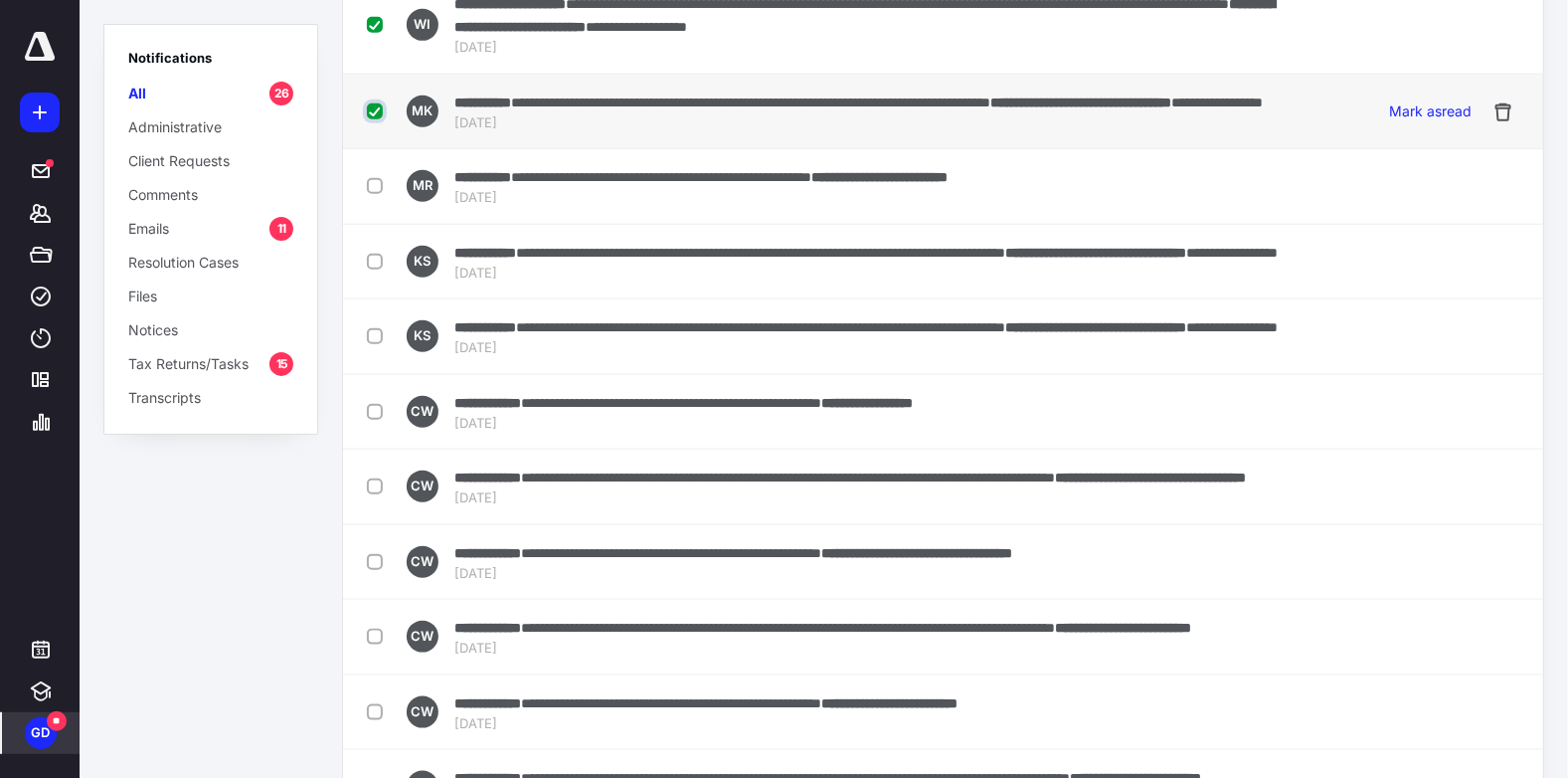 checkbox on "true" 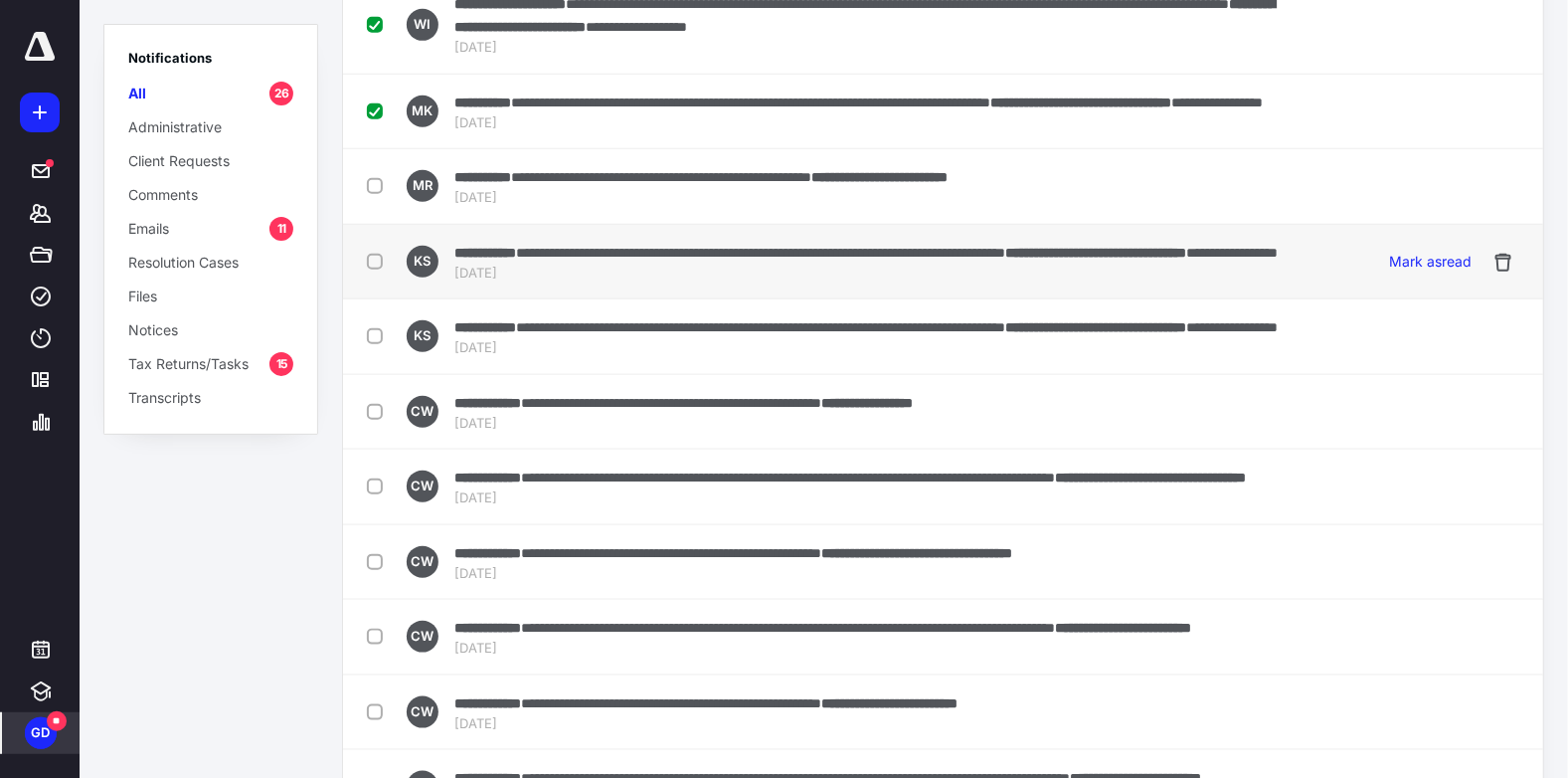 click at bounding box center (379, 261) 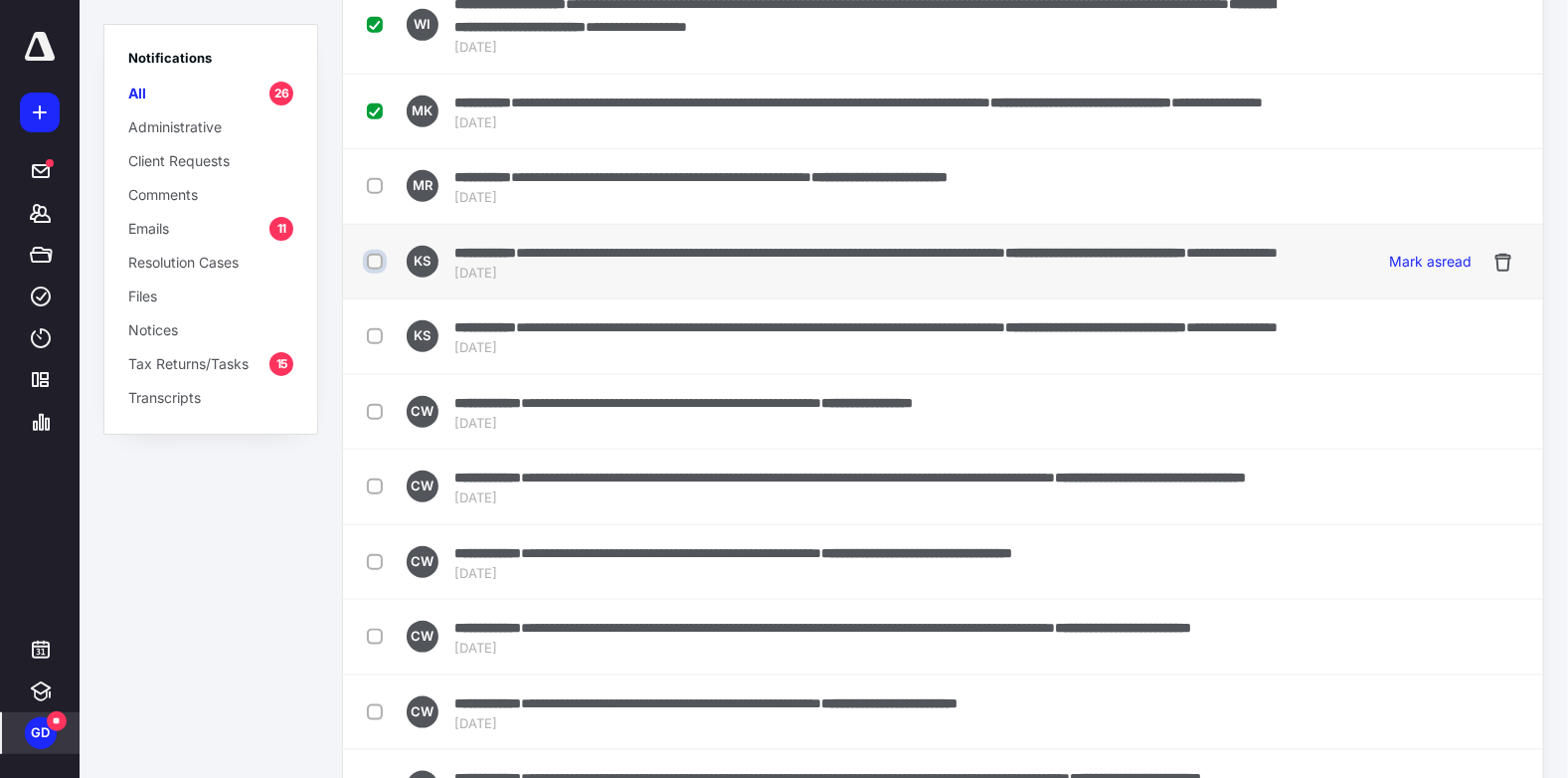 click at bounding box center [377, 262] 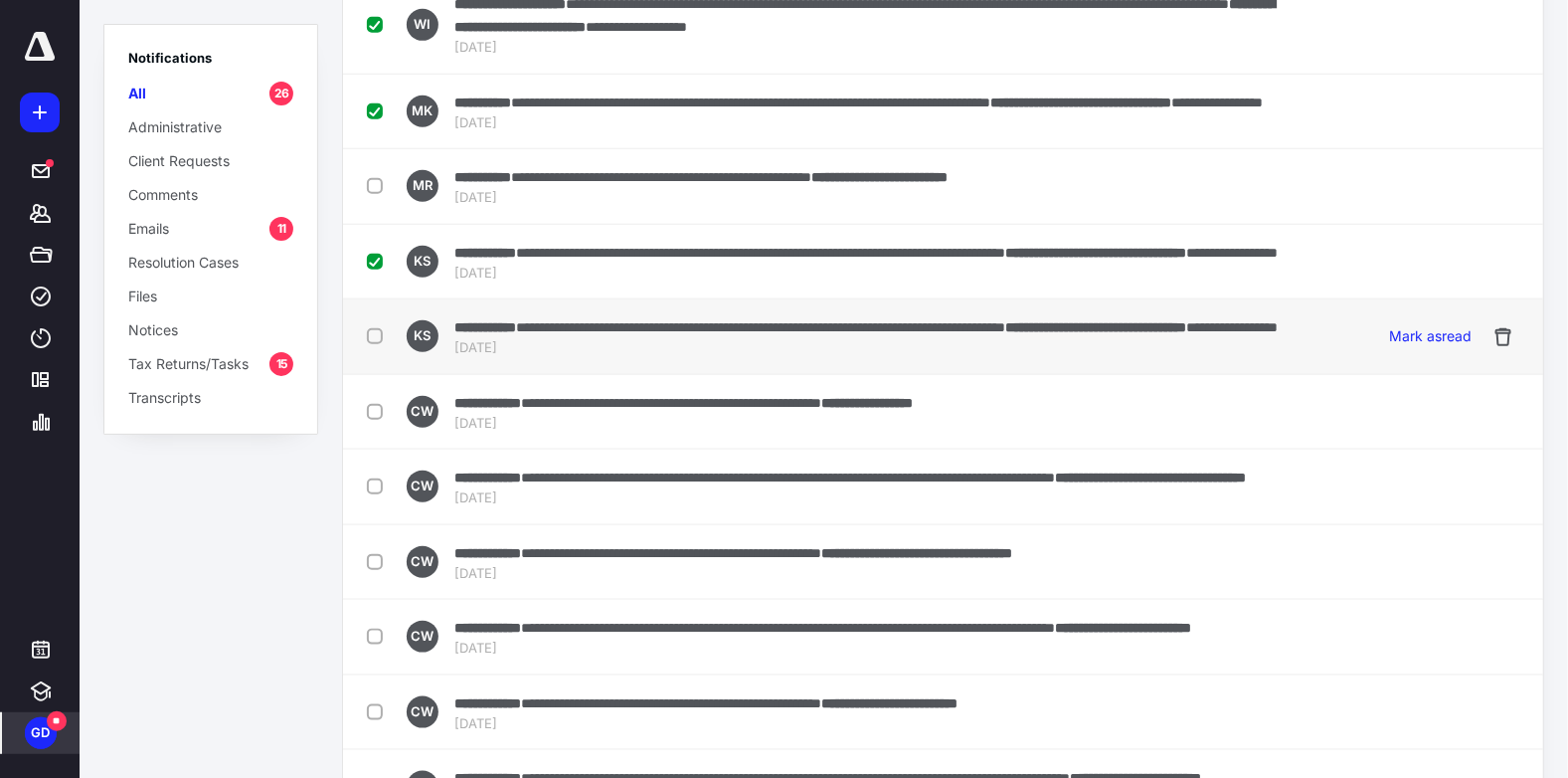 click at bounding box center [379, 335] 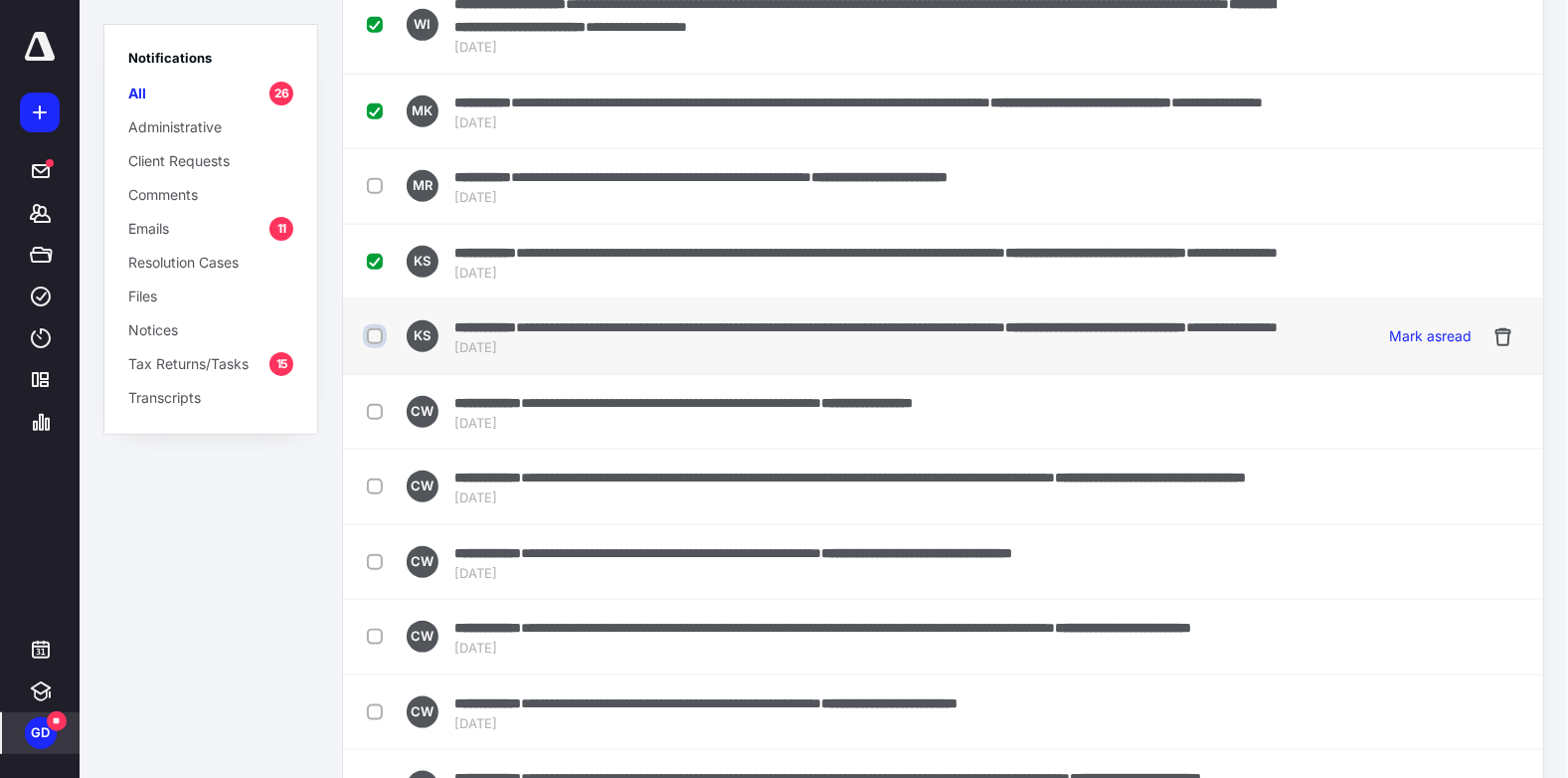click at bounding box center [377, 336] 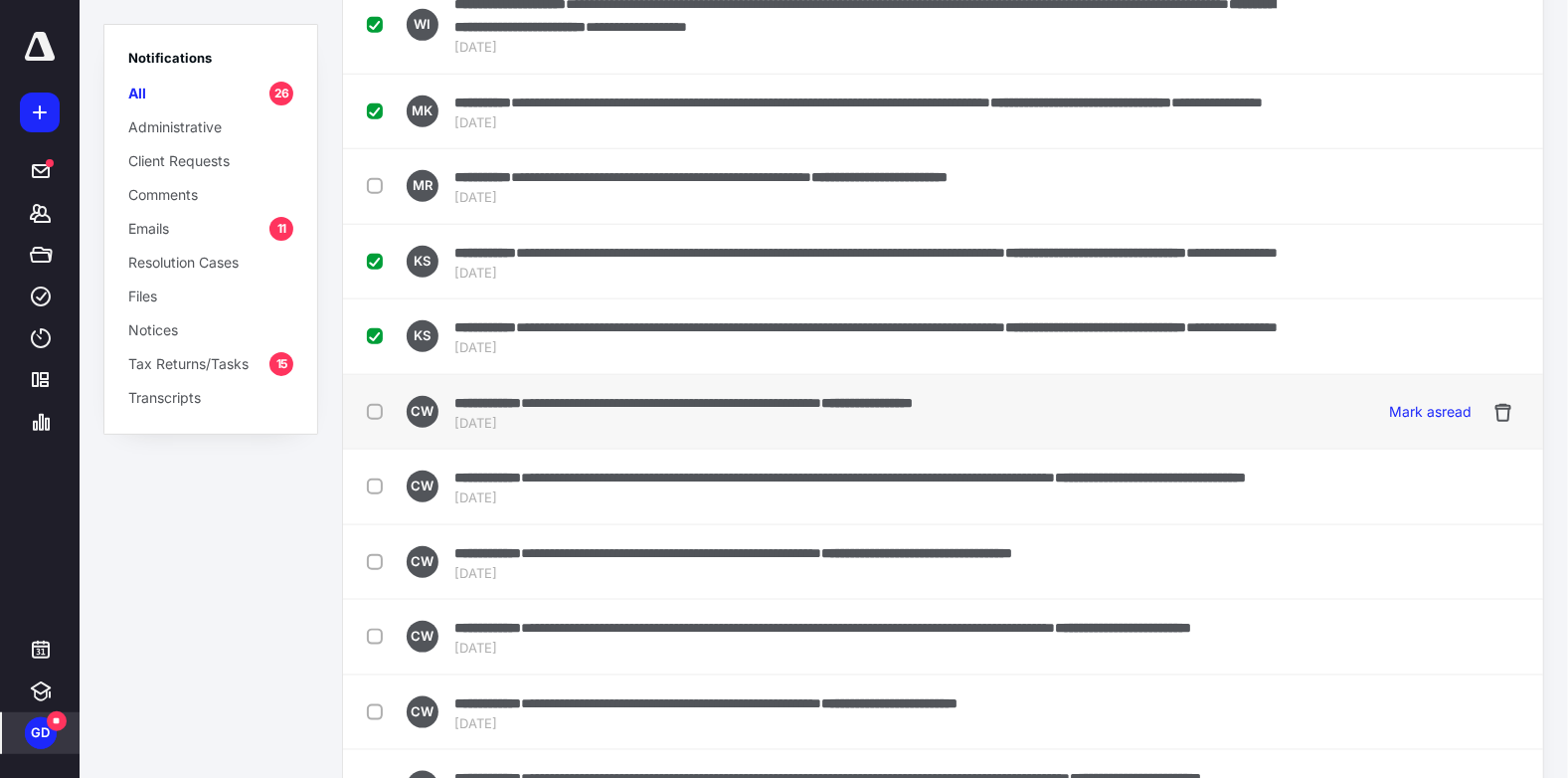 click at bounding box center (379, 411) 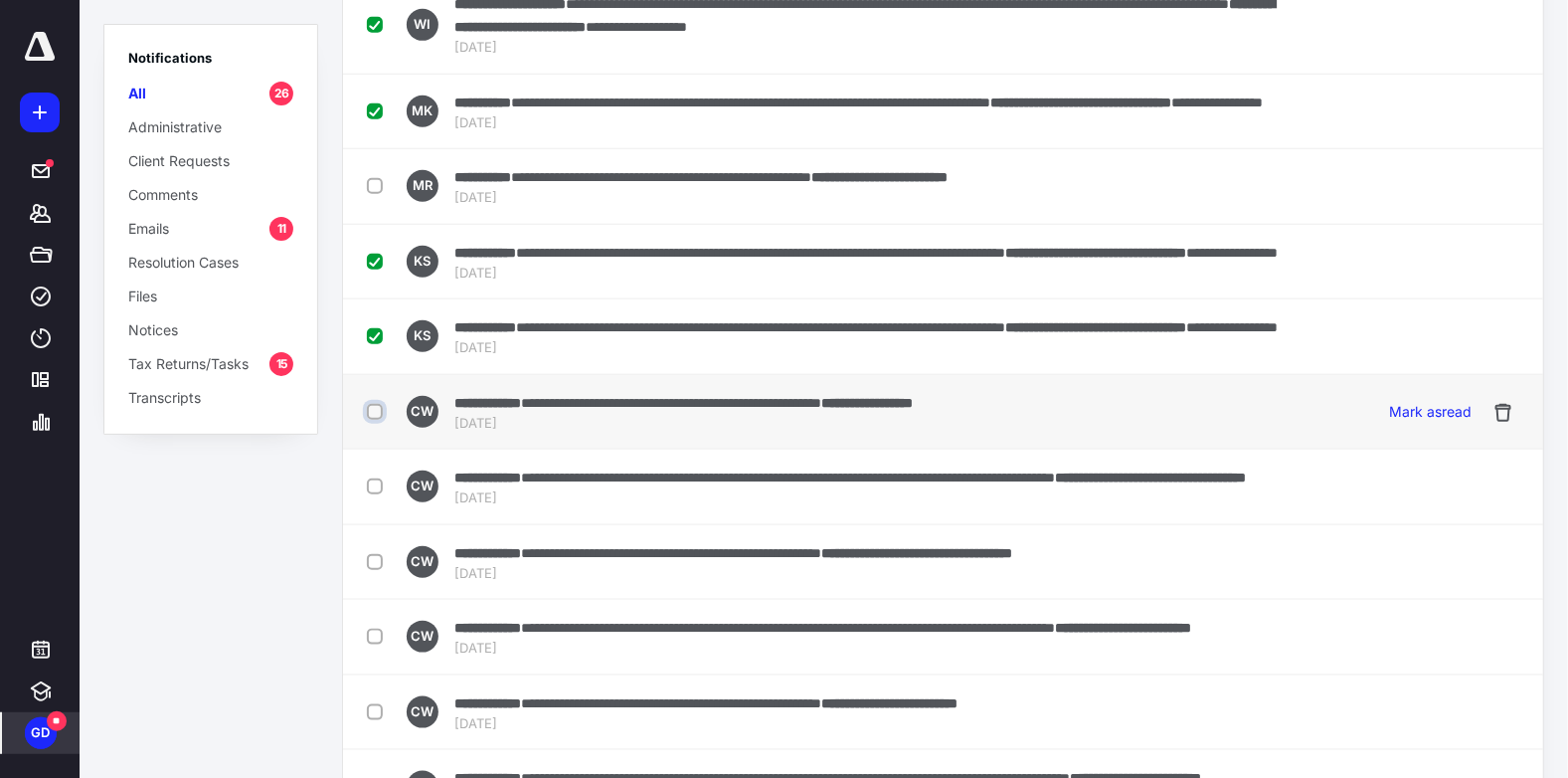 click at bounding box center (377, 412) 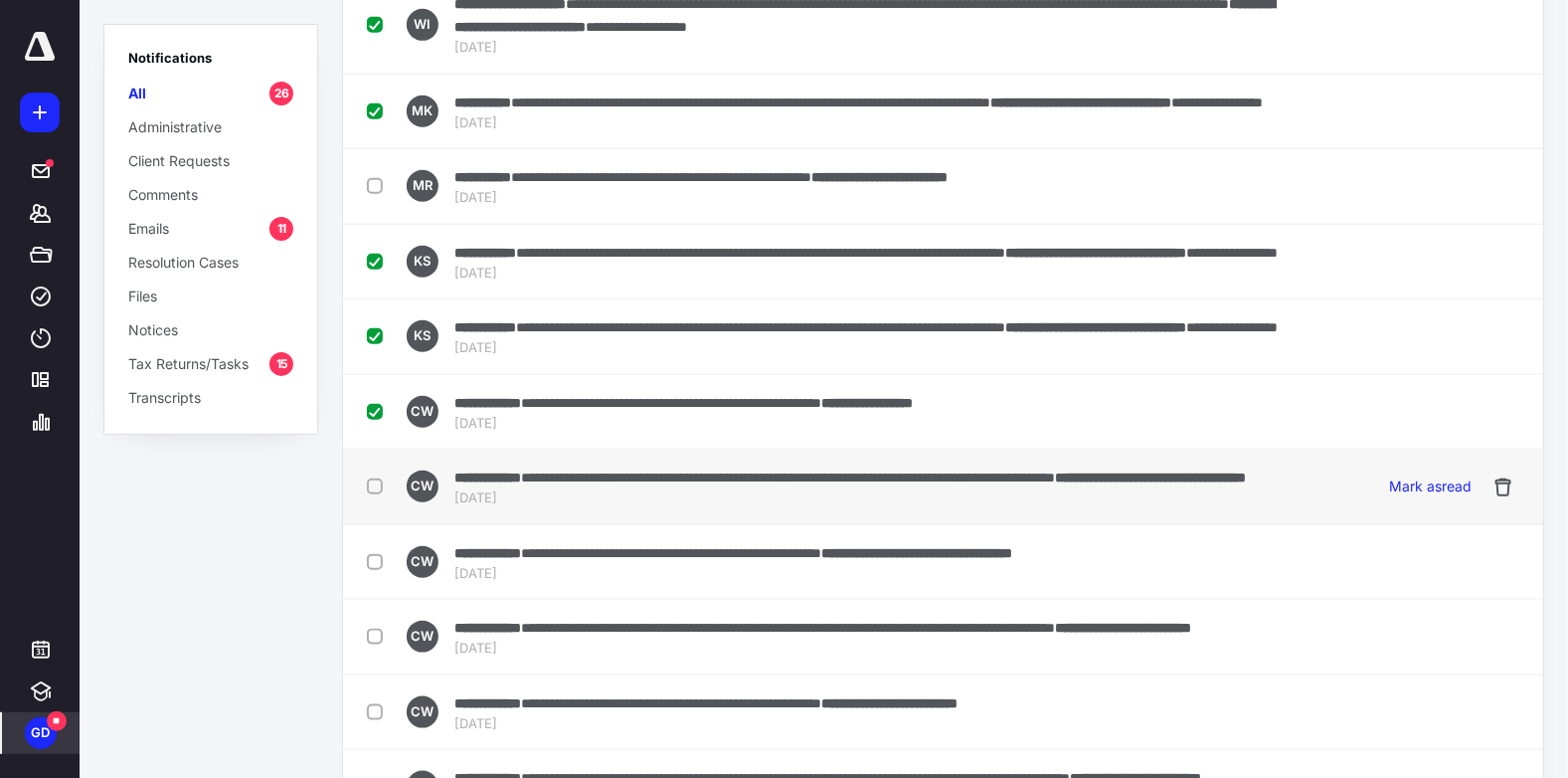 click at bounding box center (379, 486) 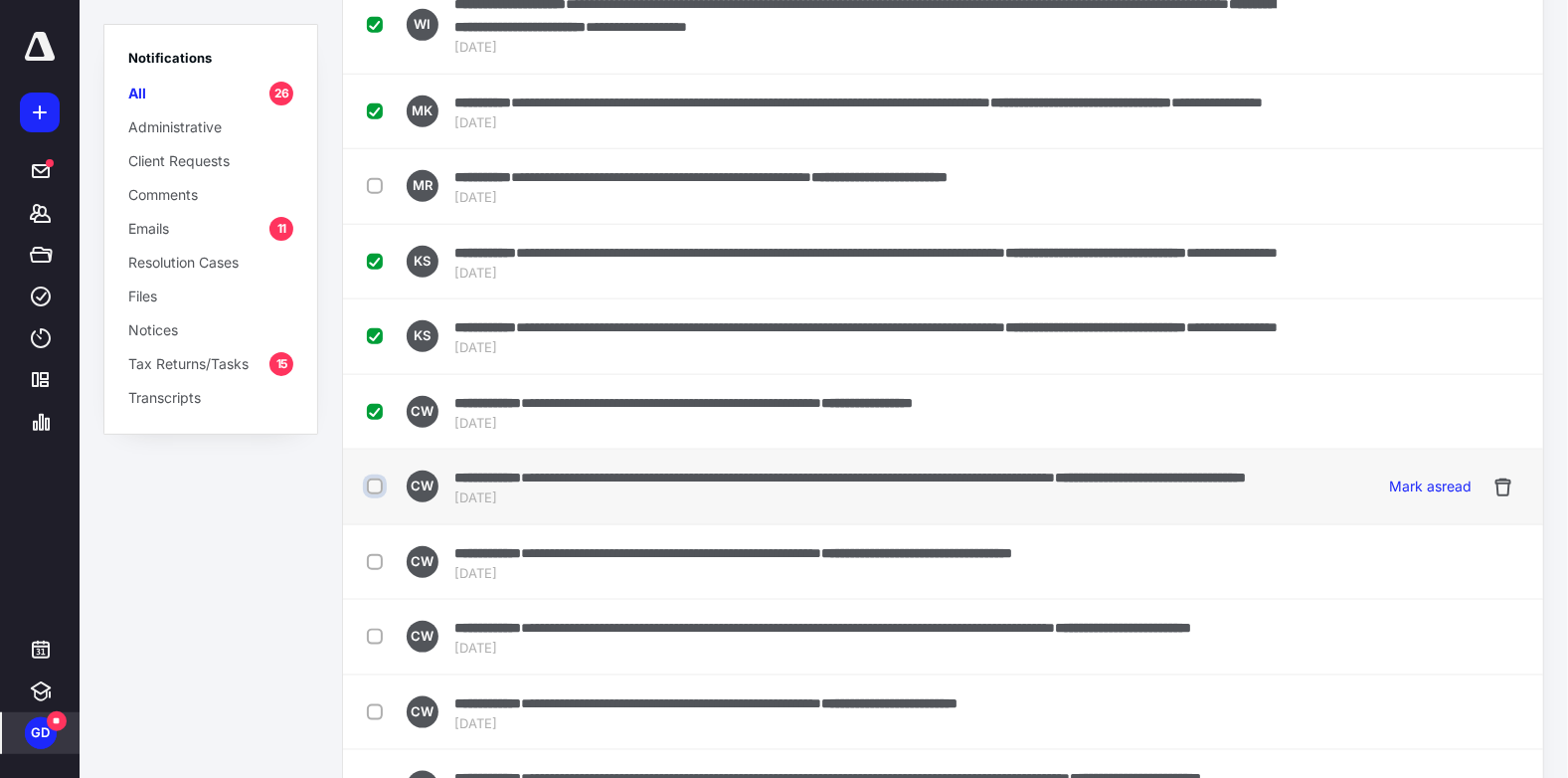 click at bounding box center [377, 486] 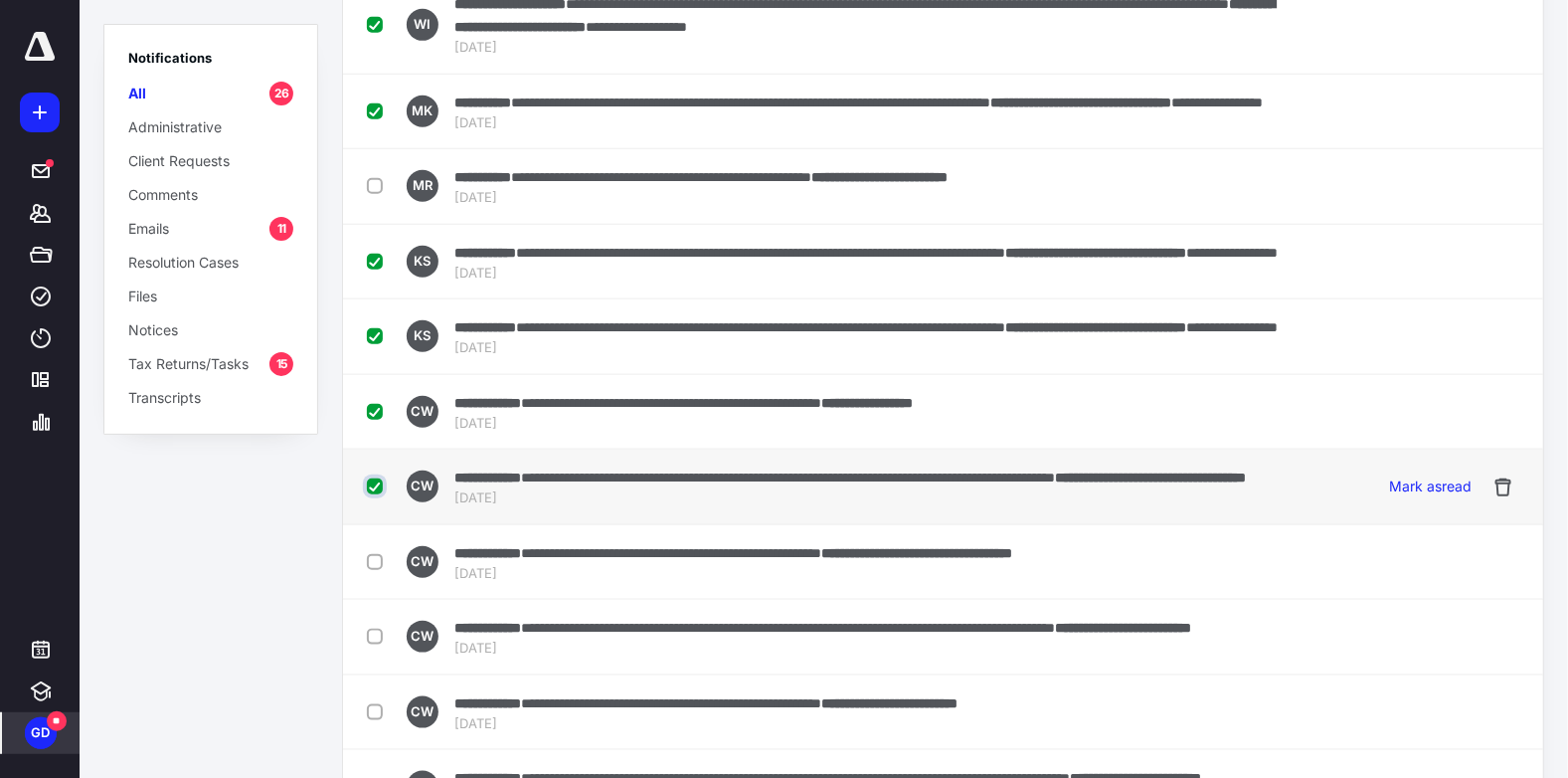 checkbox on "true" 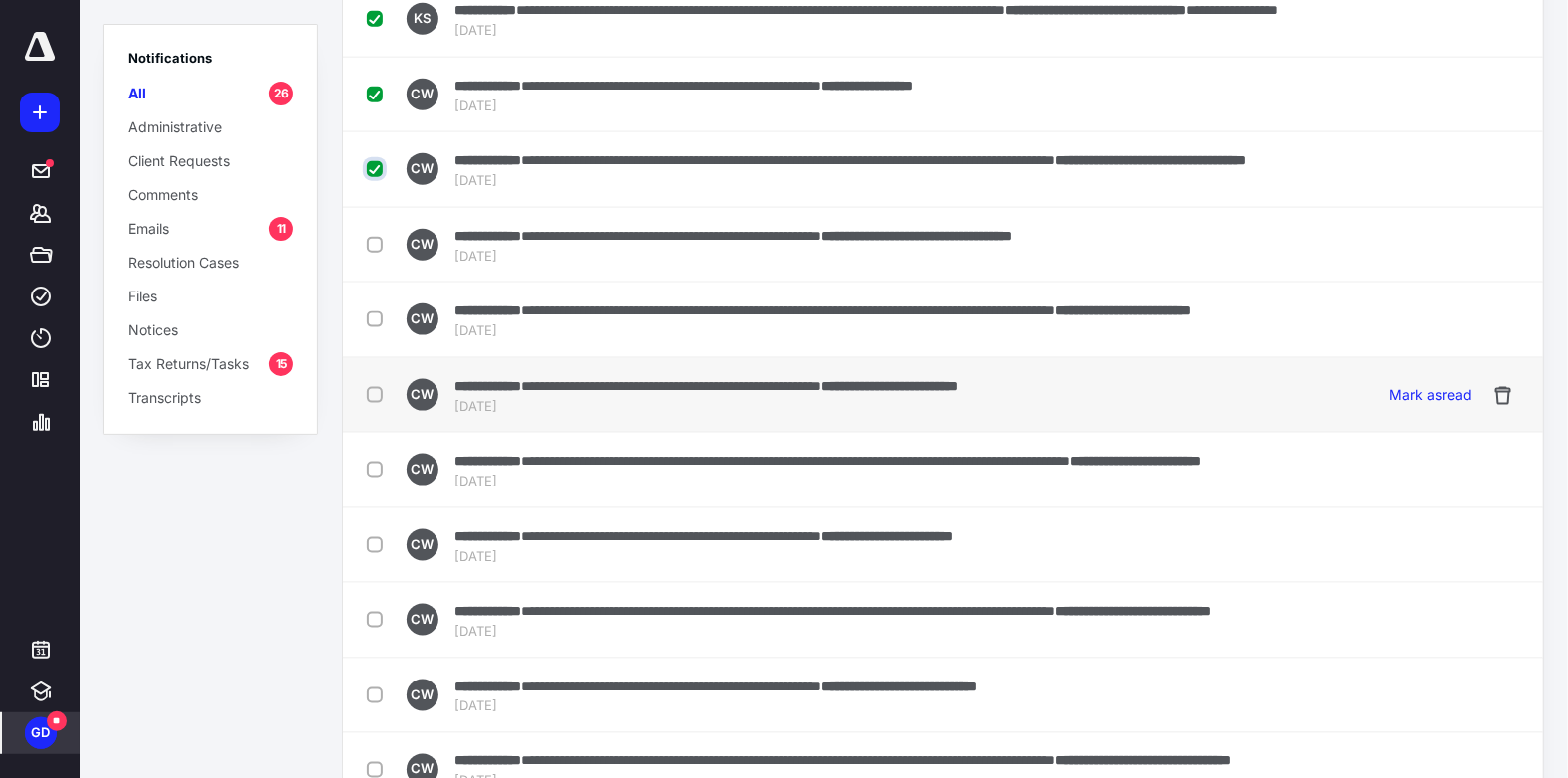 scroll, scrollTop: 870, scrollLeft: 0, axis: vertical 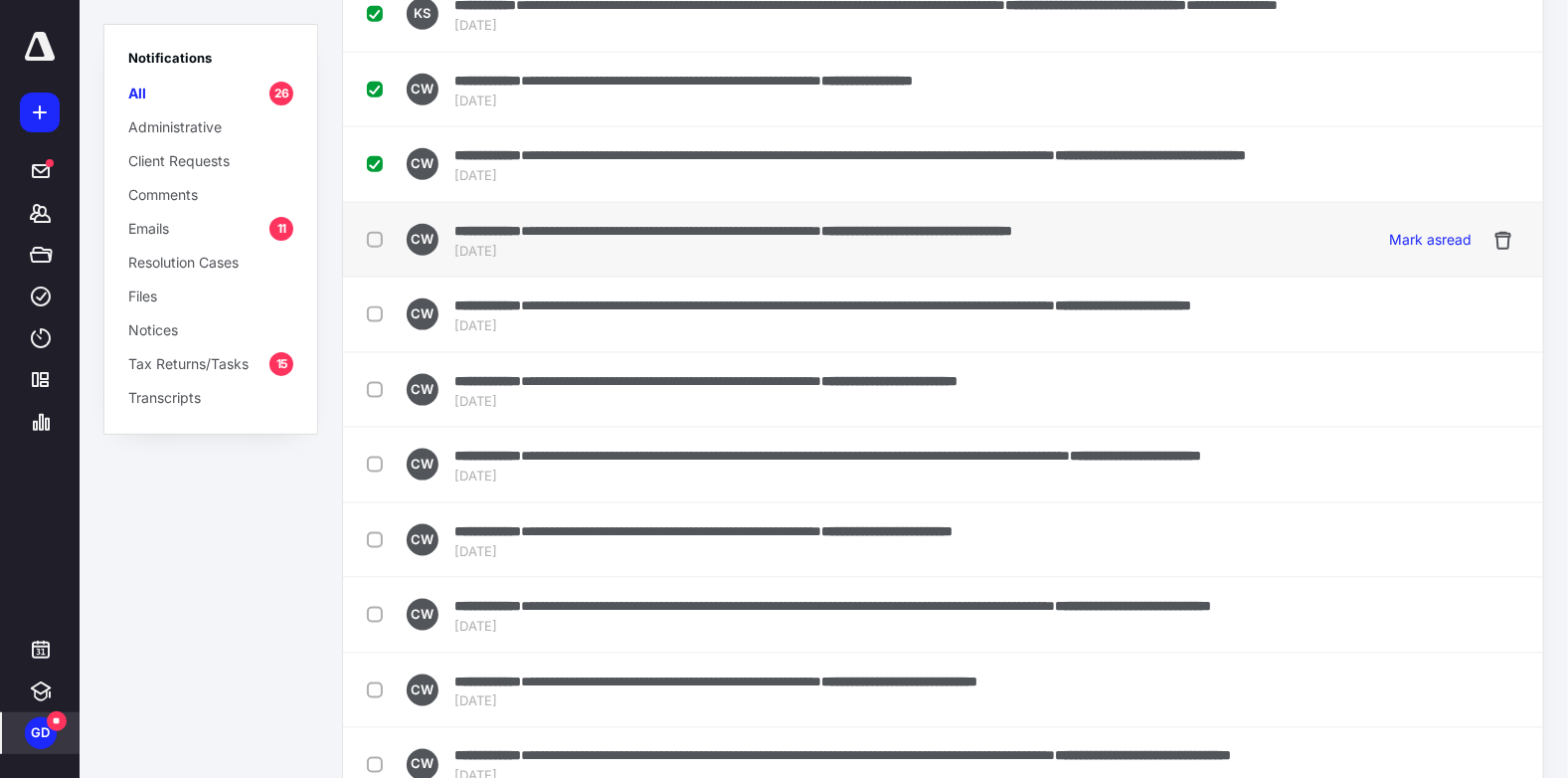 click at bounding box center (379, 239) 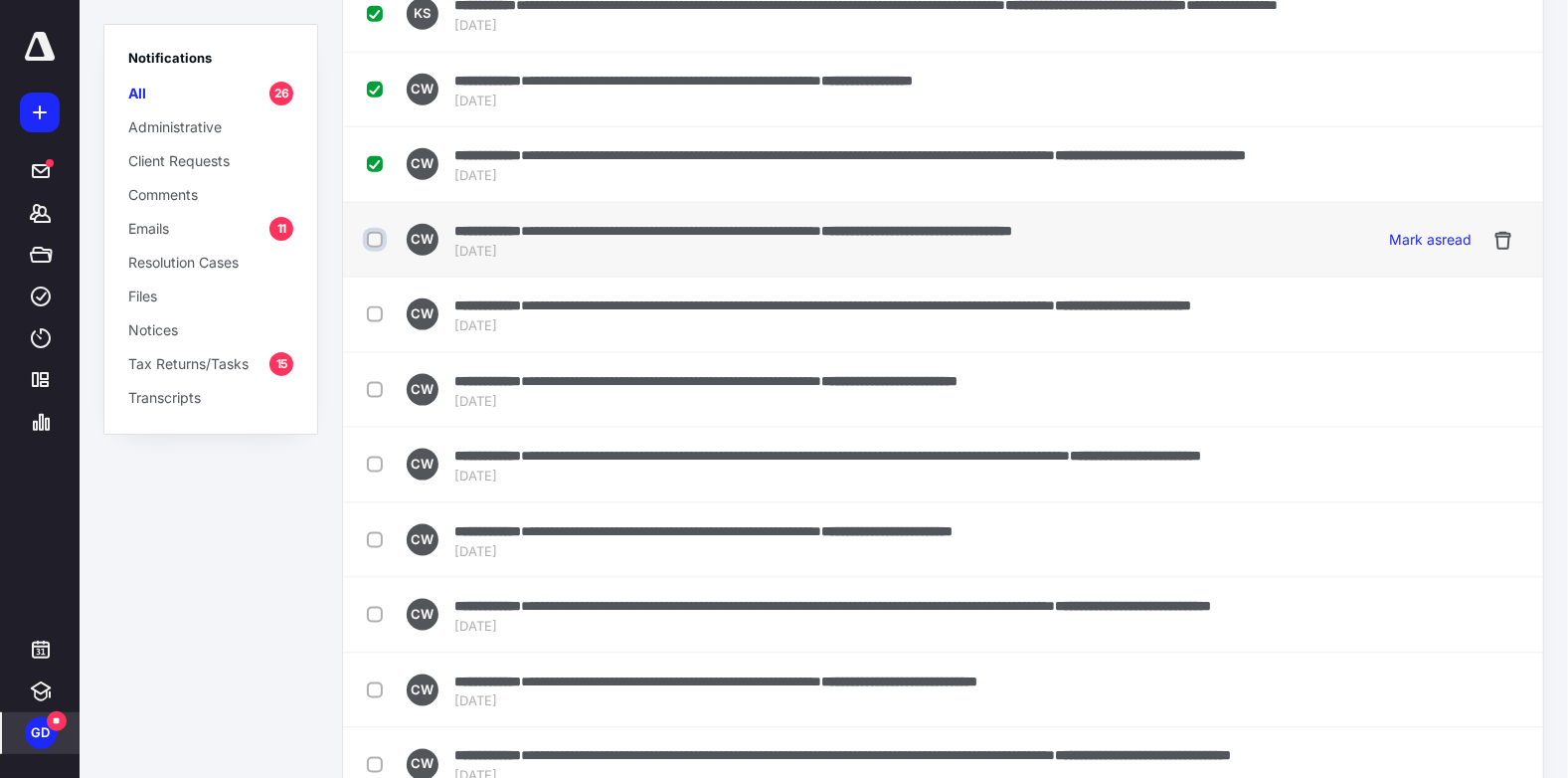 click at bounding box center (377, 240) 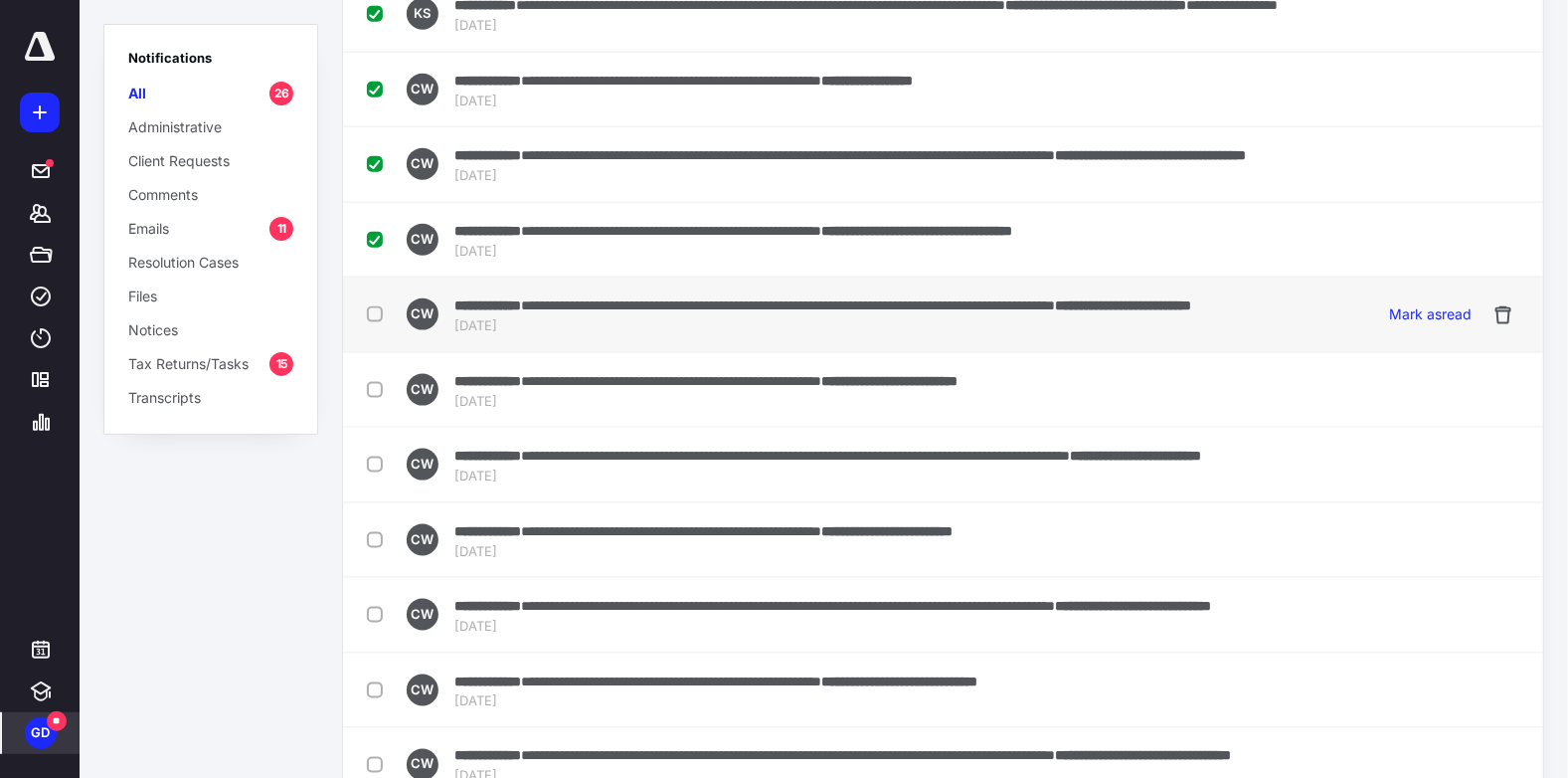 click at bounding box center [379, 313] 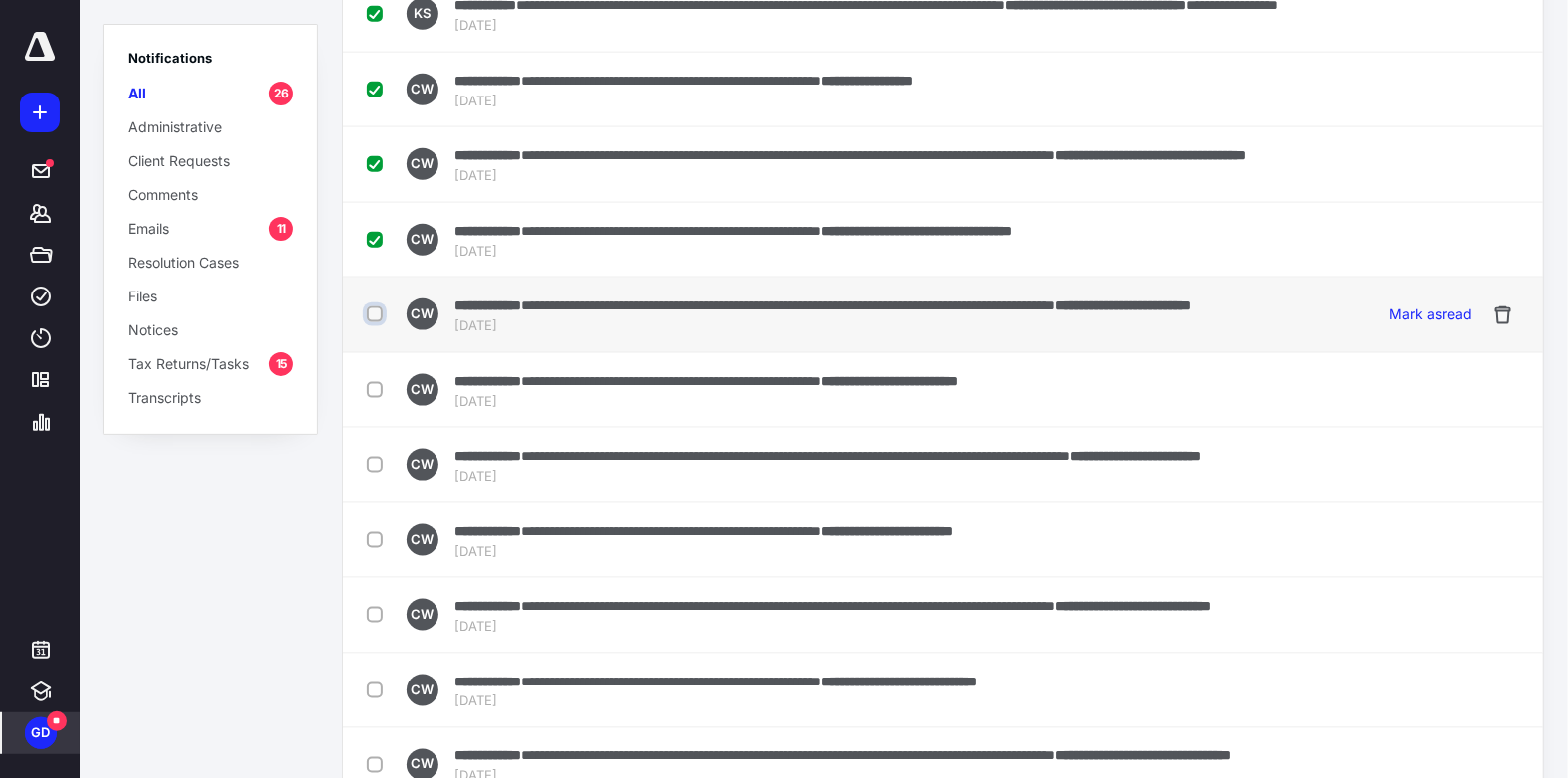click at bounding box center [377, 314] 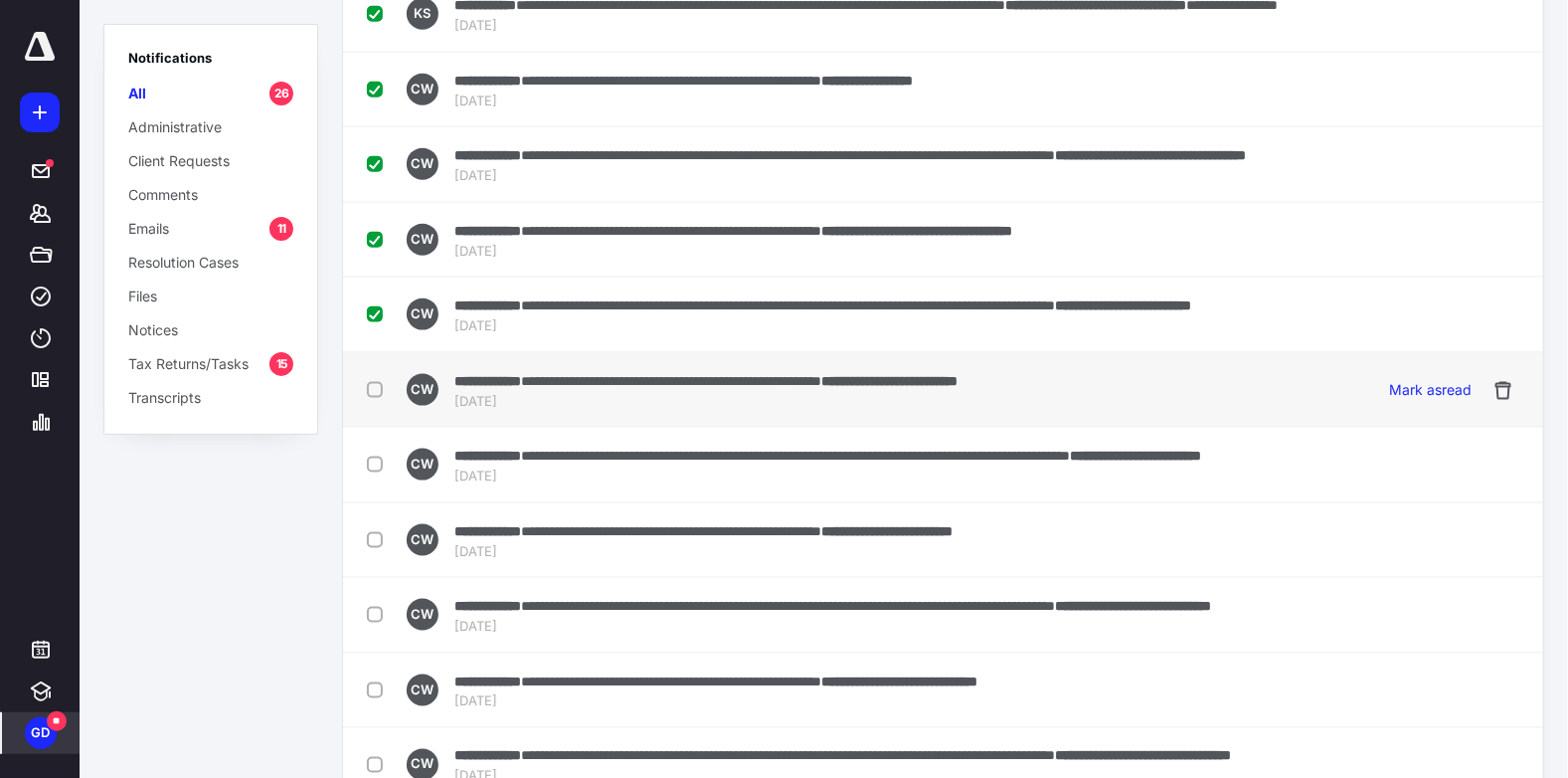 click at bounding box center [379, 389] 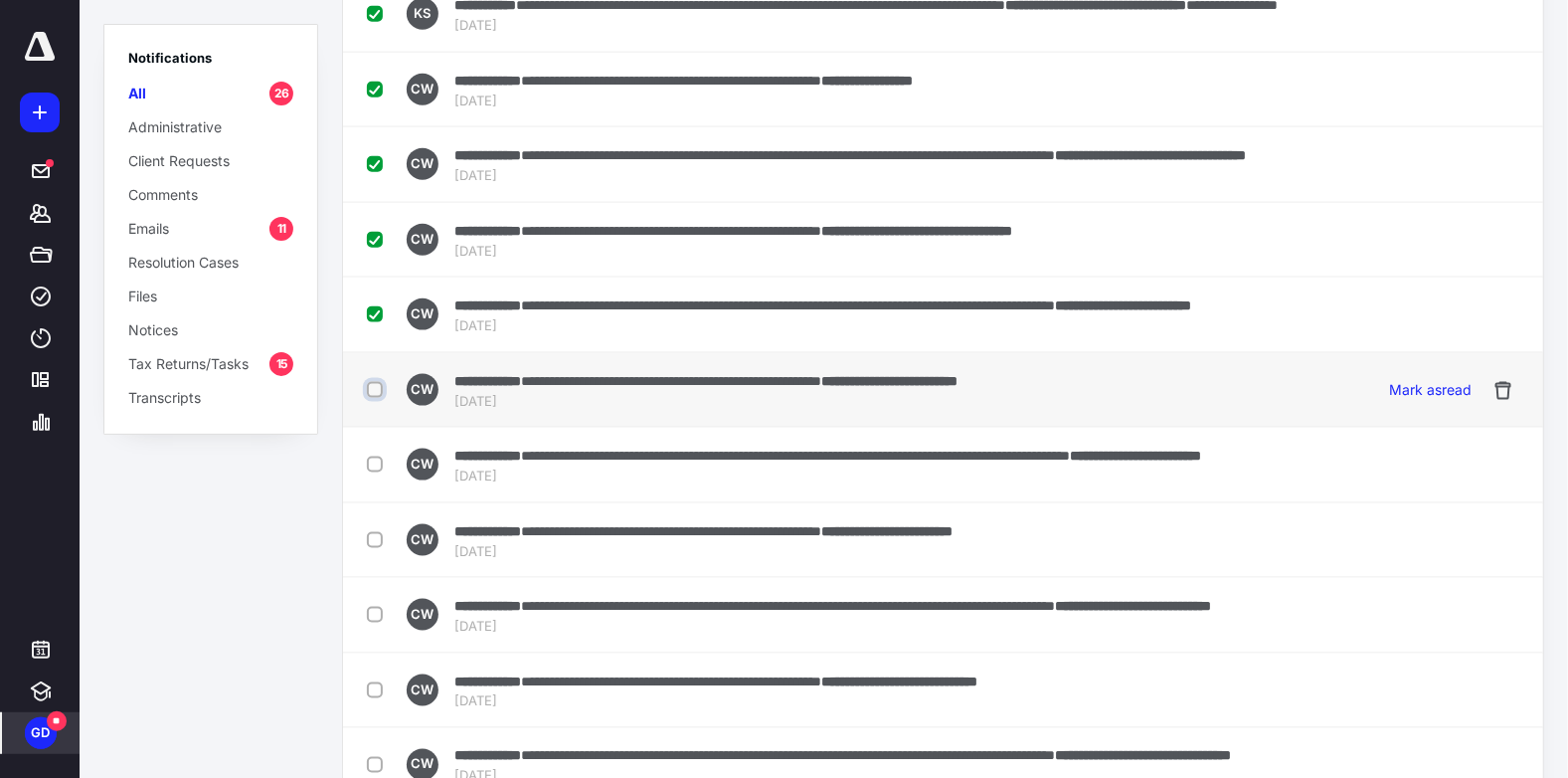click at bounding box center [377, 390] 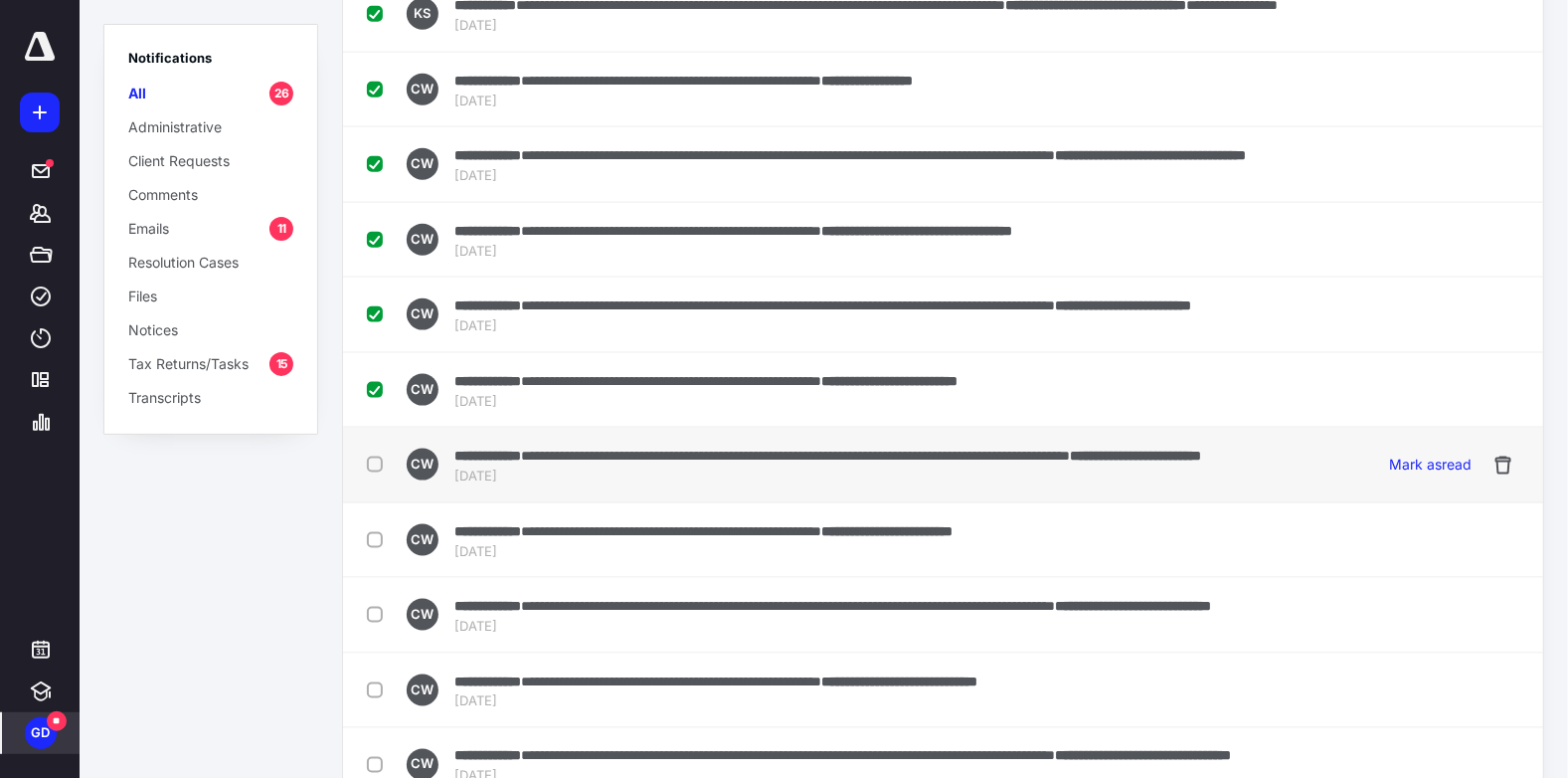 click at bounding box center [379, 464] 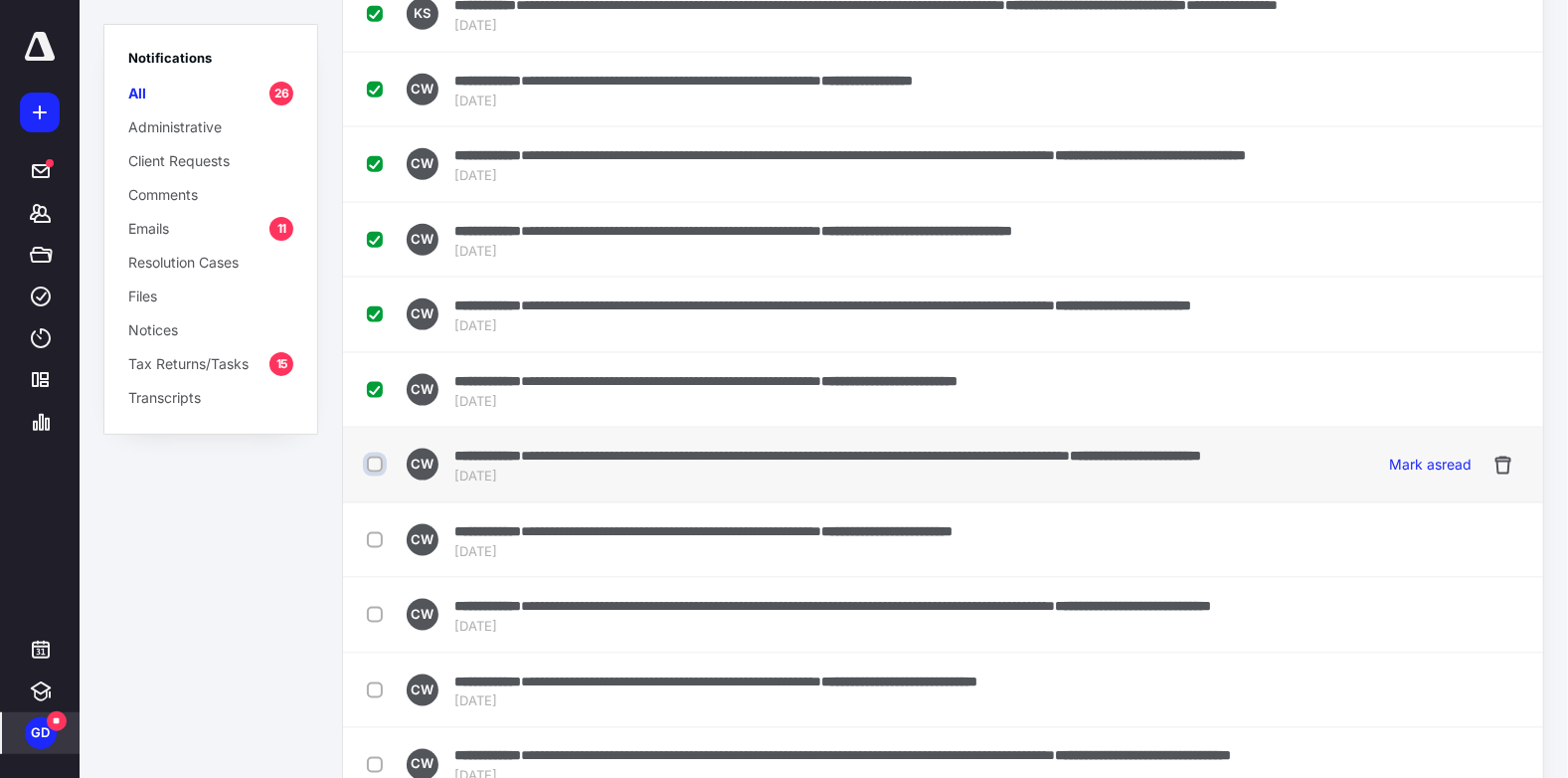 click at bounding box center [377, 465] 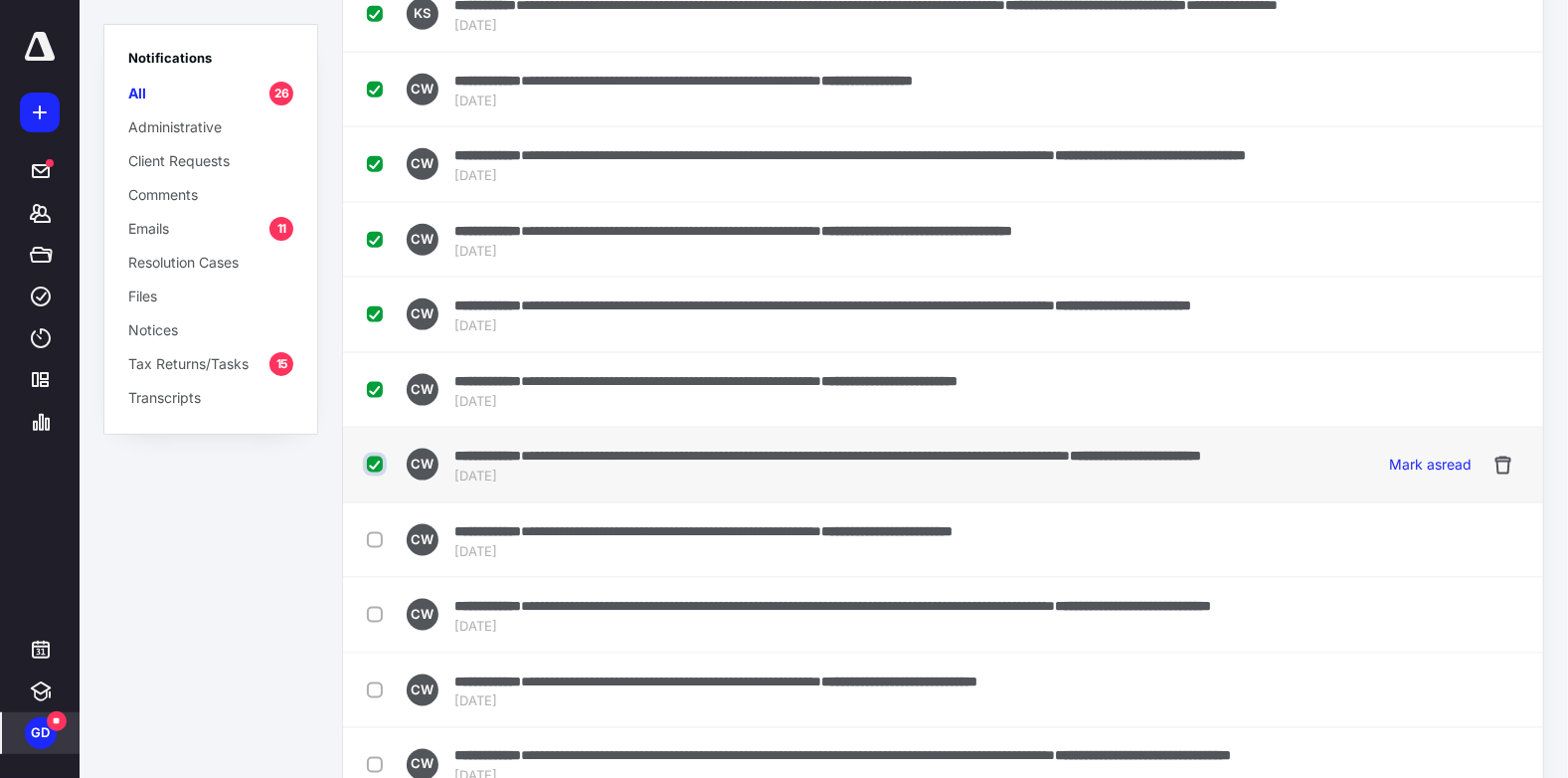 checkbox on "true" 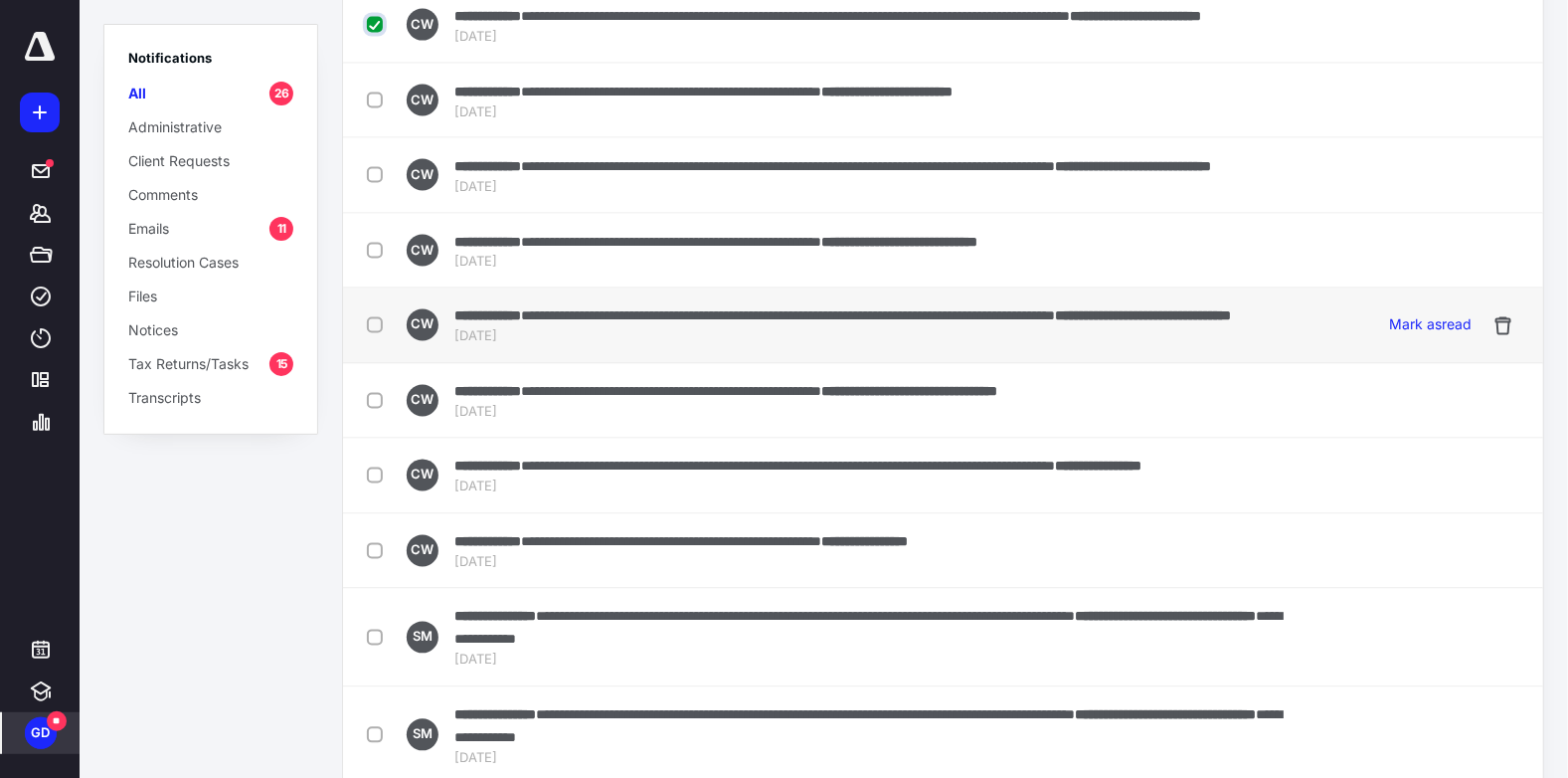 scroll, scrollTop: 1318, scrollLeft: 0, axis: vertical 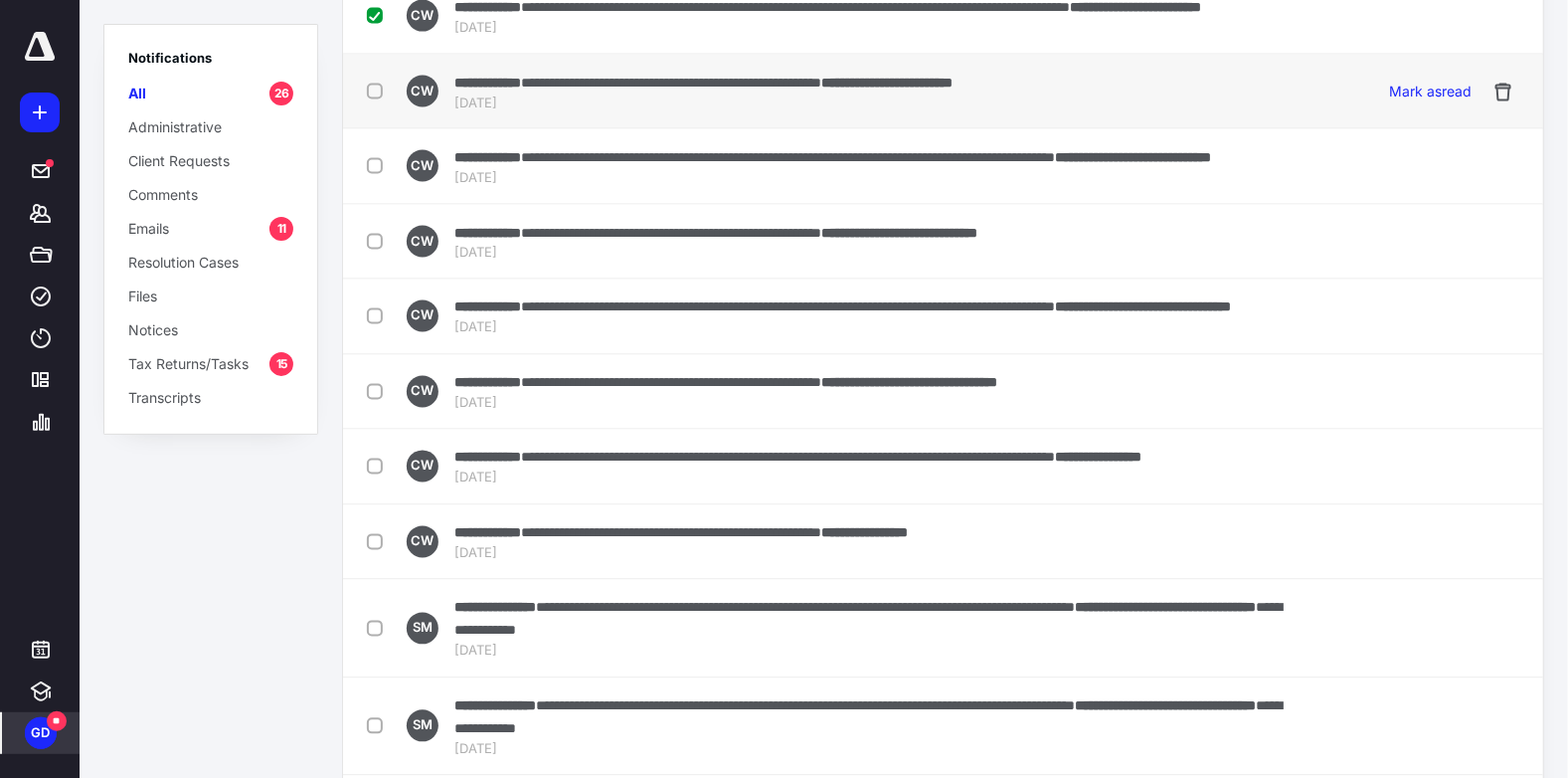click at bounding box center (379, 91) 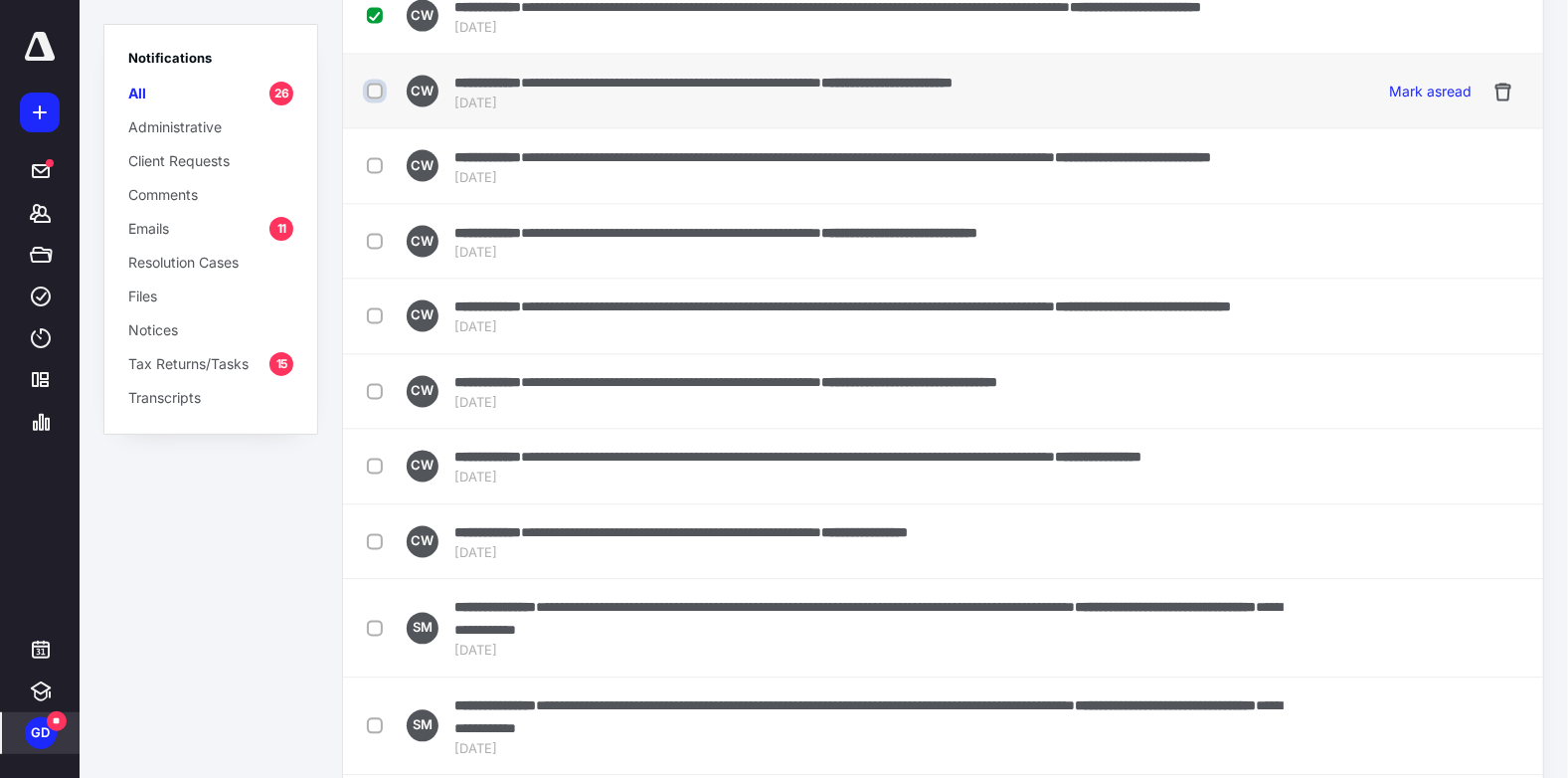 click at bounding box center (377, 92) 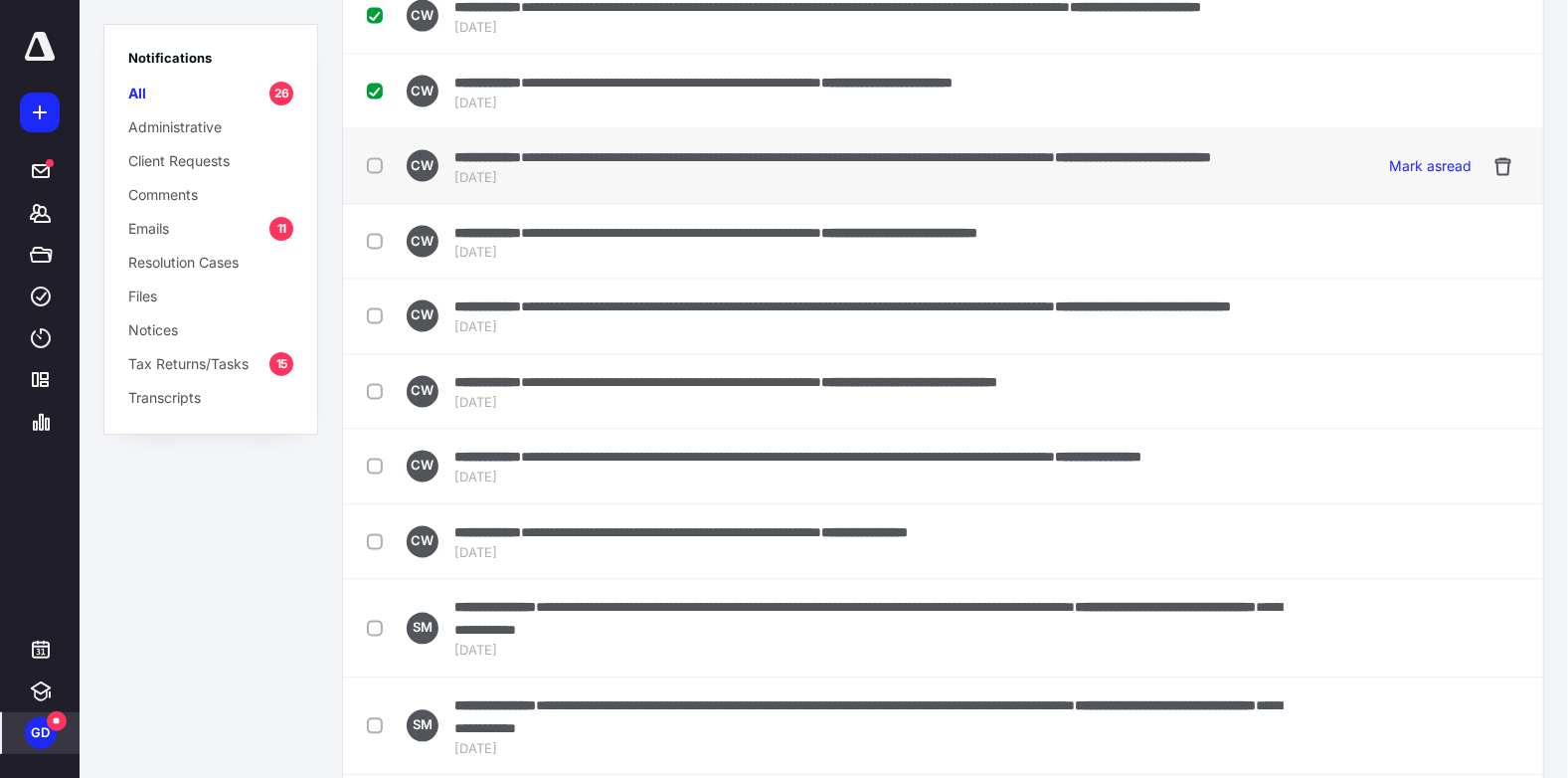 click at bounding box center [379, 165] 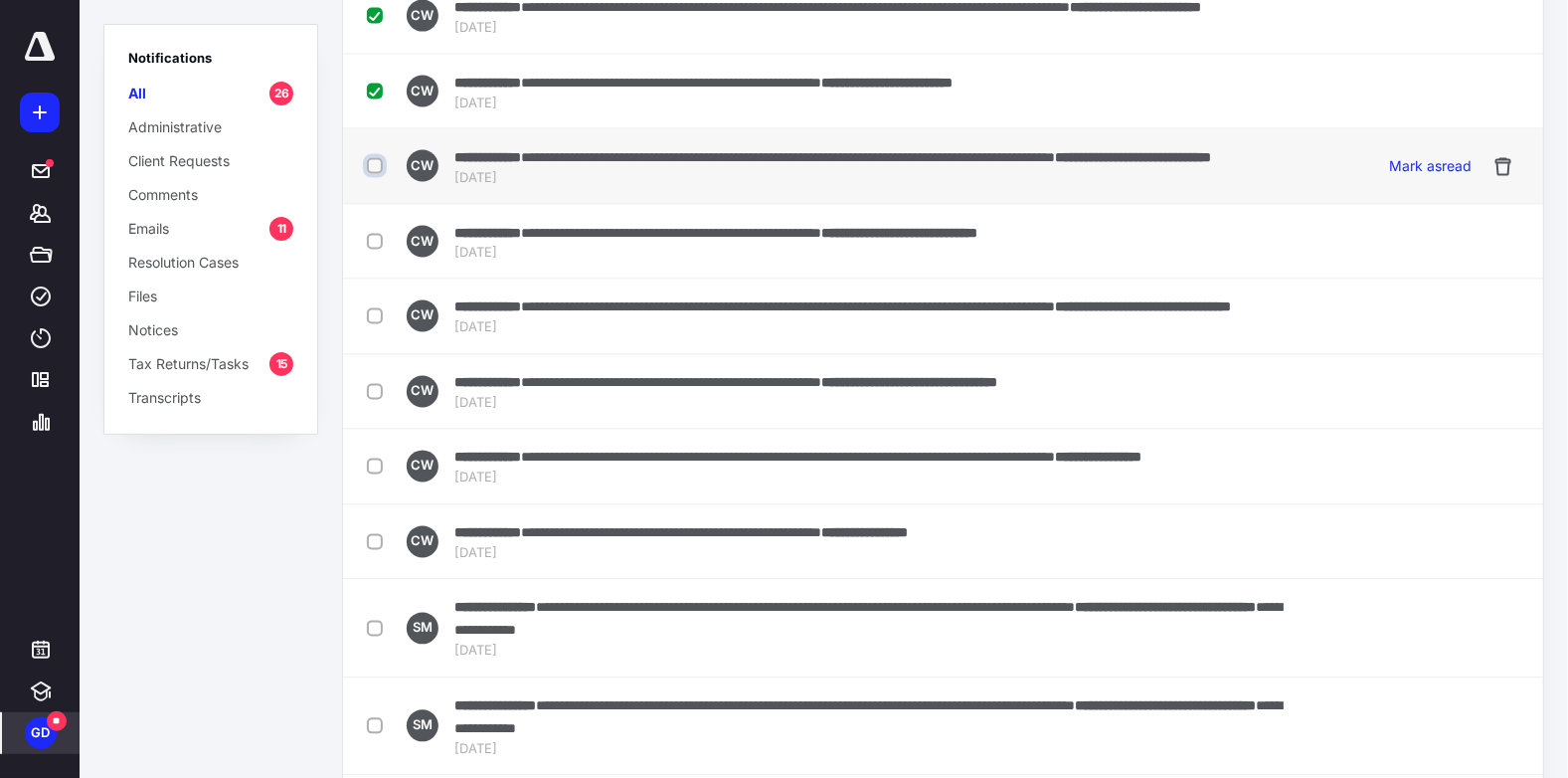 click at bounding box center (377, 166) 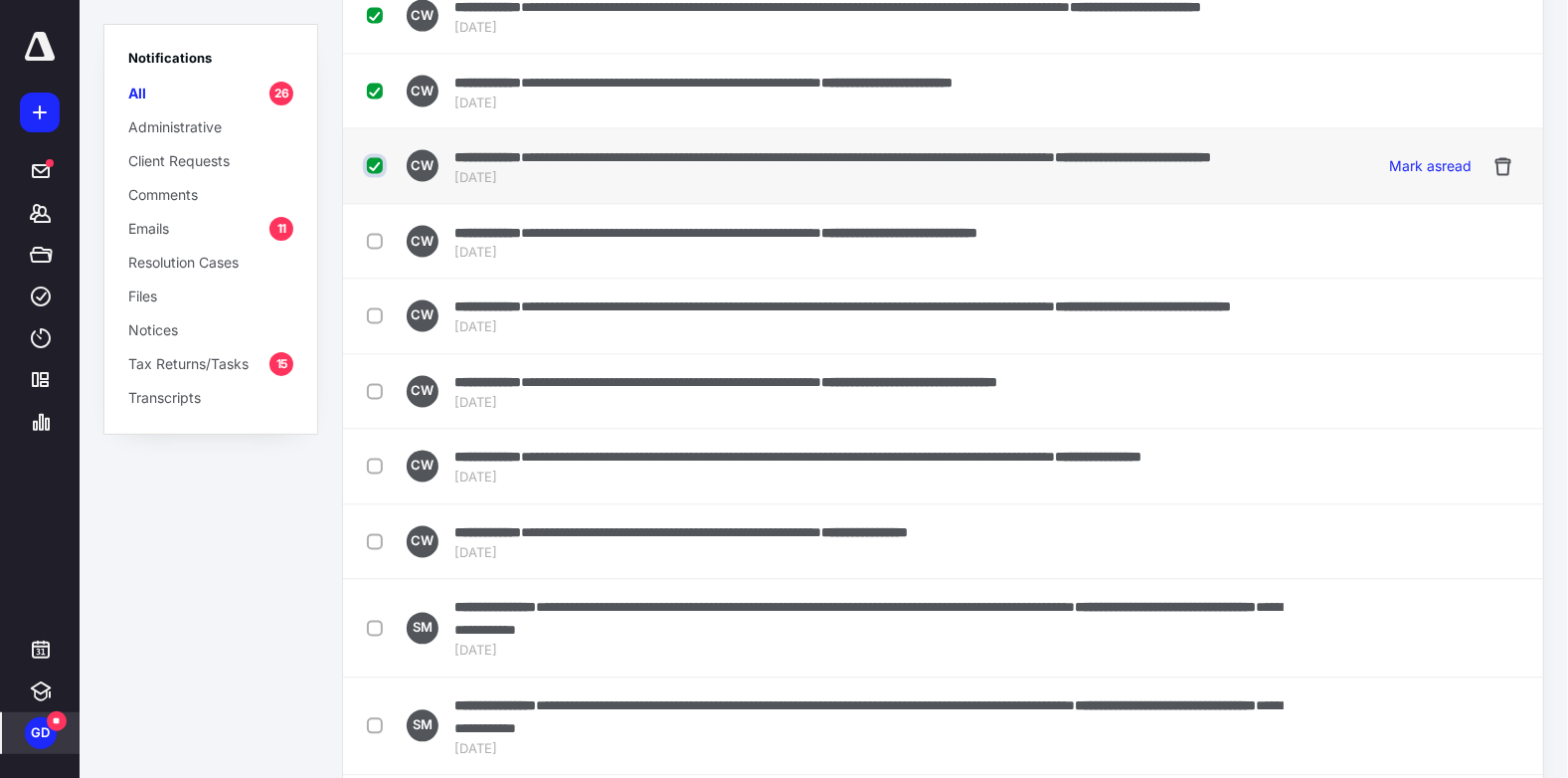 checkbox on "true" 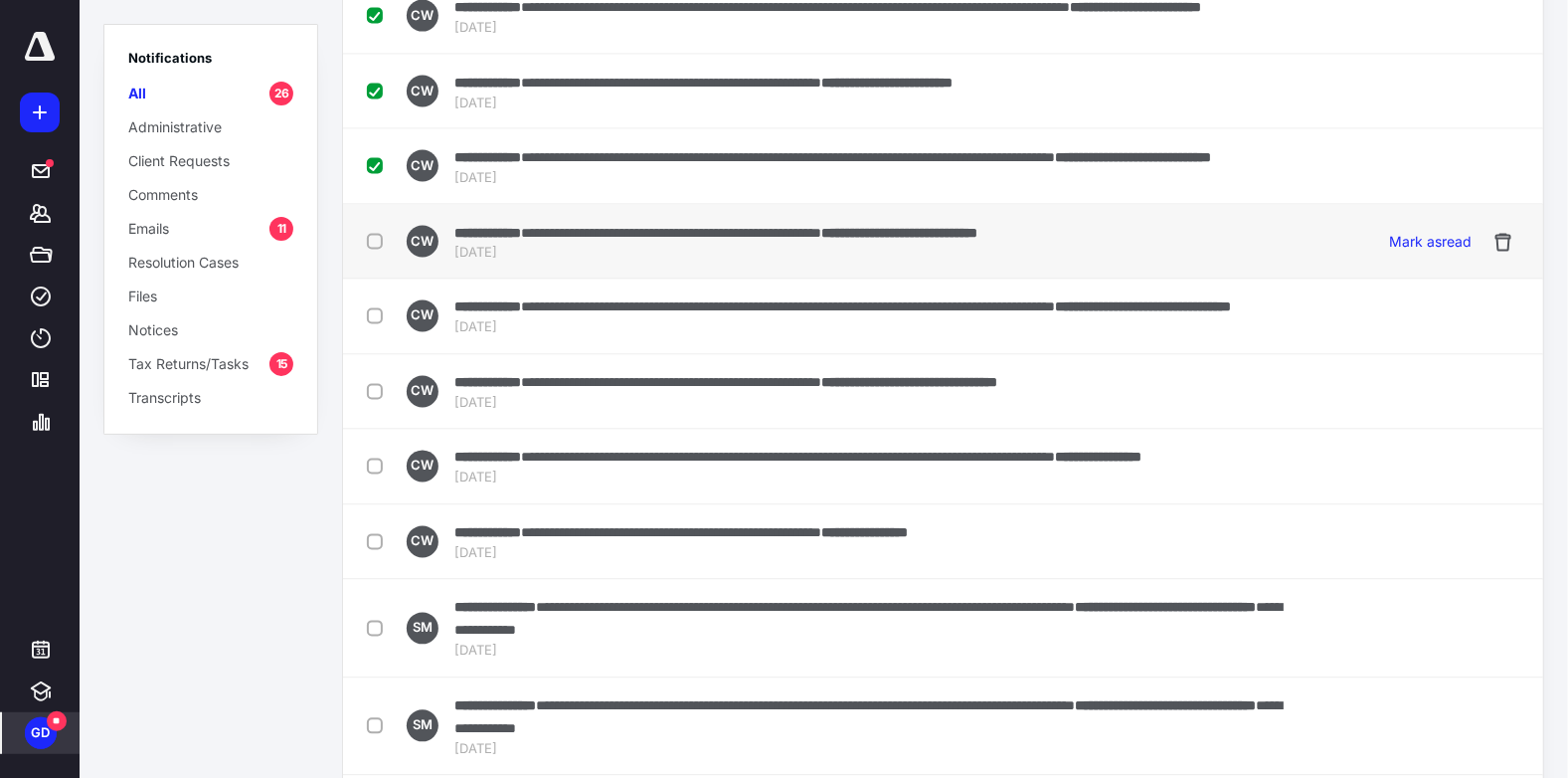 click at bounding box center [379, 241] 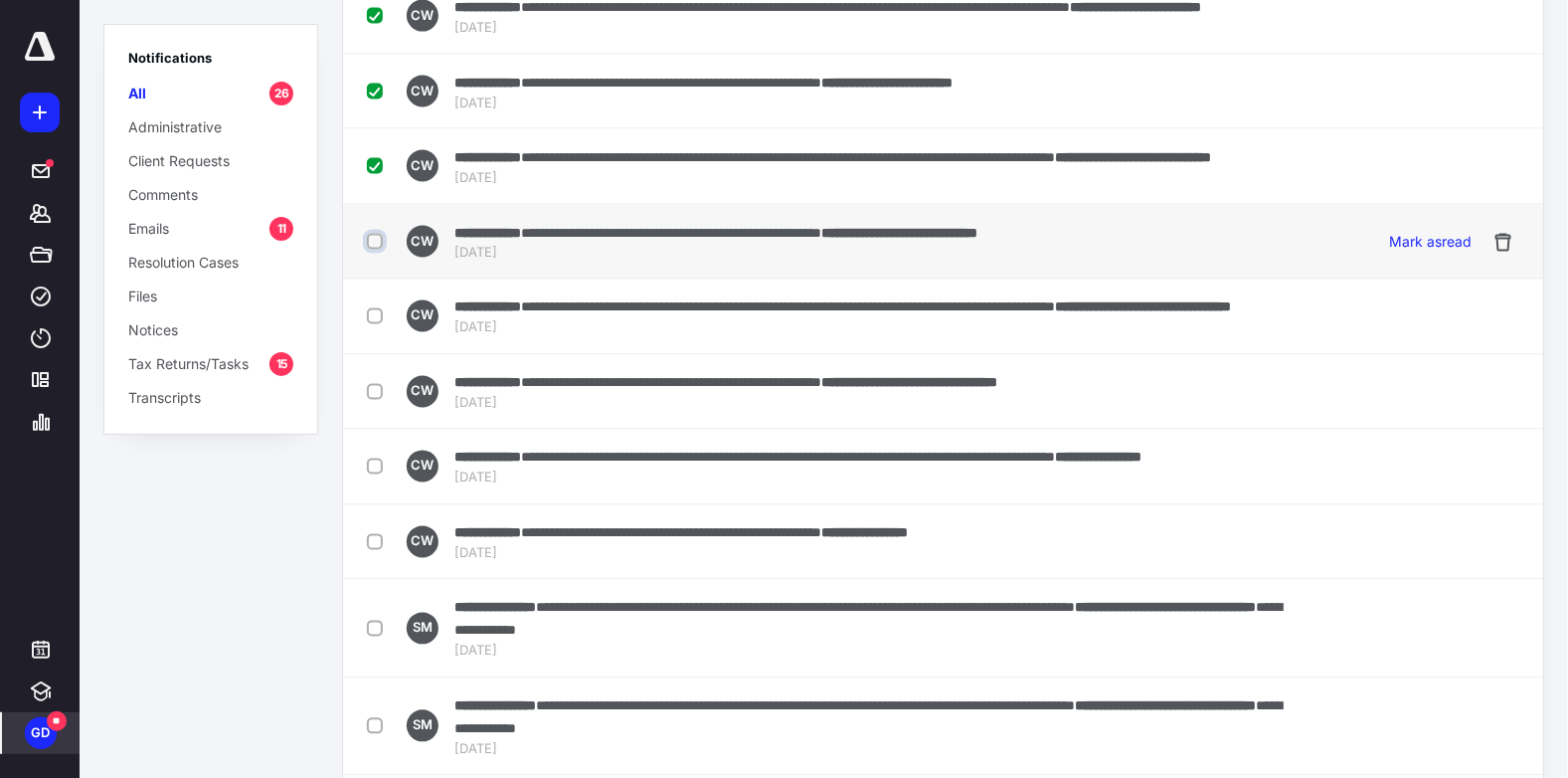 click at bounding box center (377, 242) 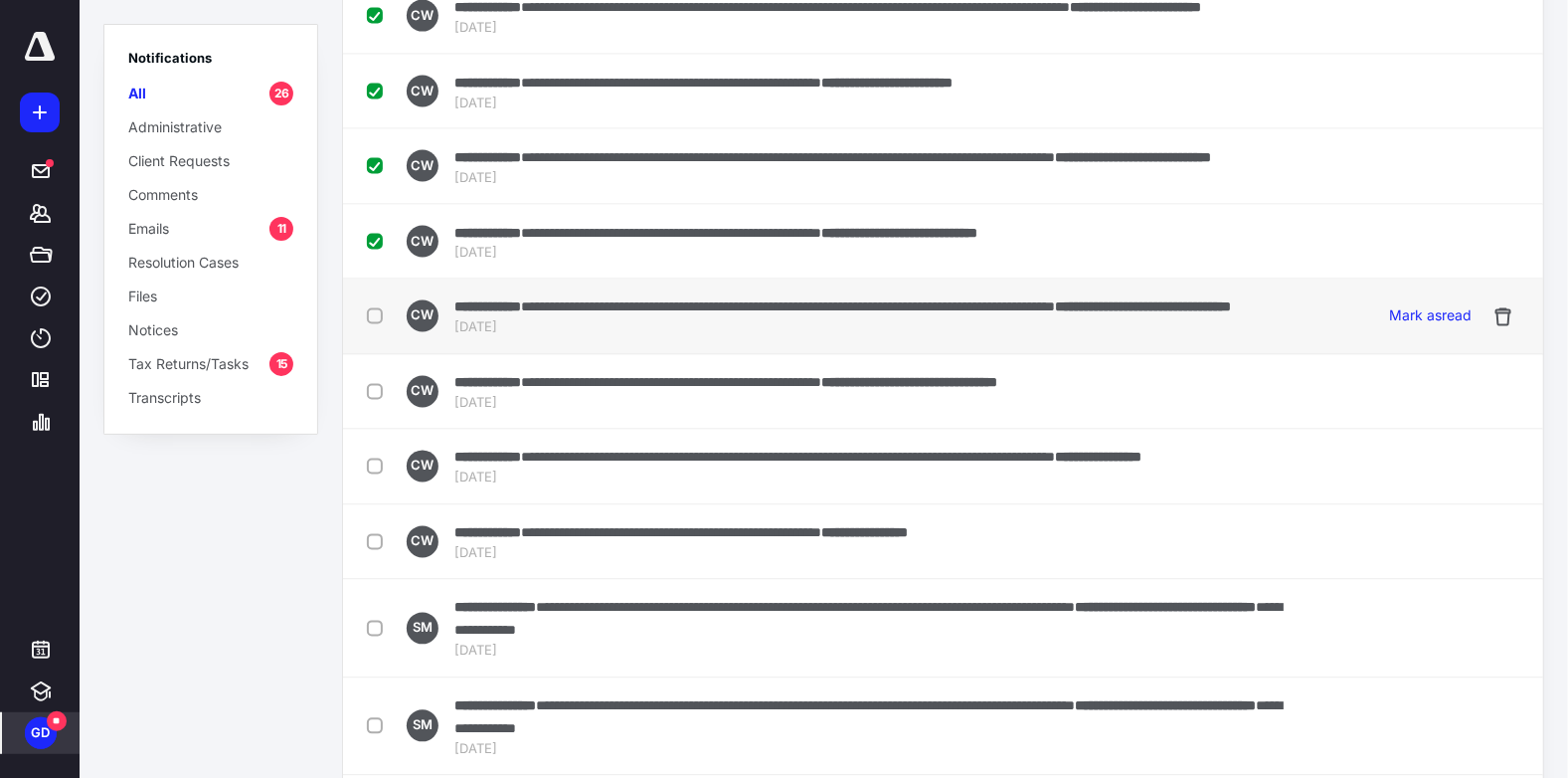 click at bounding box center (379, 315) 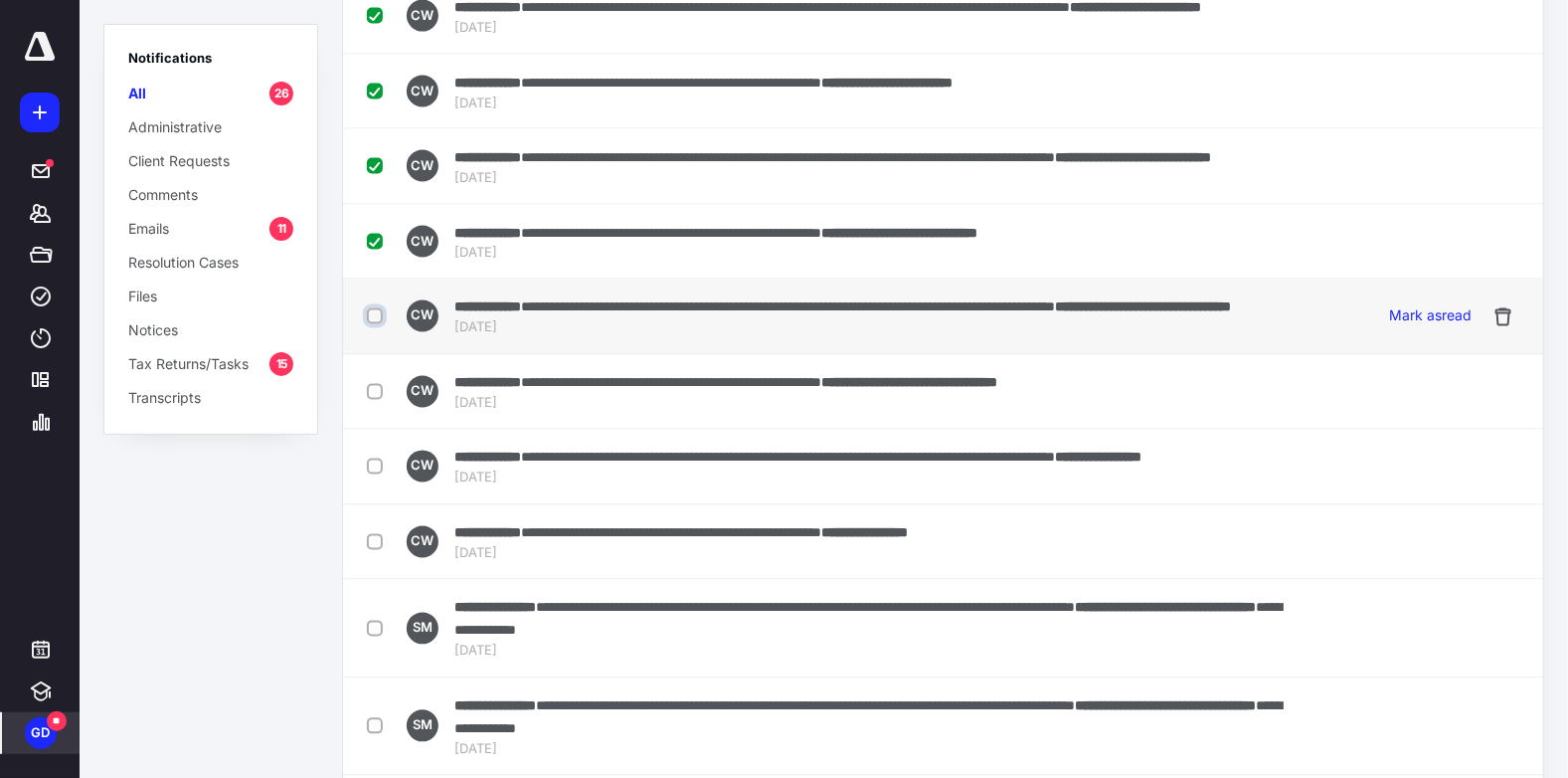 click at bounding box center [377, 316] 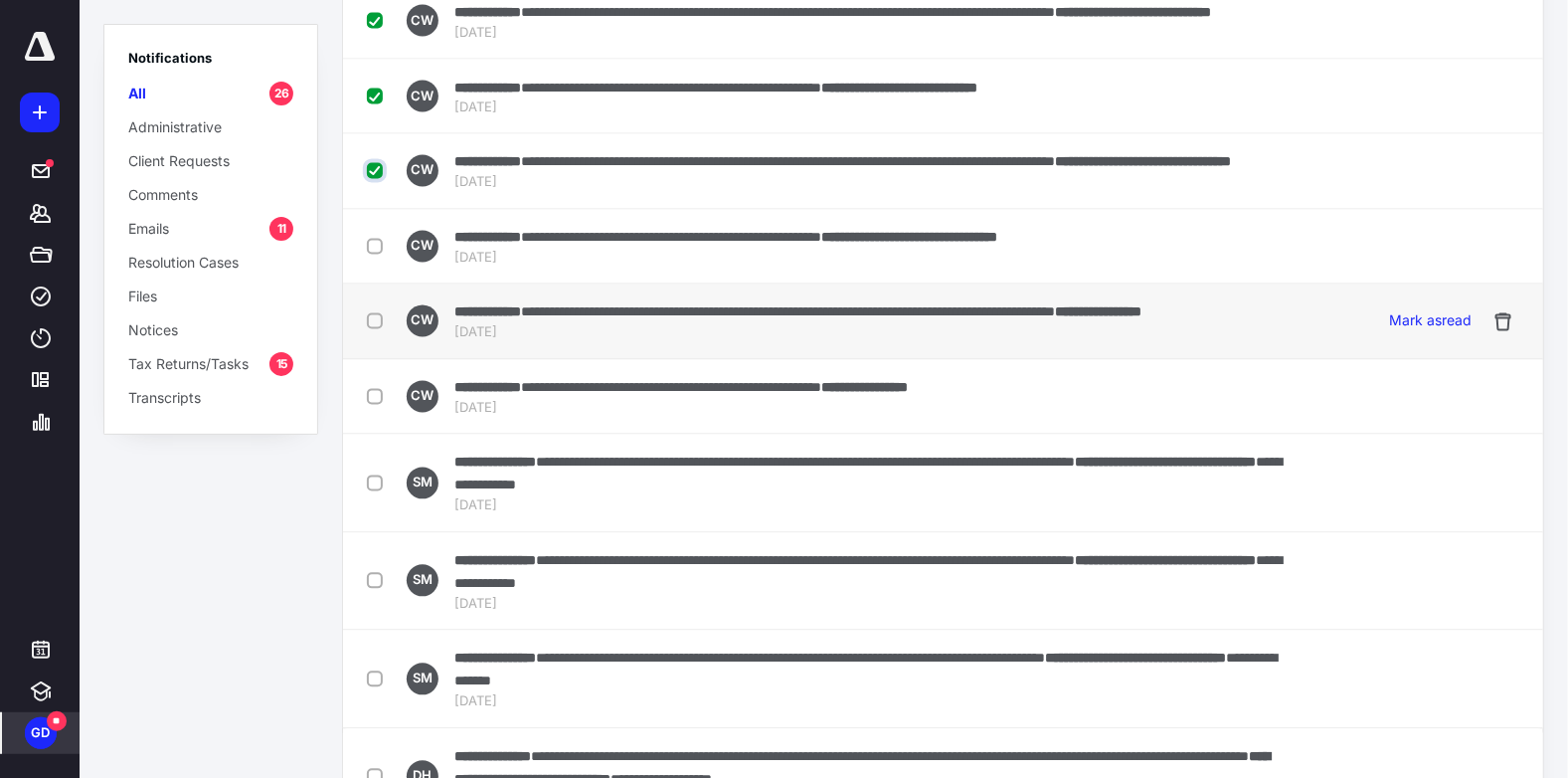 scroll, scrollTop: 1467, scrollLeft: 0, axis: vertical 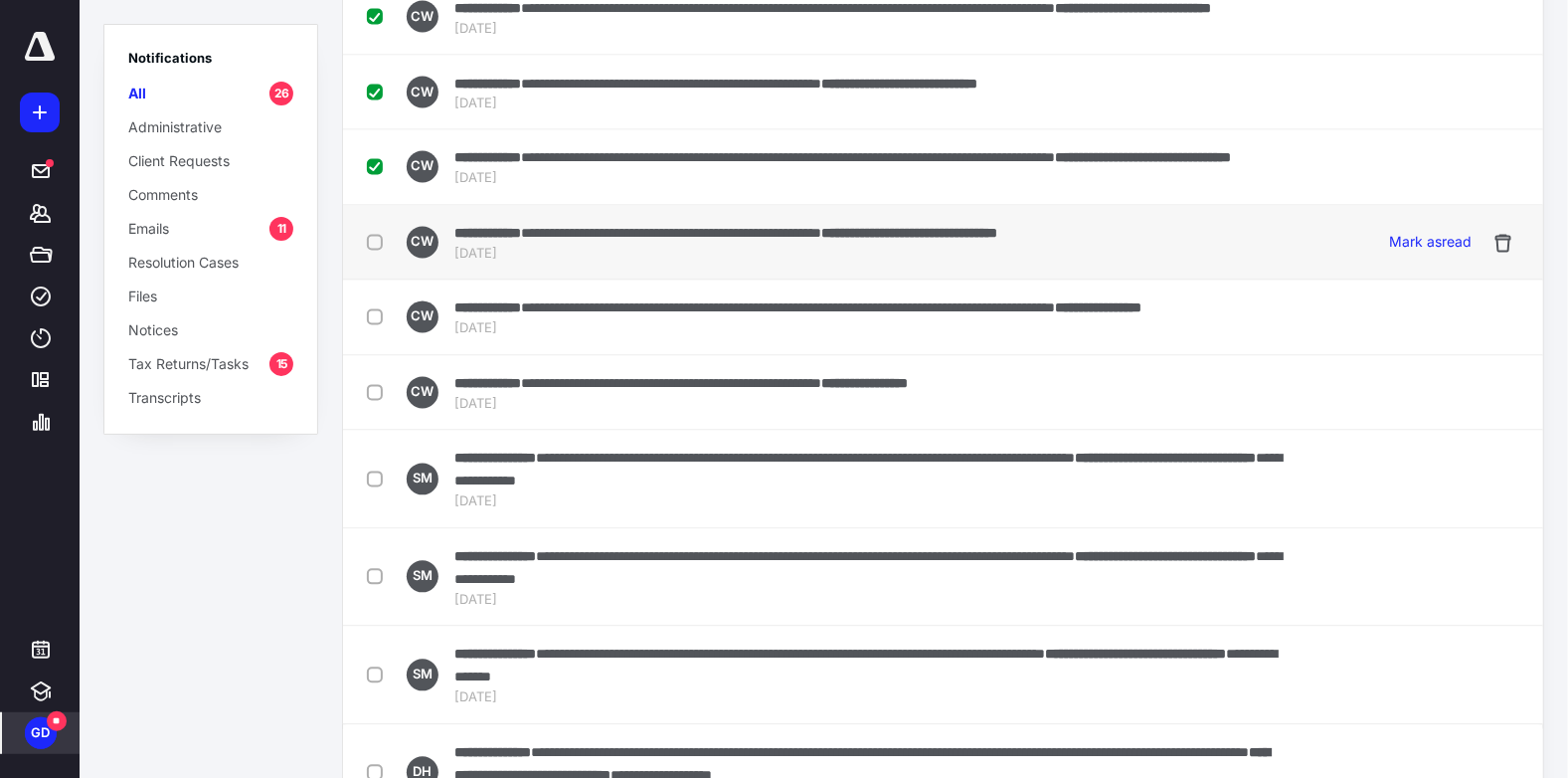 click at bounding box center (379, 242) 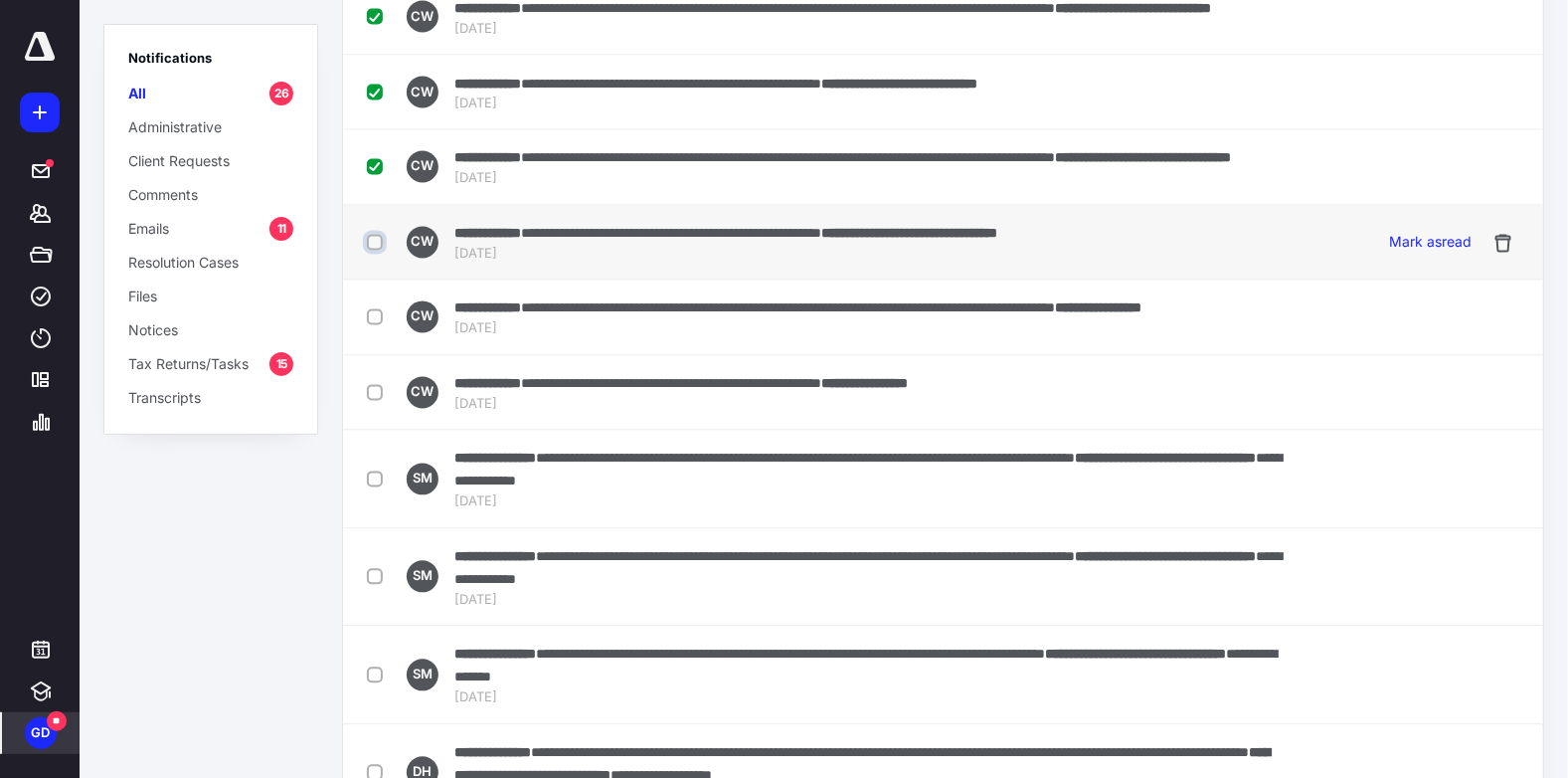 click at bounding box center (377, 243) 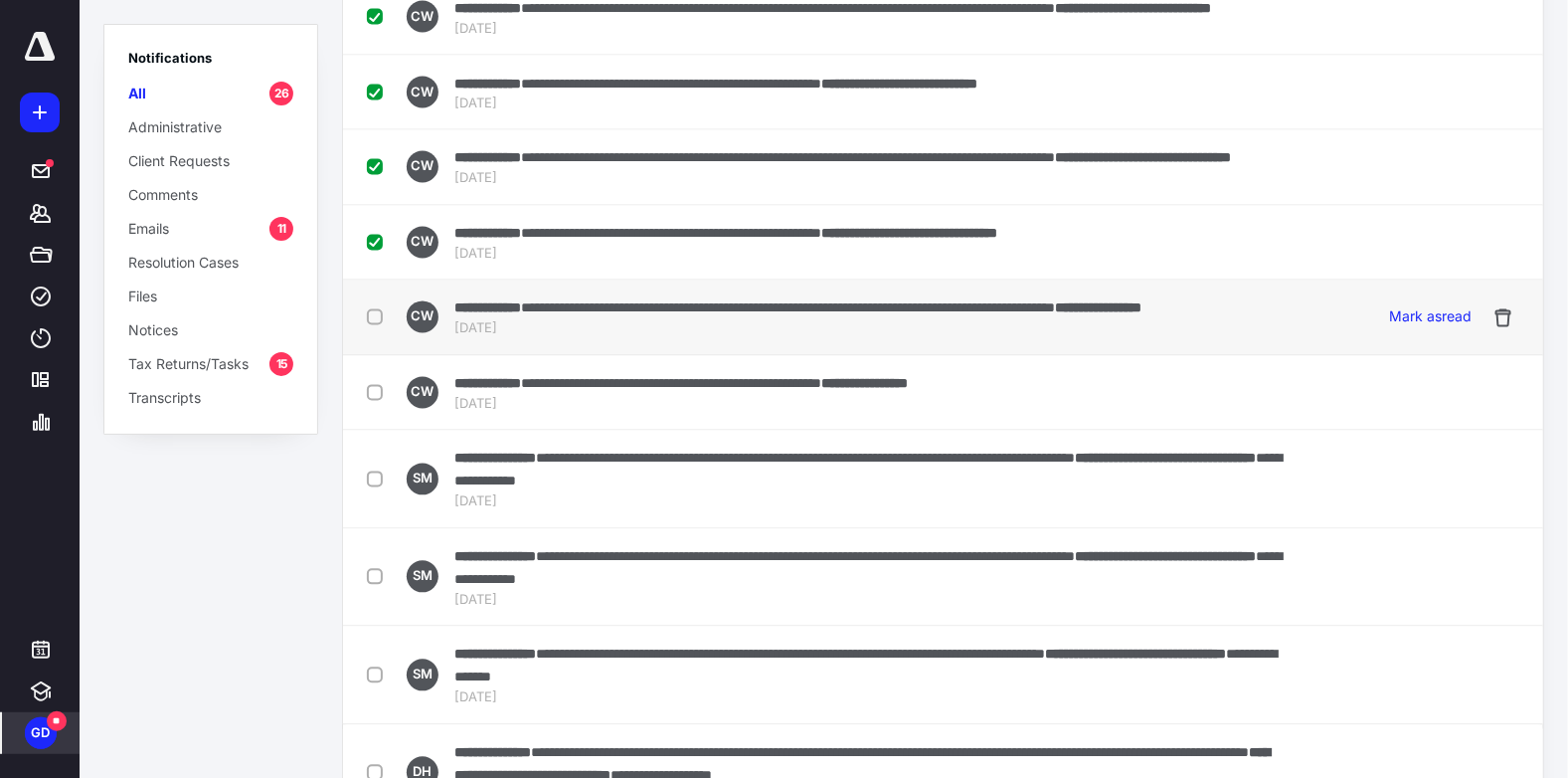 click at bounding box center [379, 316] 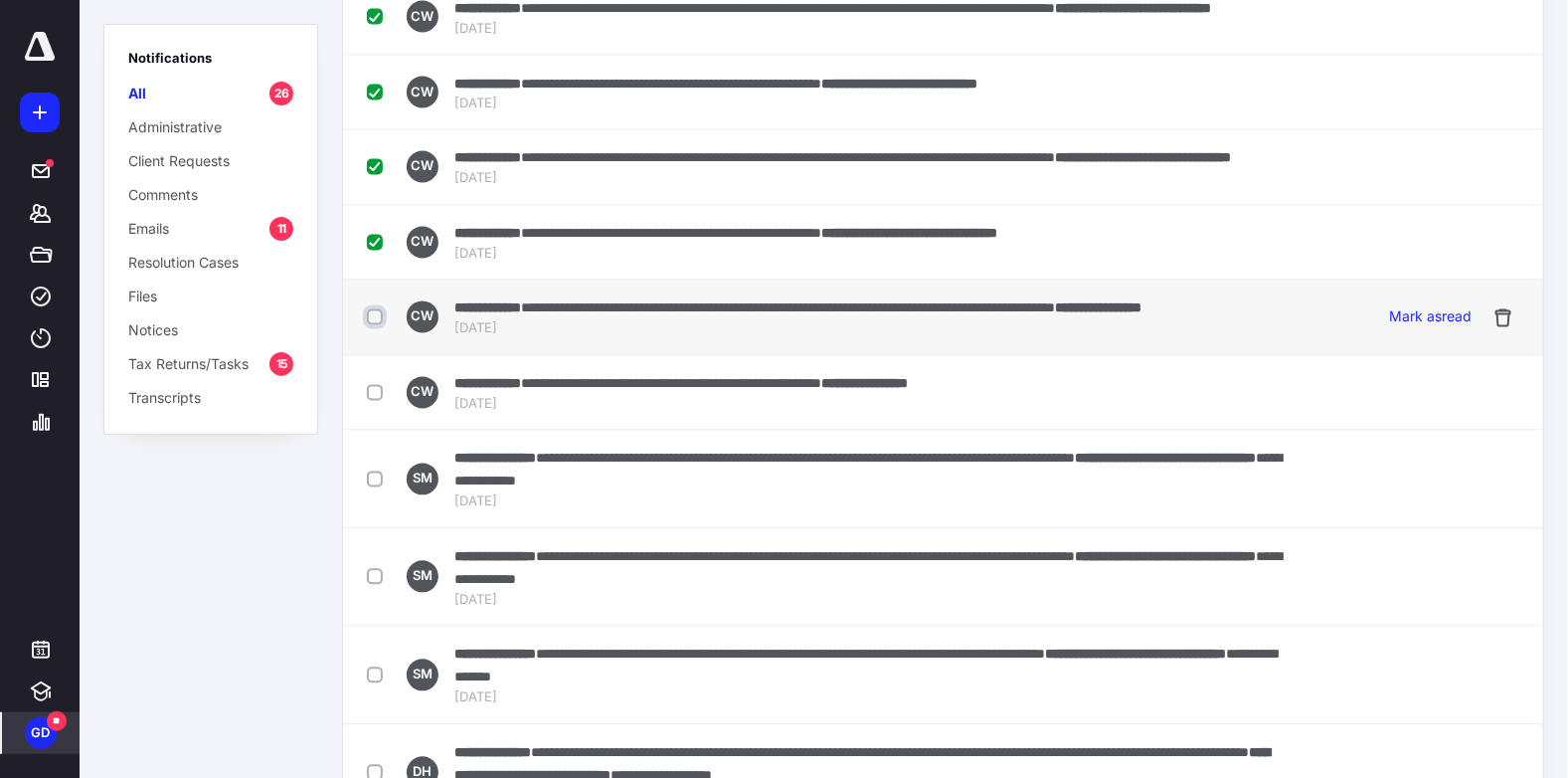 click at bounding box center [377, 317] 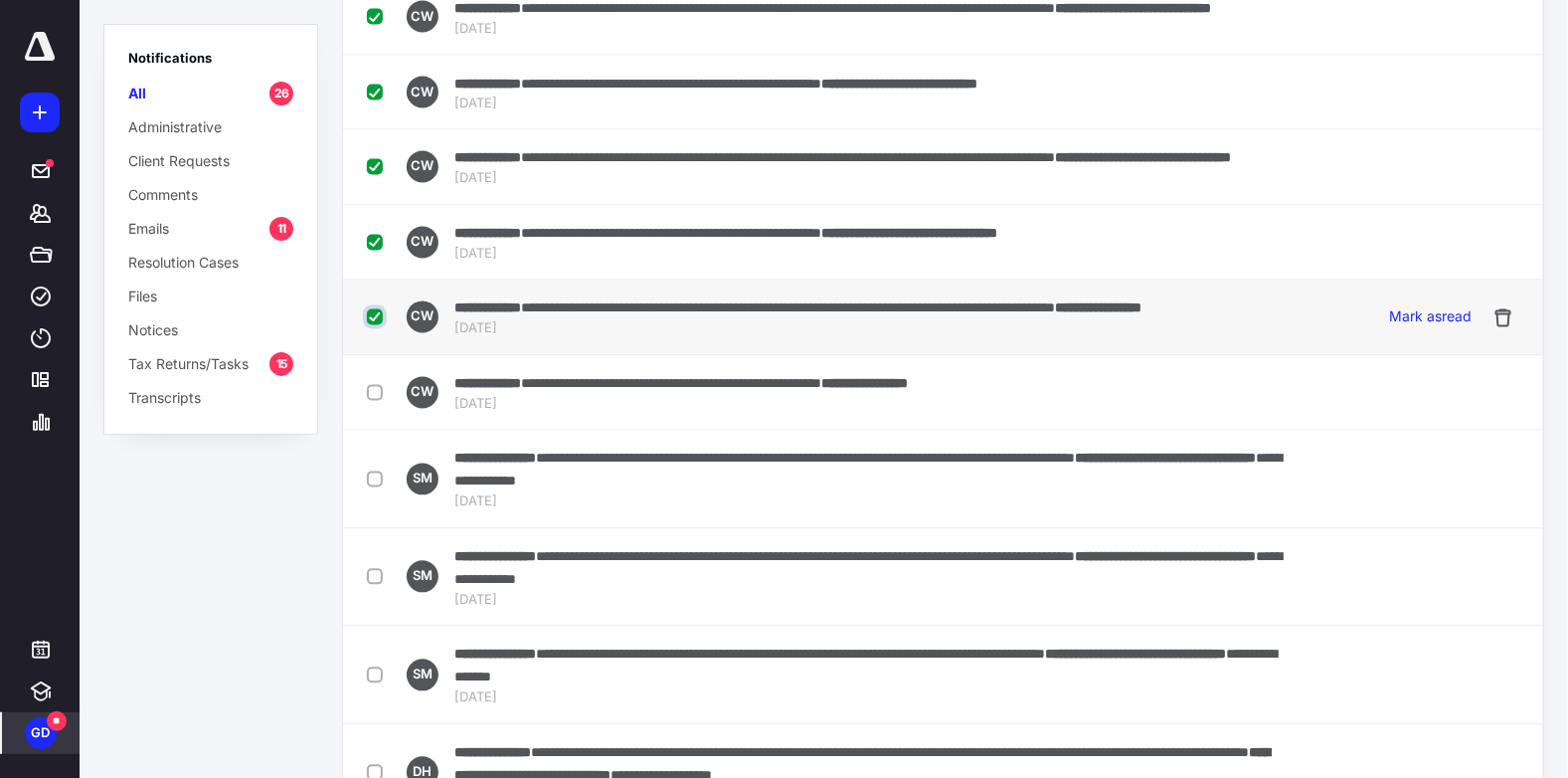 checkbox on "true" 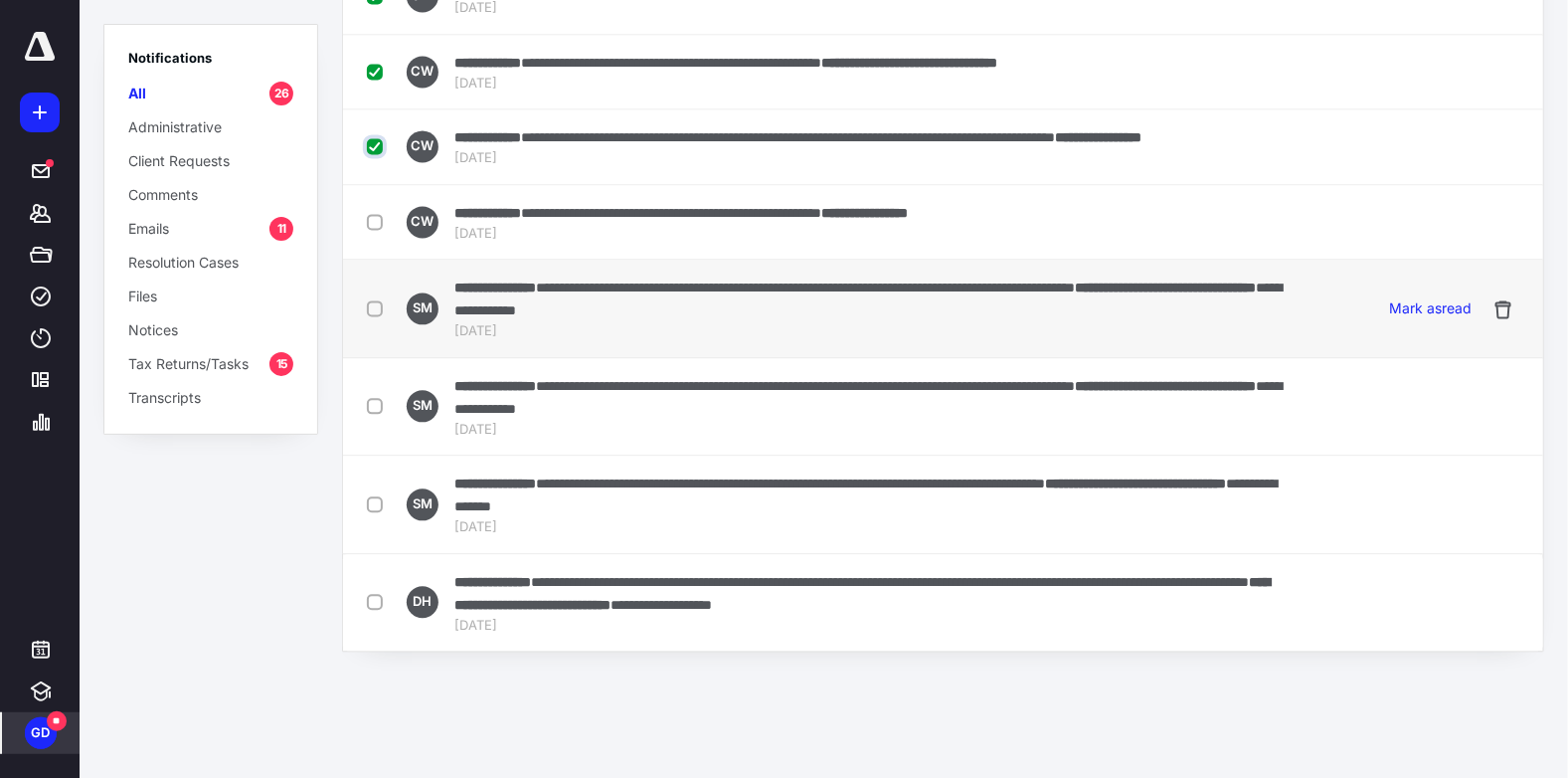 scroll, scrollTop: 1665, scrollLeft: 0, axis: vertical 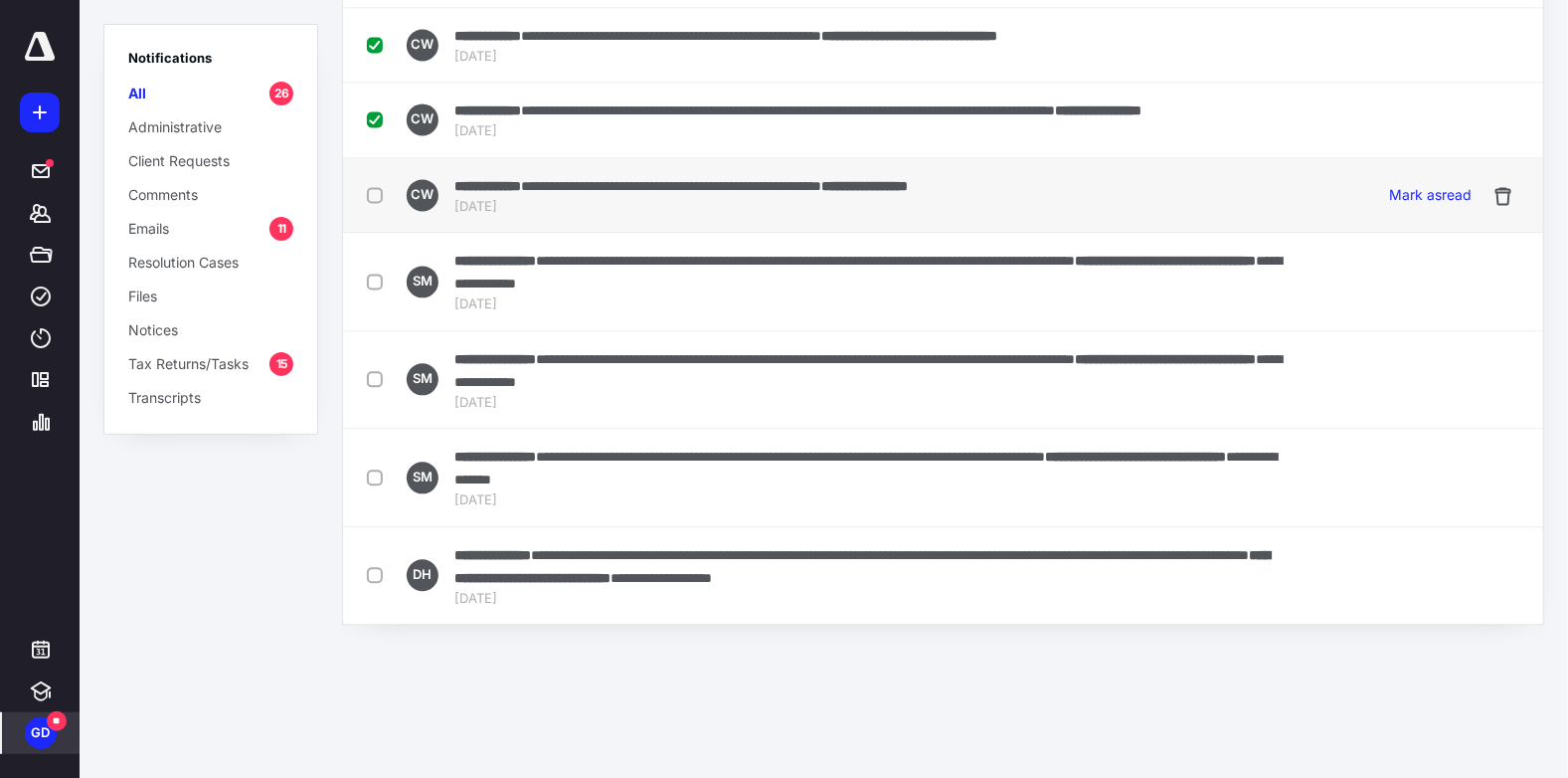 click at bounding box center (379, 194) 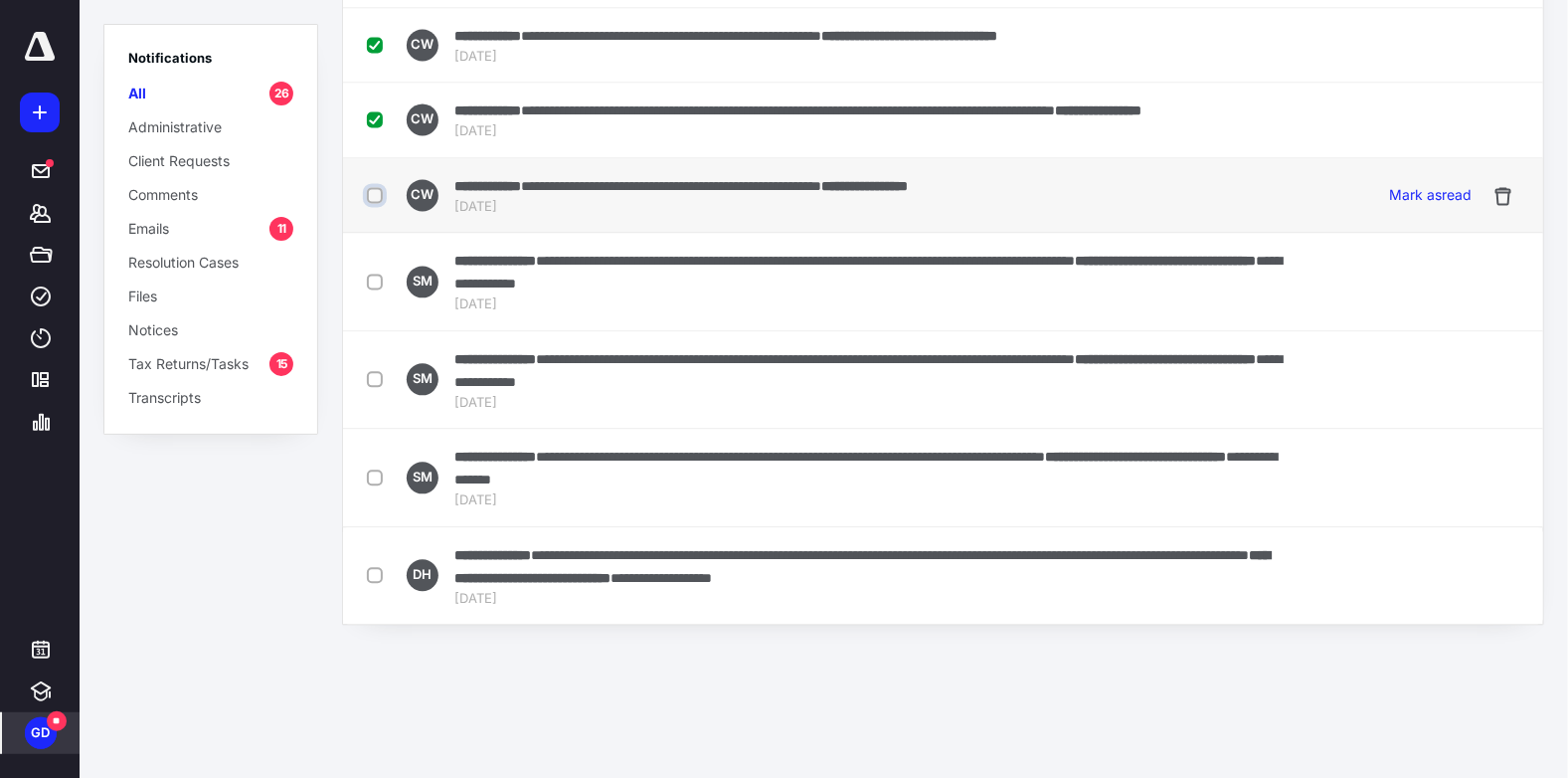 click at bounding box center (377, 195) 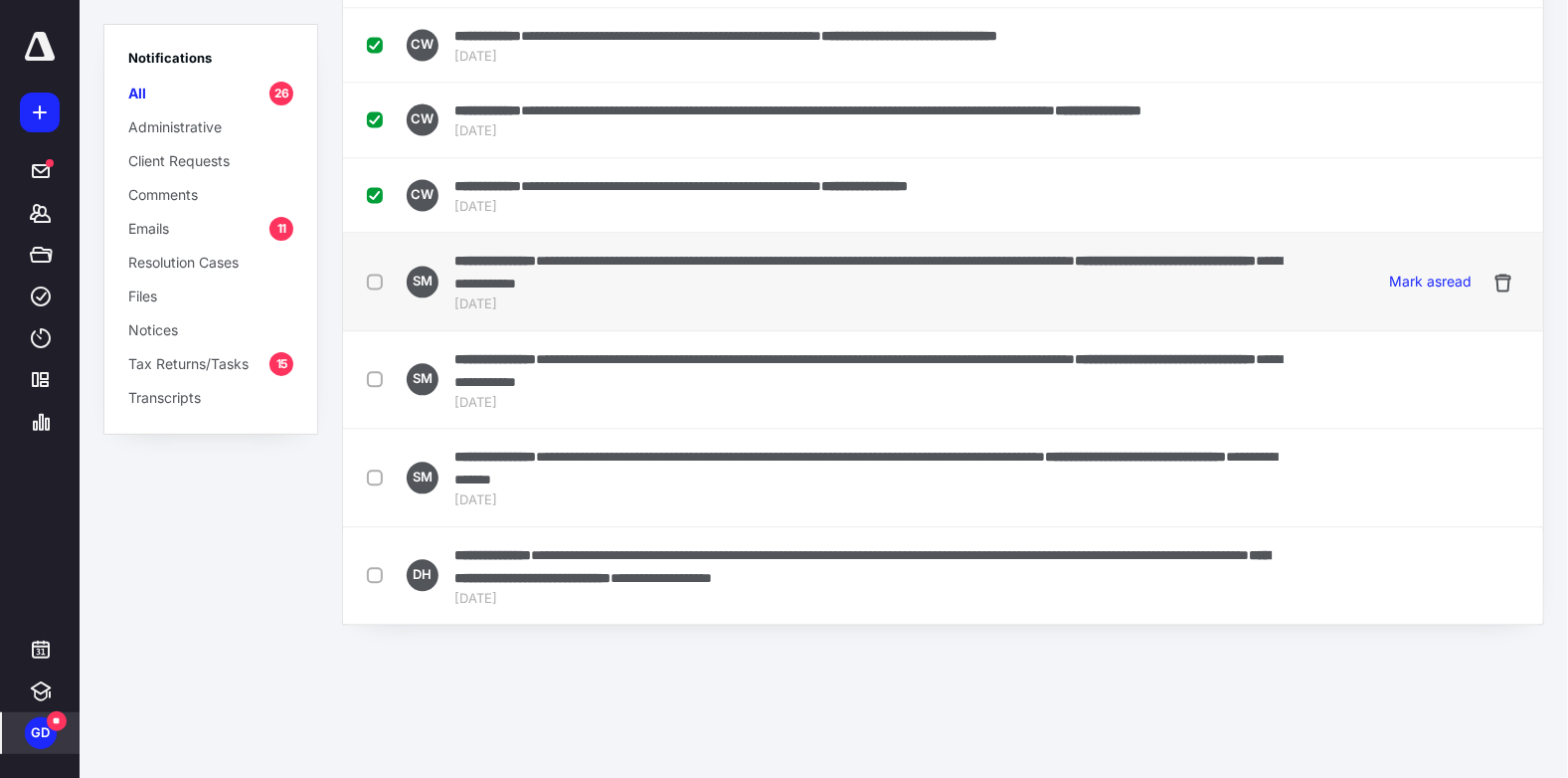 click at bounding box center [379, 281] 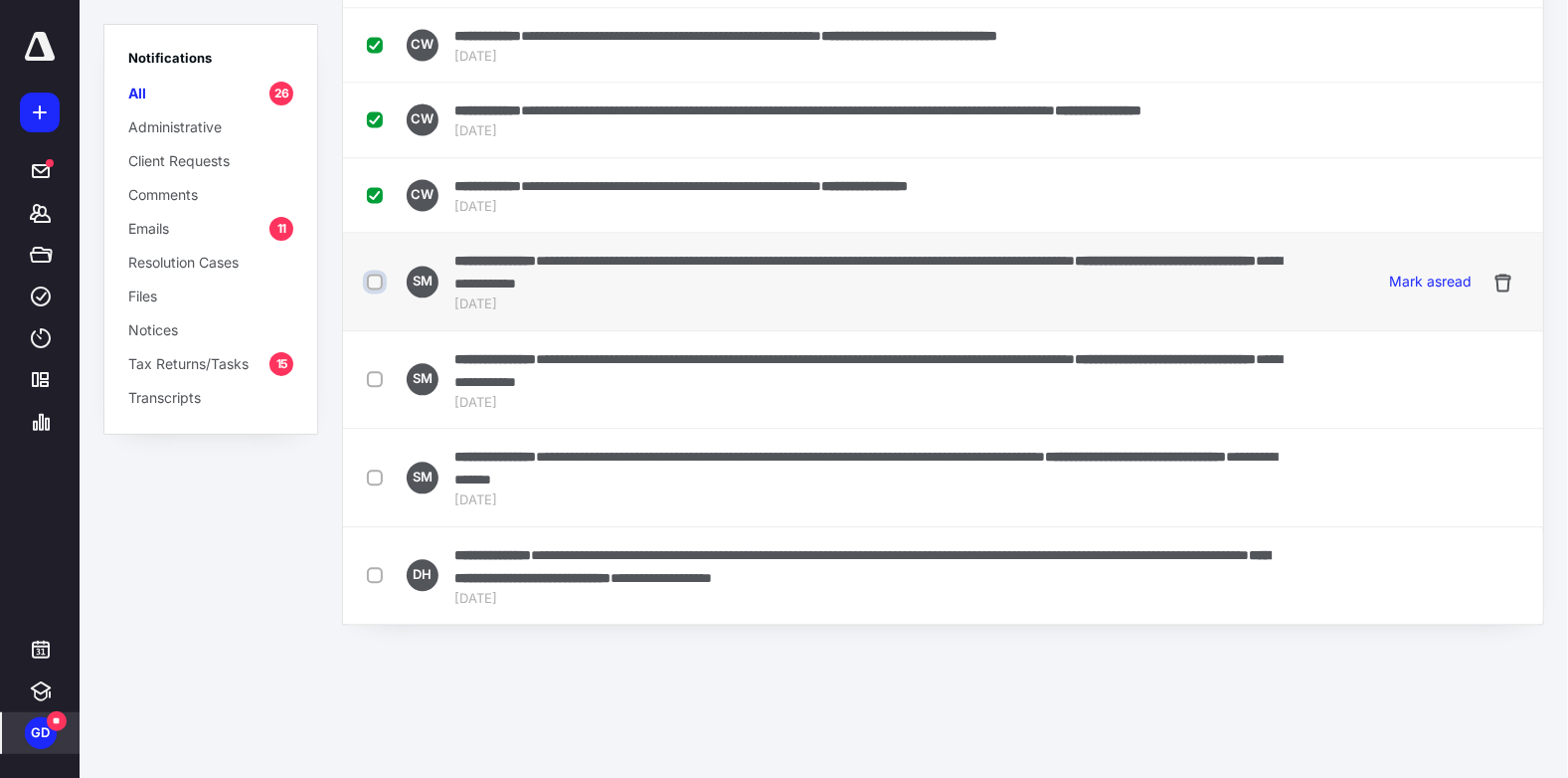 click at bounding box center [377, 282] 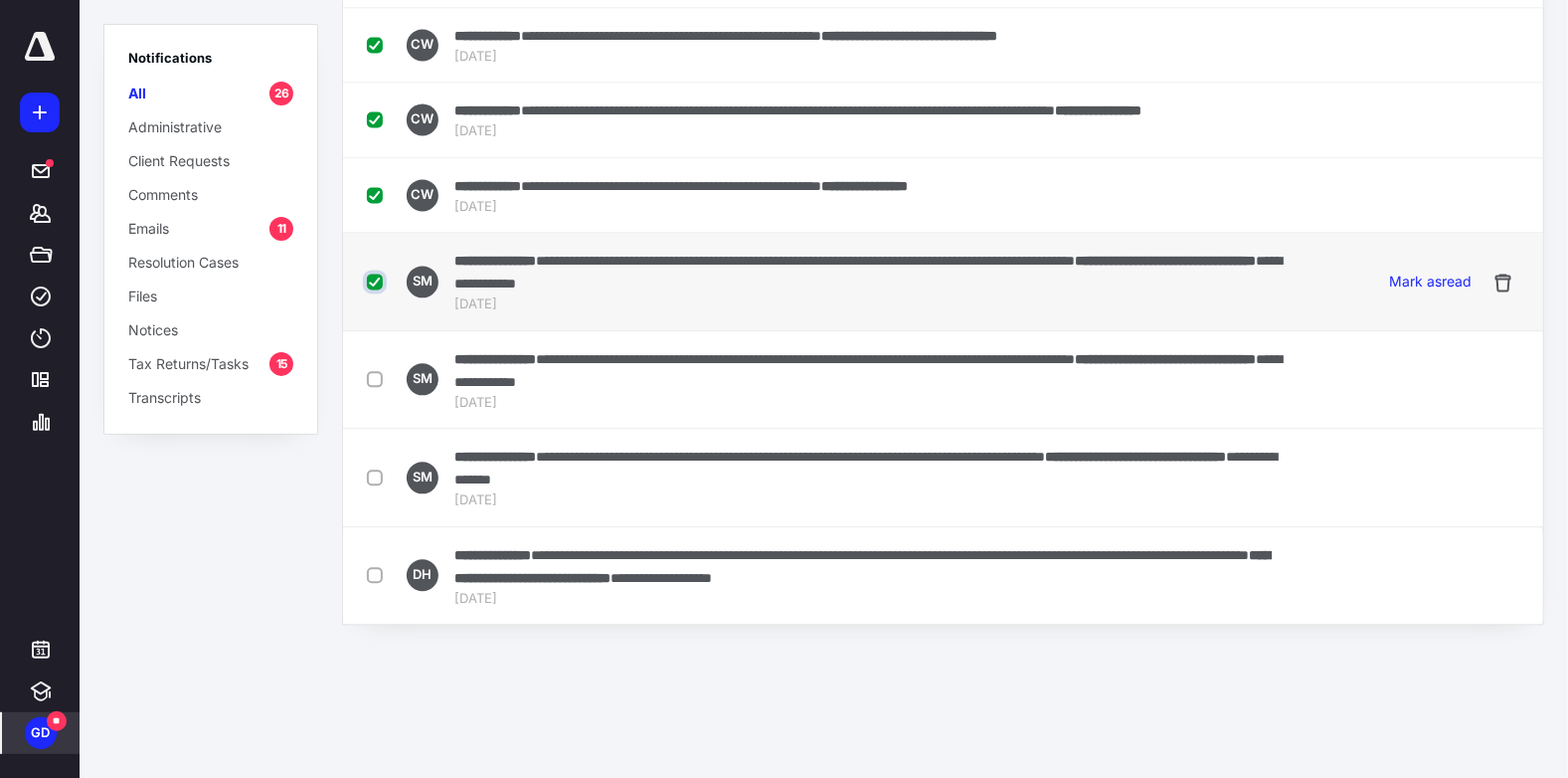 checkbox on "true" 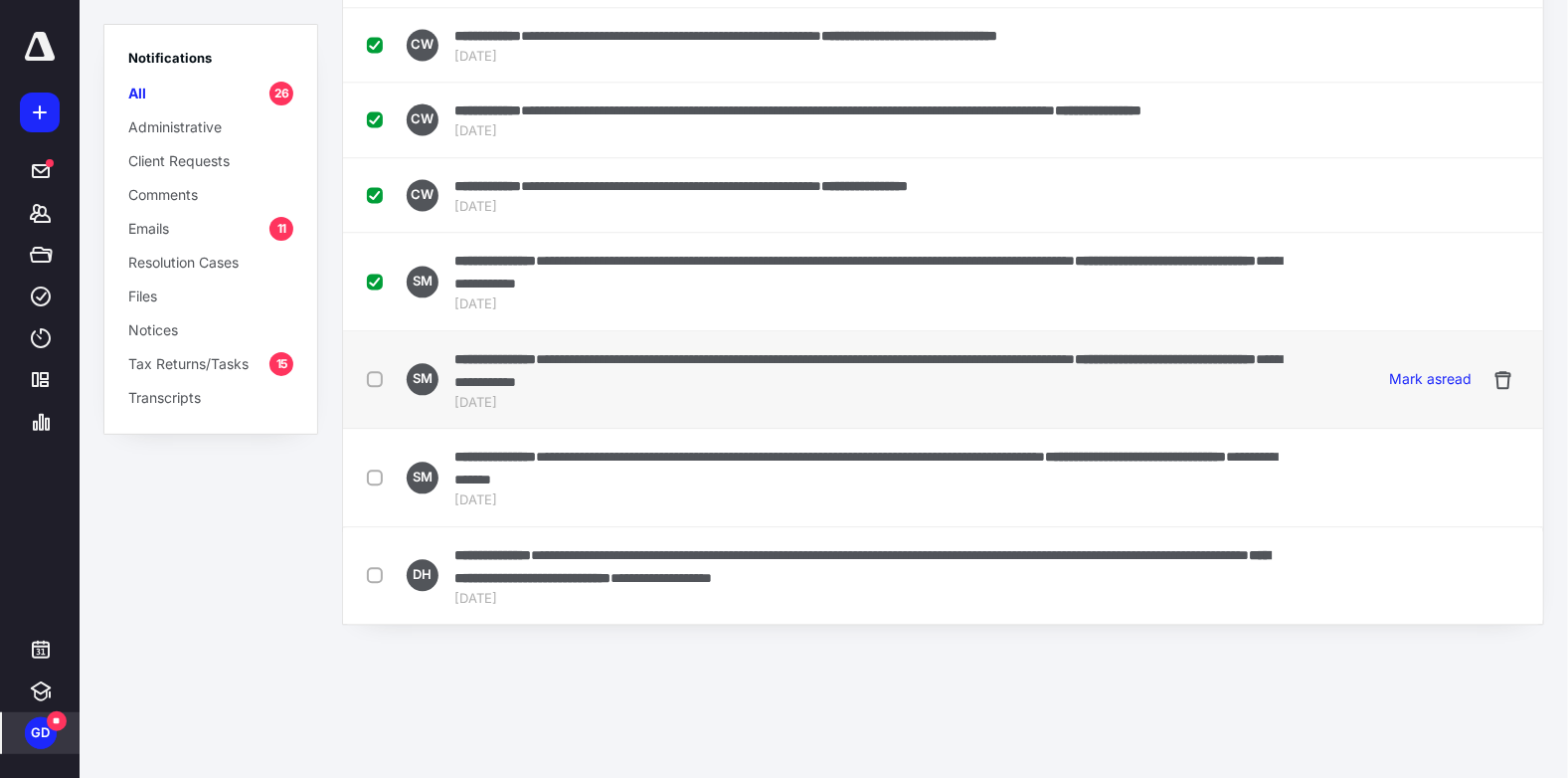 click at bounding box center (379, 378) 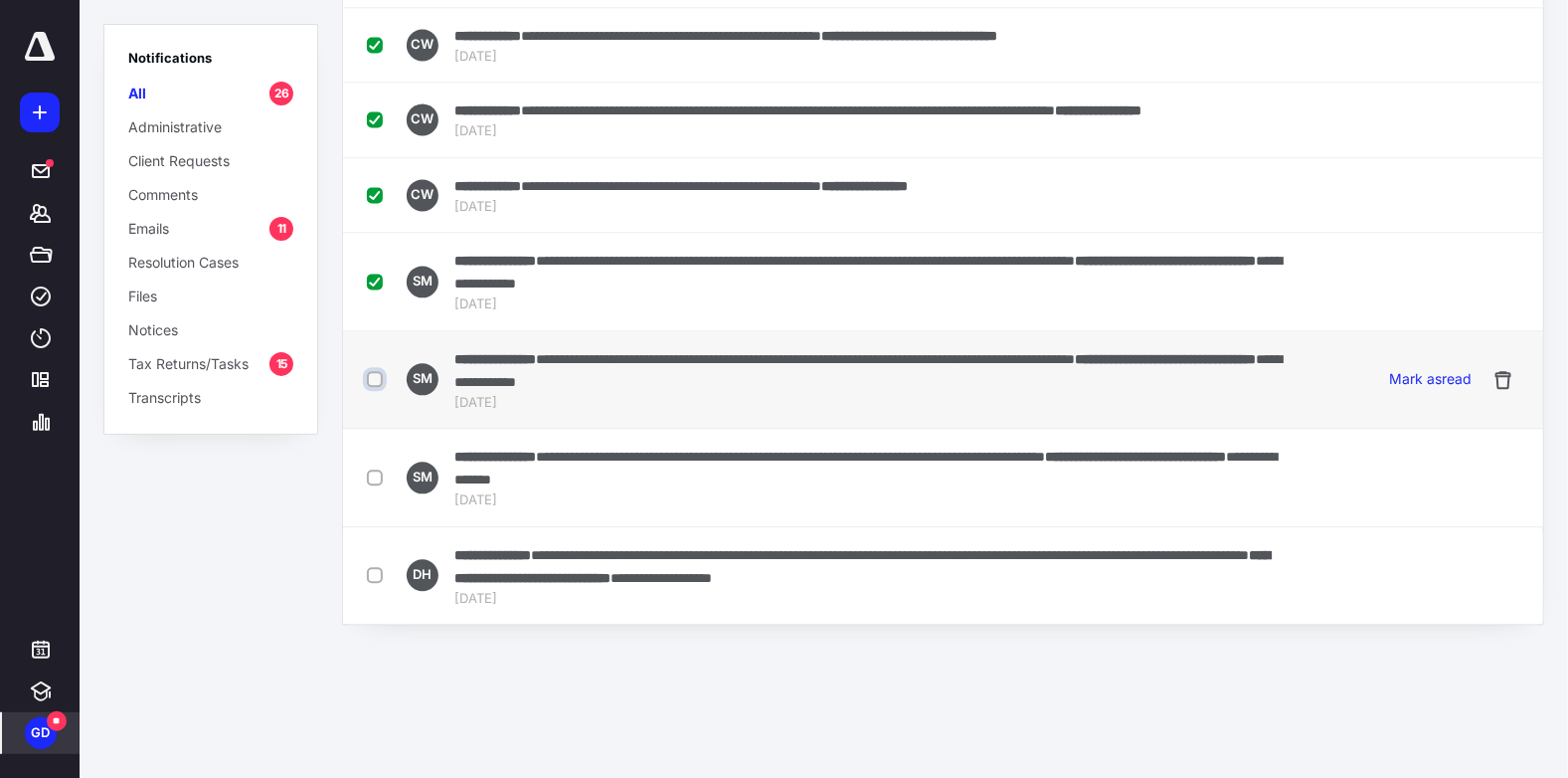 click at bounding box center (377, 379) 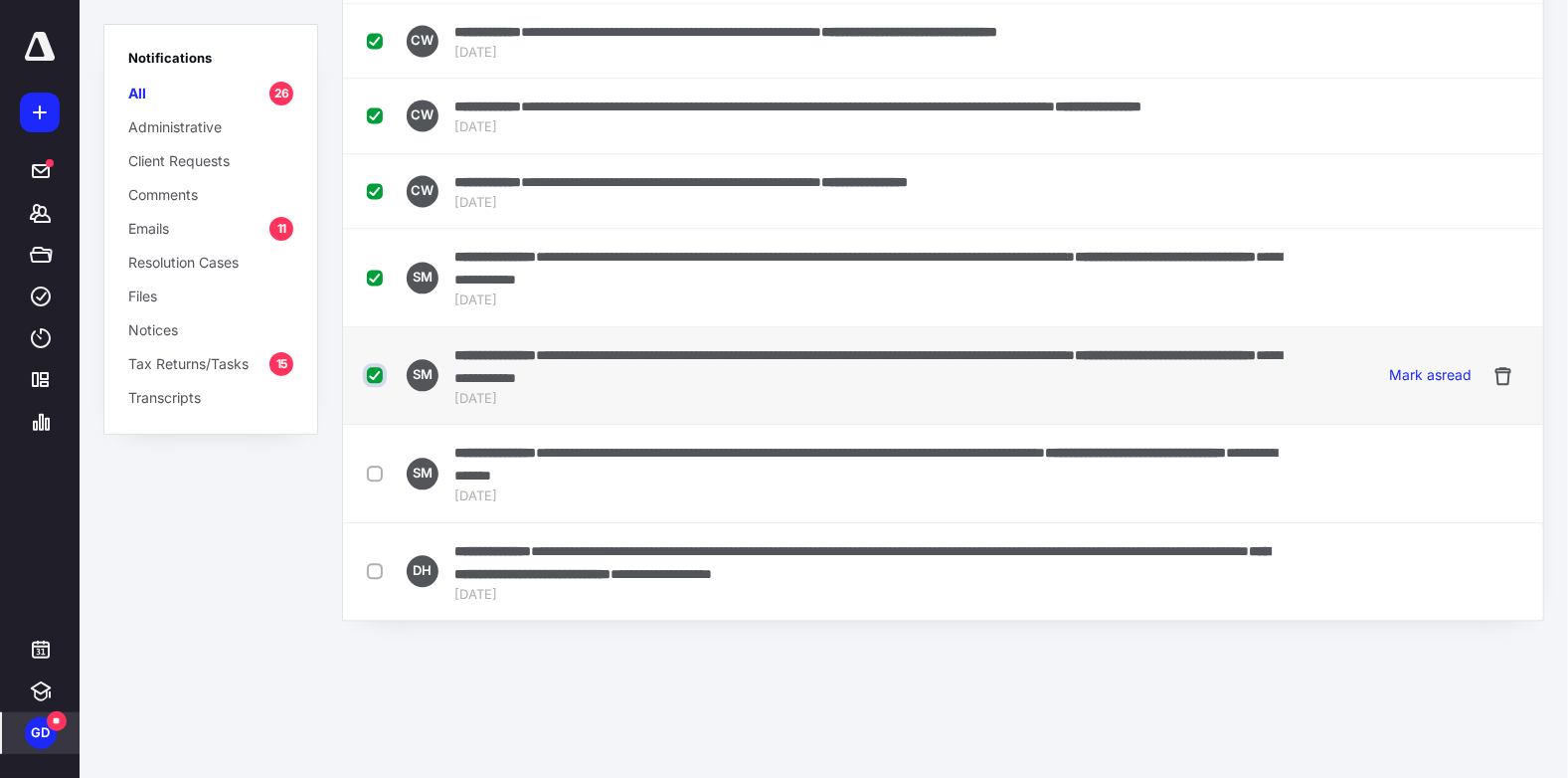 scroll, scrollTop: 1691, scrollLeft: 0, axis: vertical 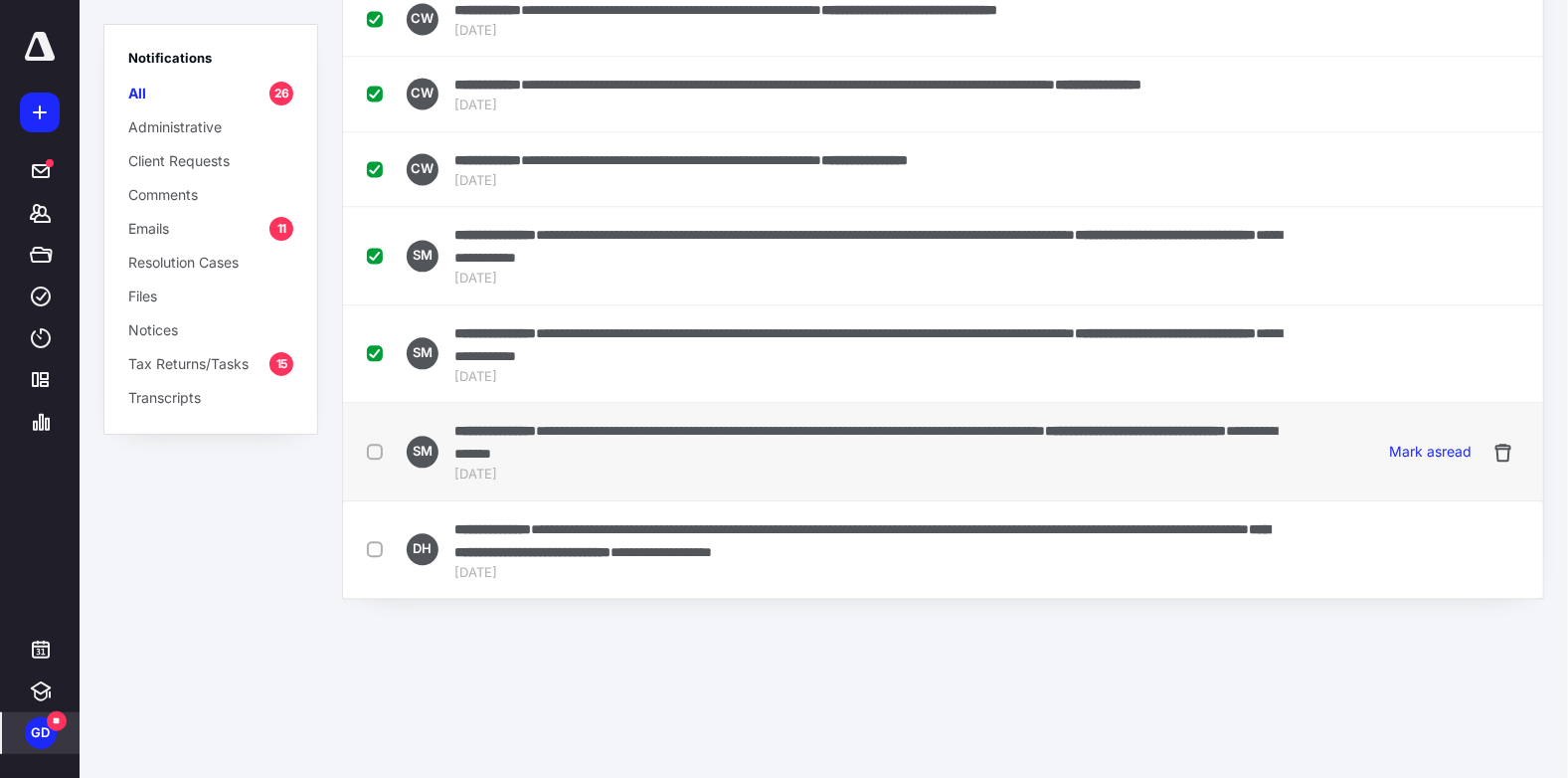 click at bounding box center (379, 451) 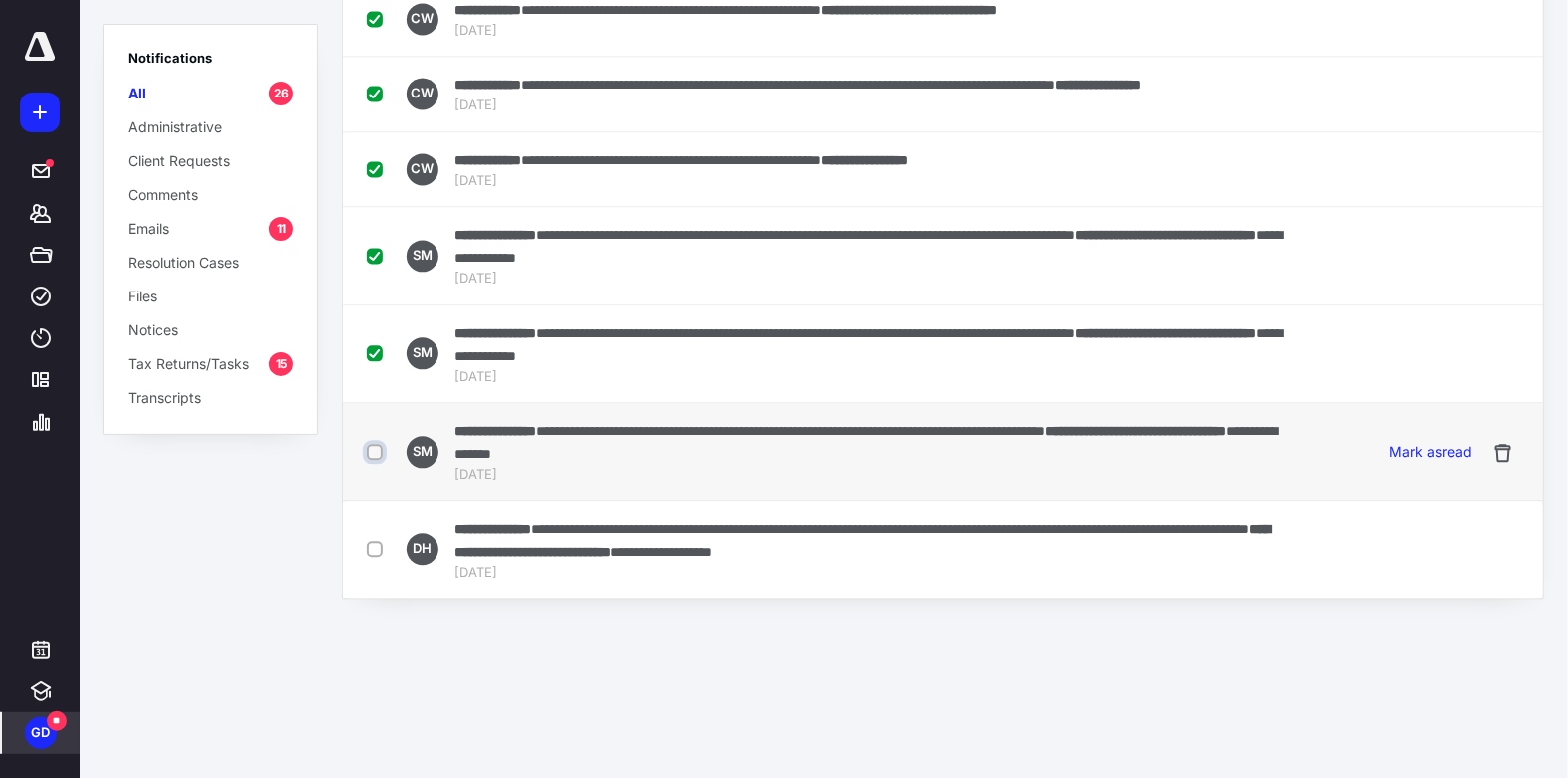 click at bounding box center [377, 452] 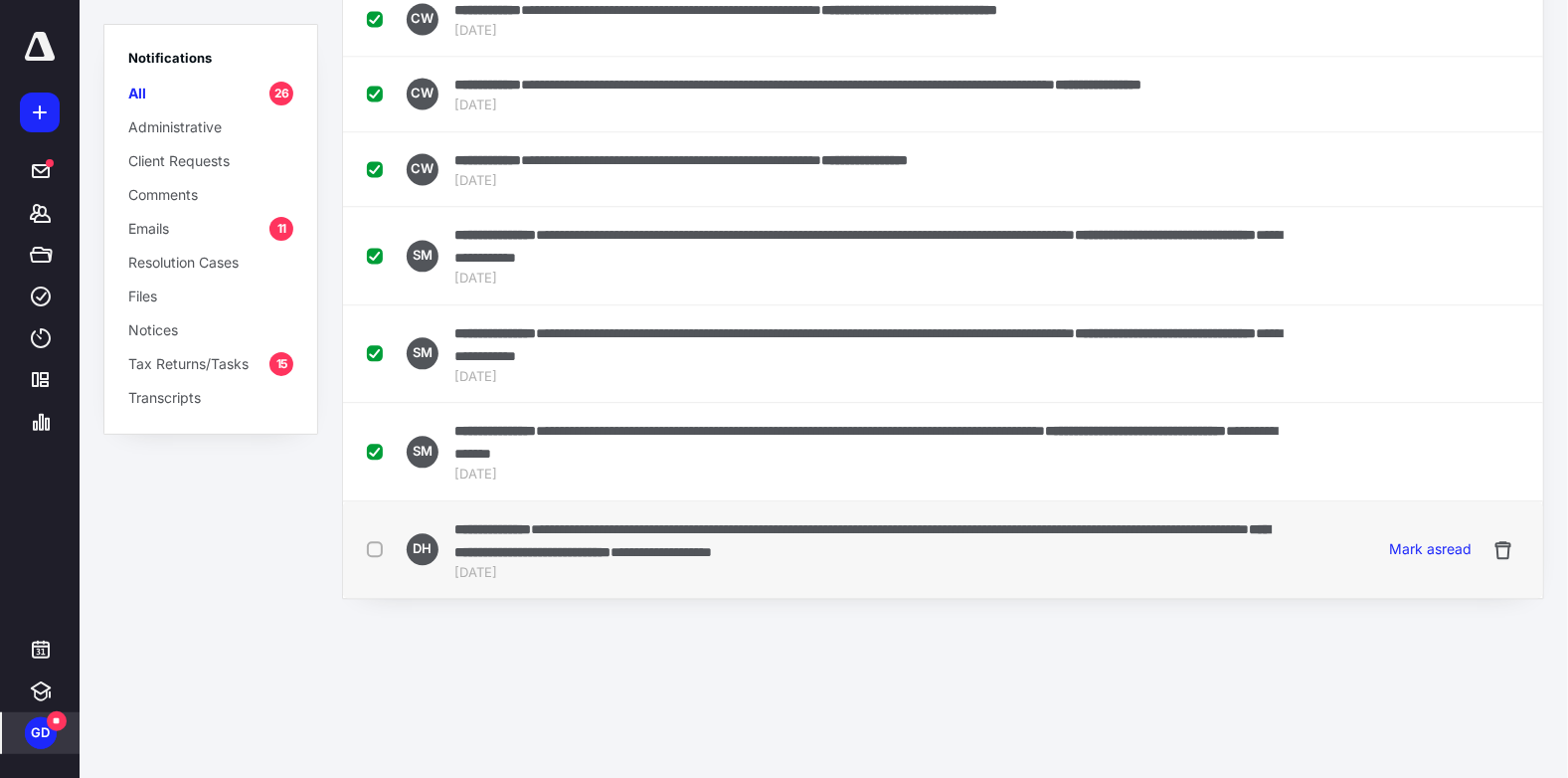 click at bounding box center (379, 548) 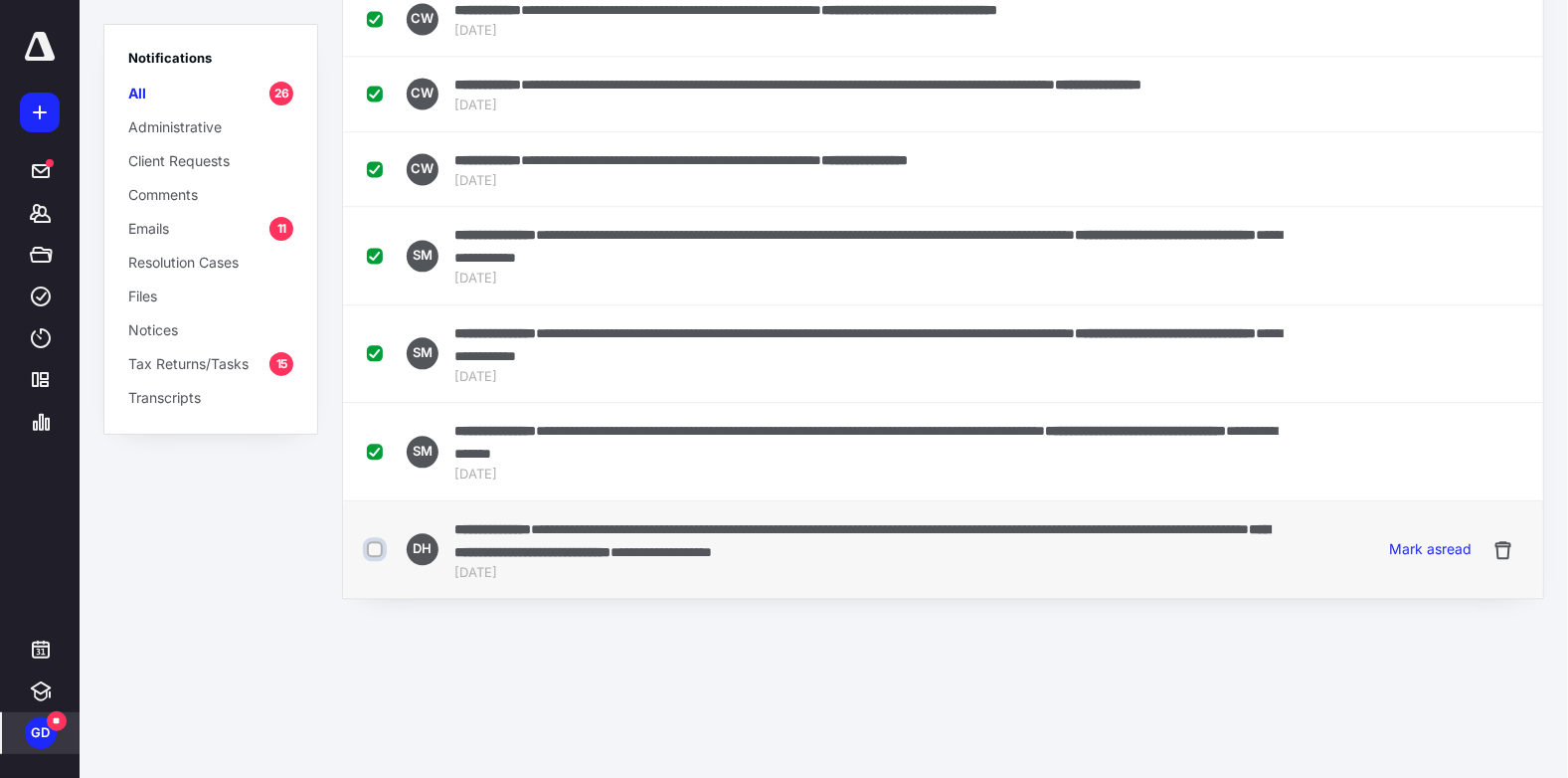 click at bounding box center (377, 549) 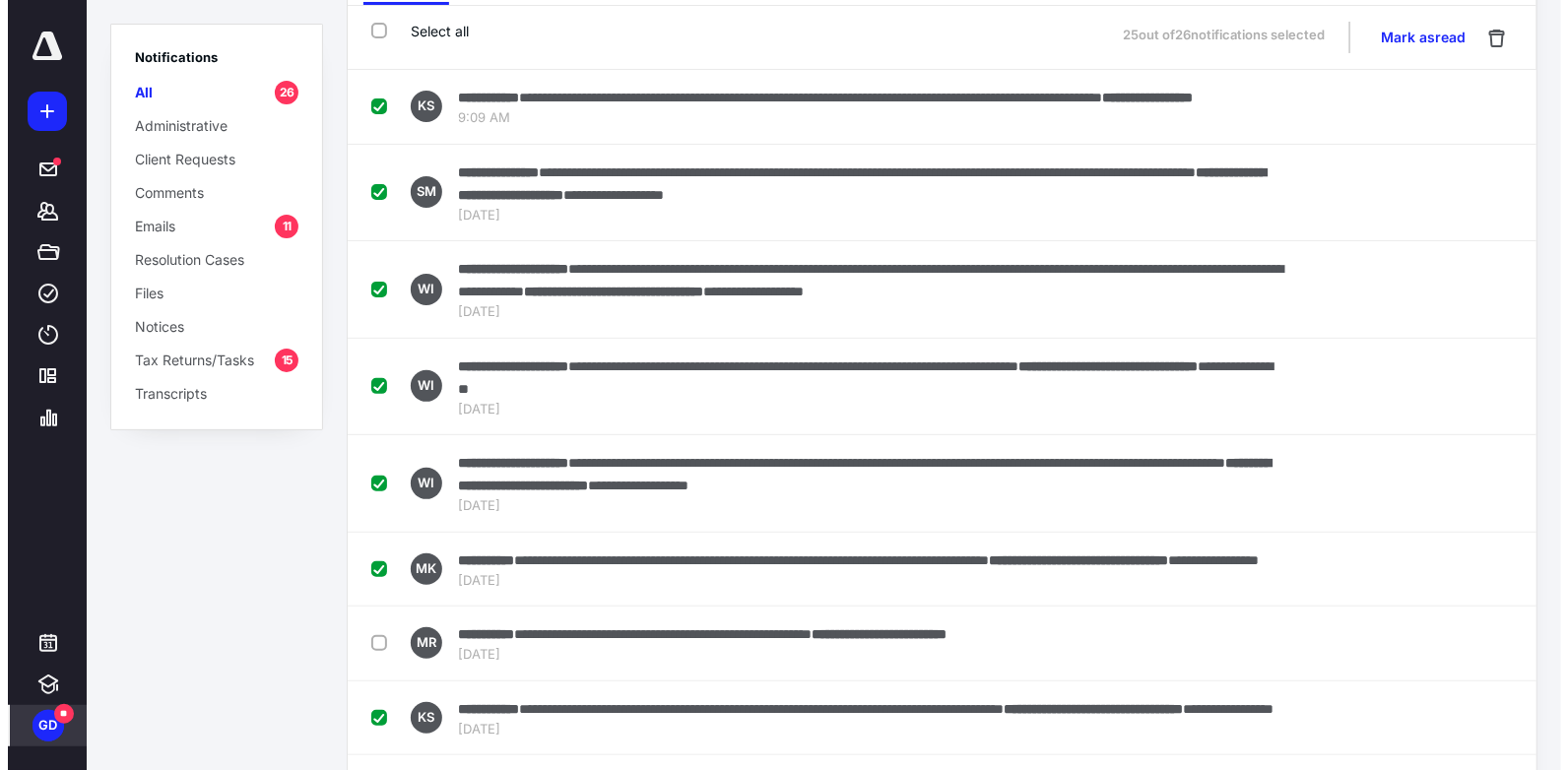 scroll, scrollTop: 0, scrollLeft: 0, axis: both 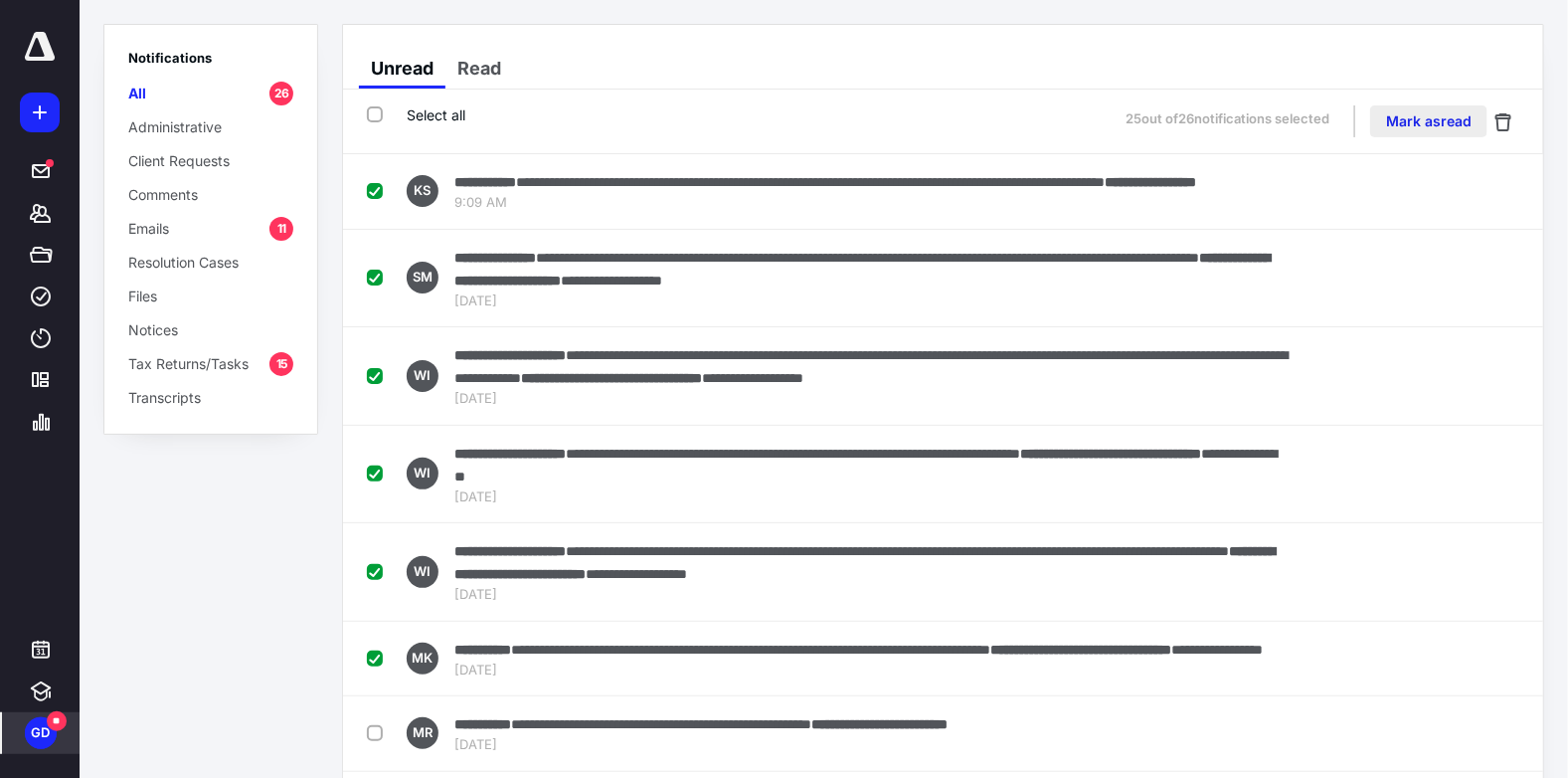 click on "Mark as  read" at bounding box center [1429, 121] 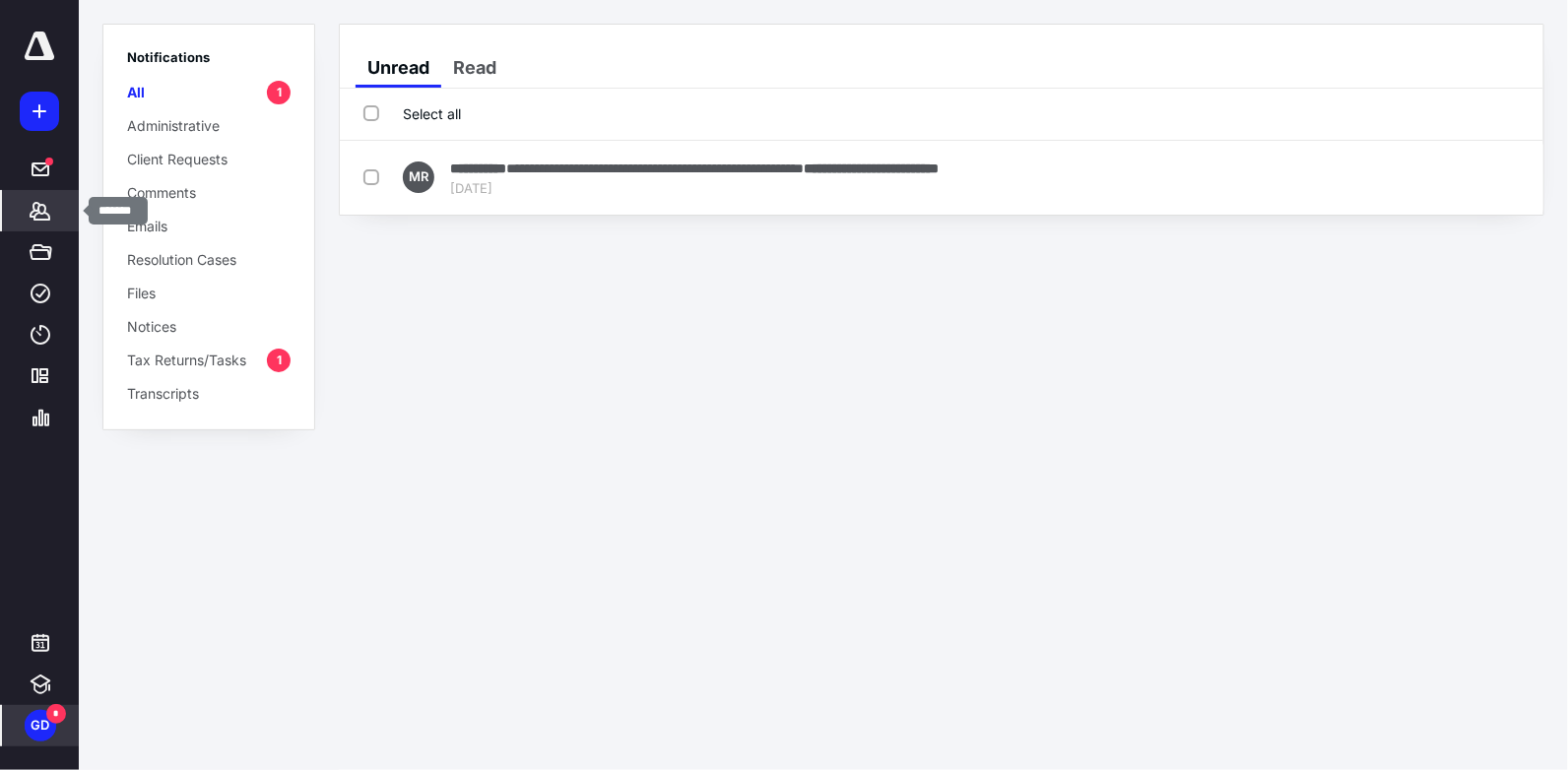 click 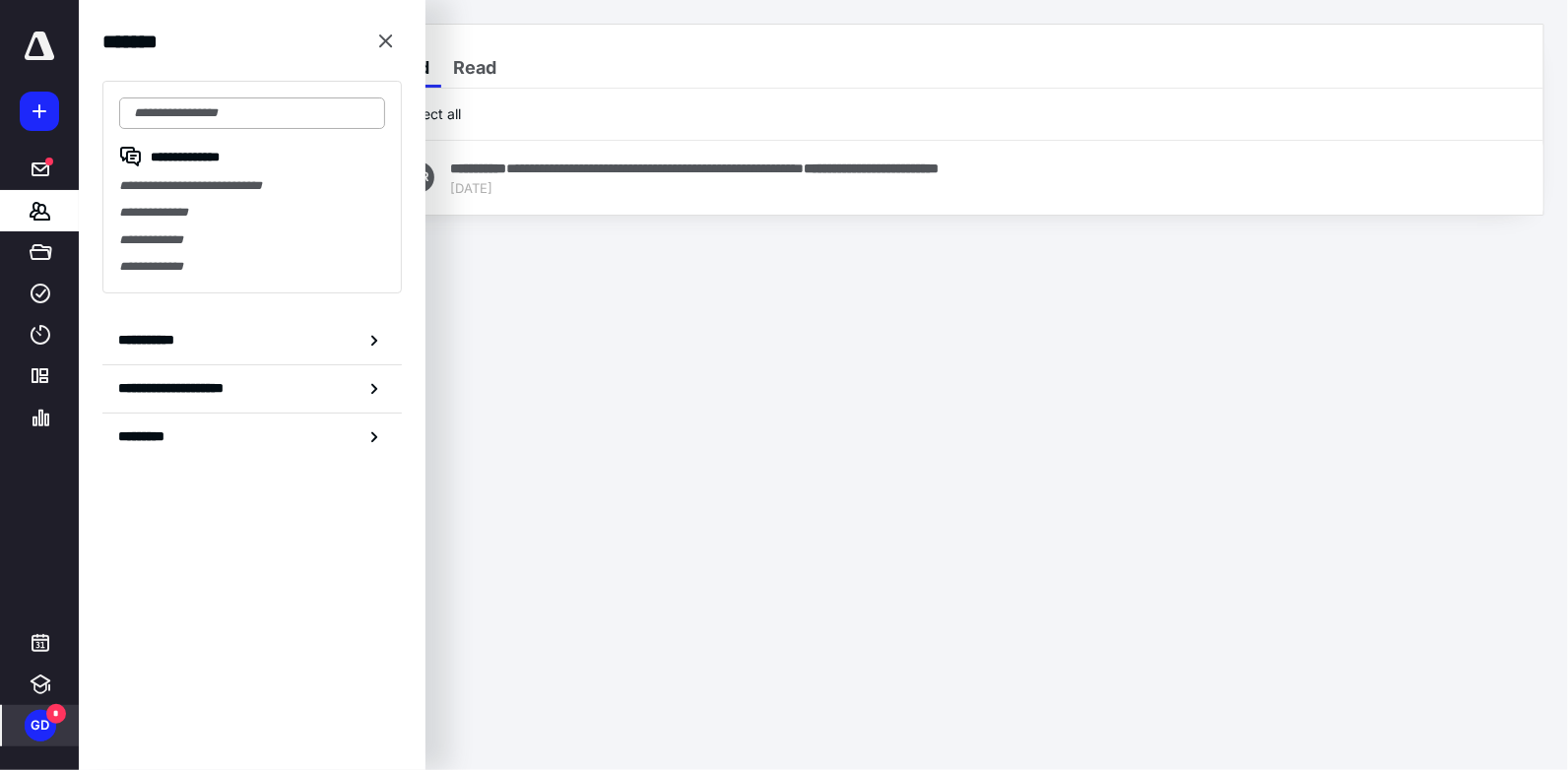 click at bounding box center [252, 113] 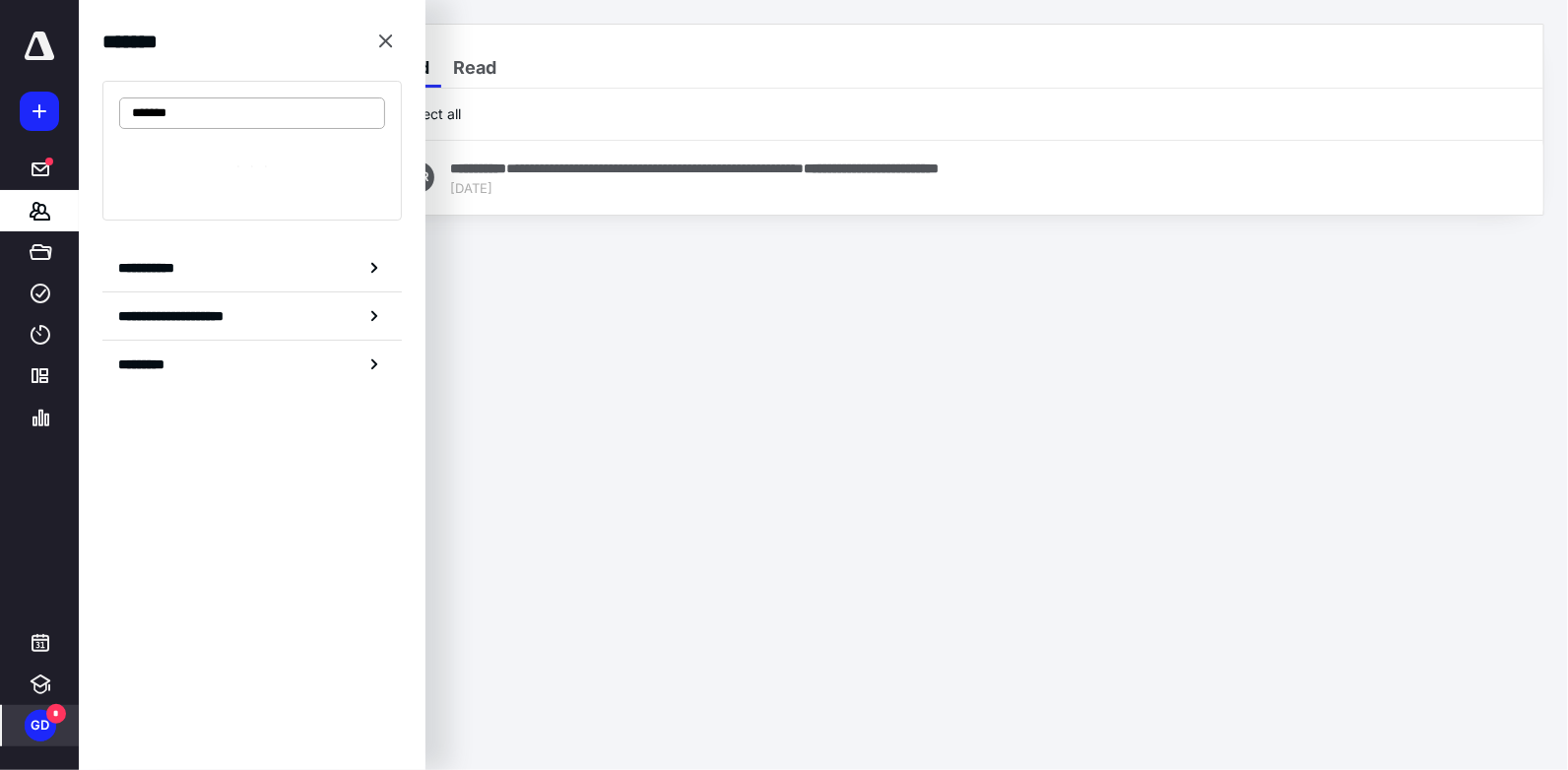 type on "*******" 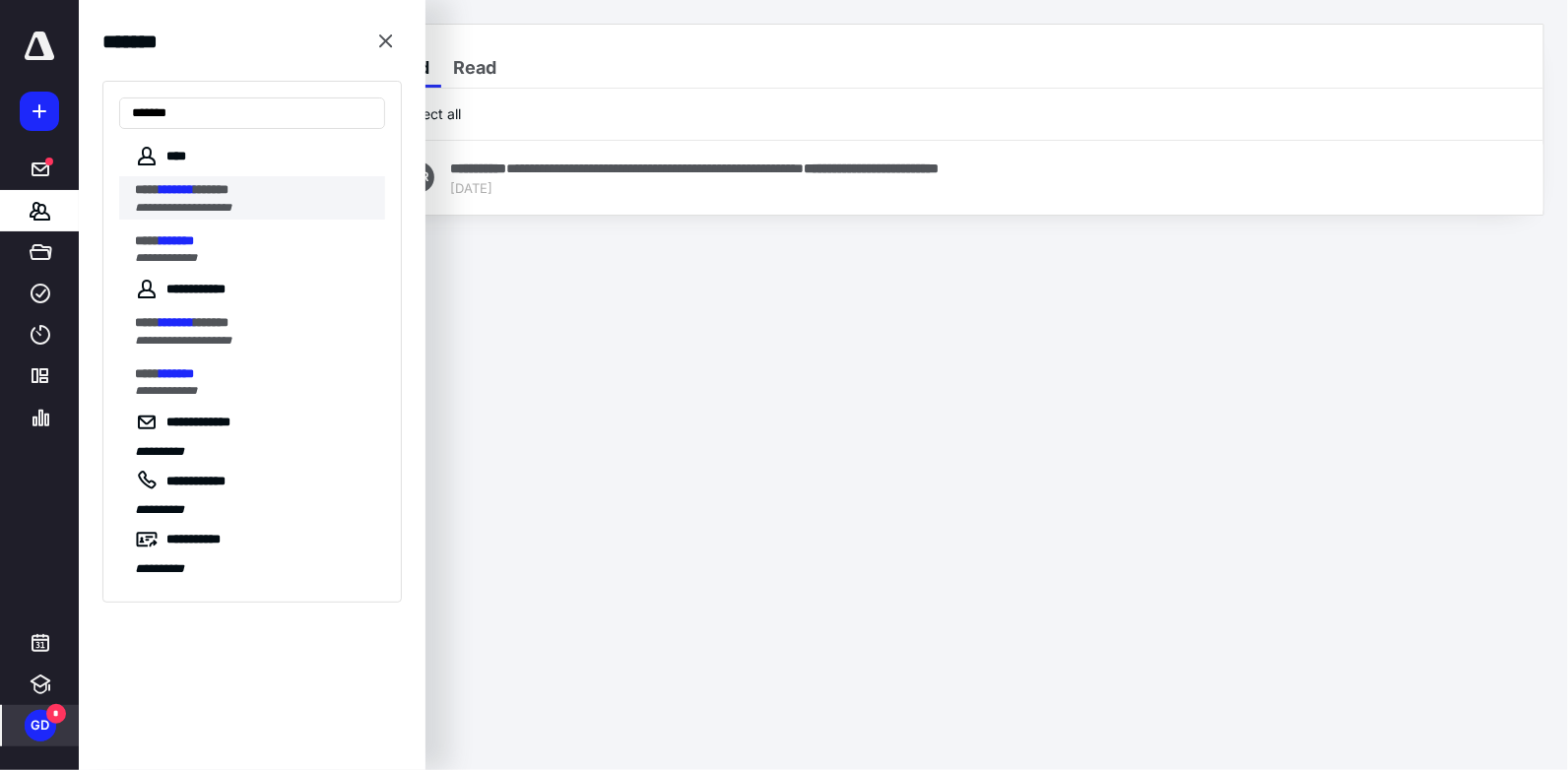 click on "**********" at bounding box center (183, 208) 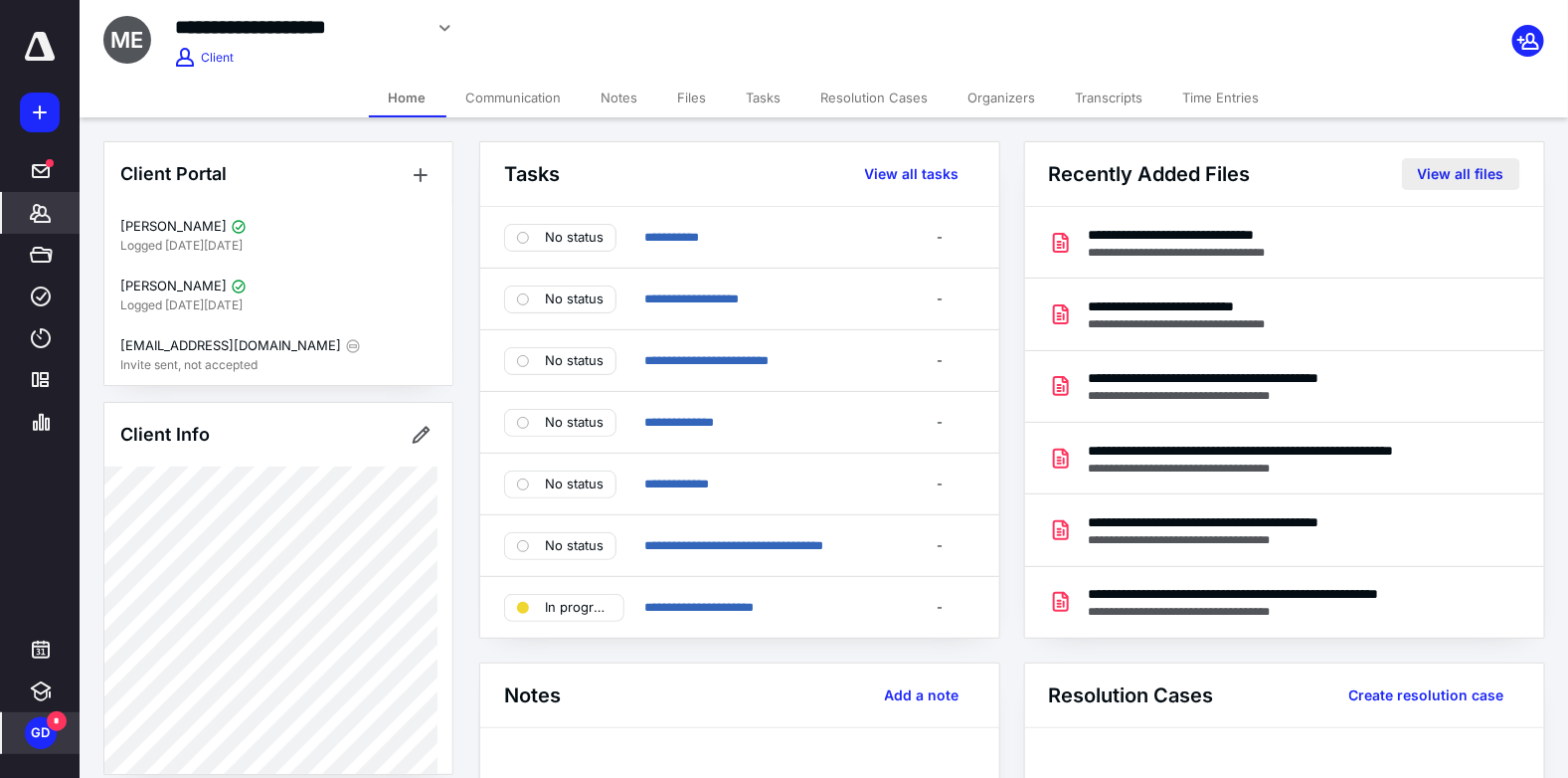 click on "View all files" at bounding box center [1461, 174] 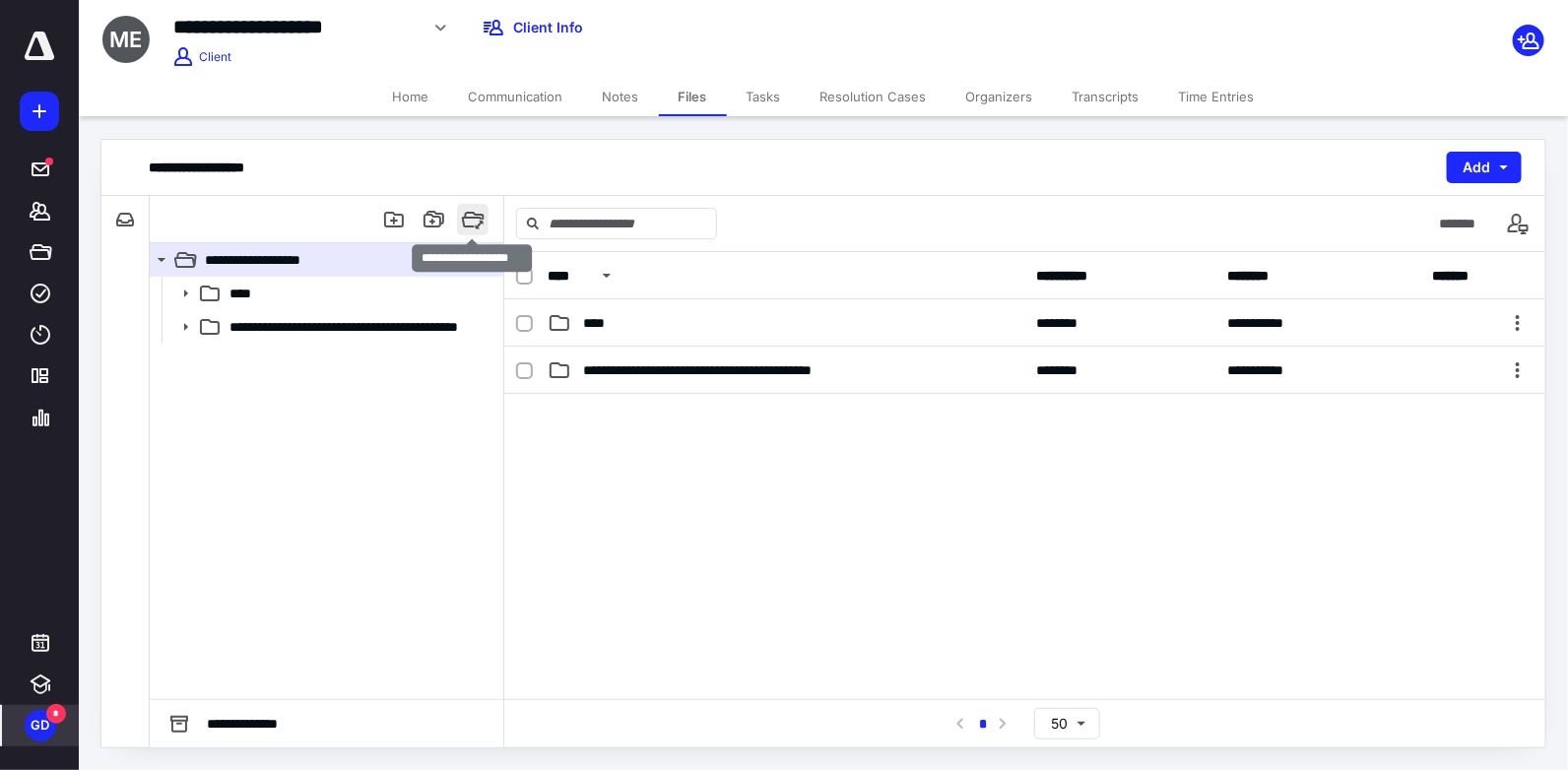 click at bounding box center (473, 220) 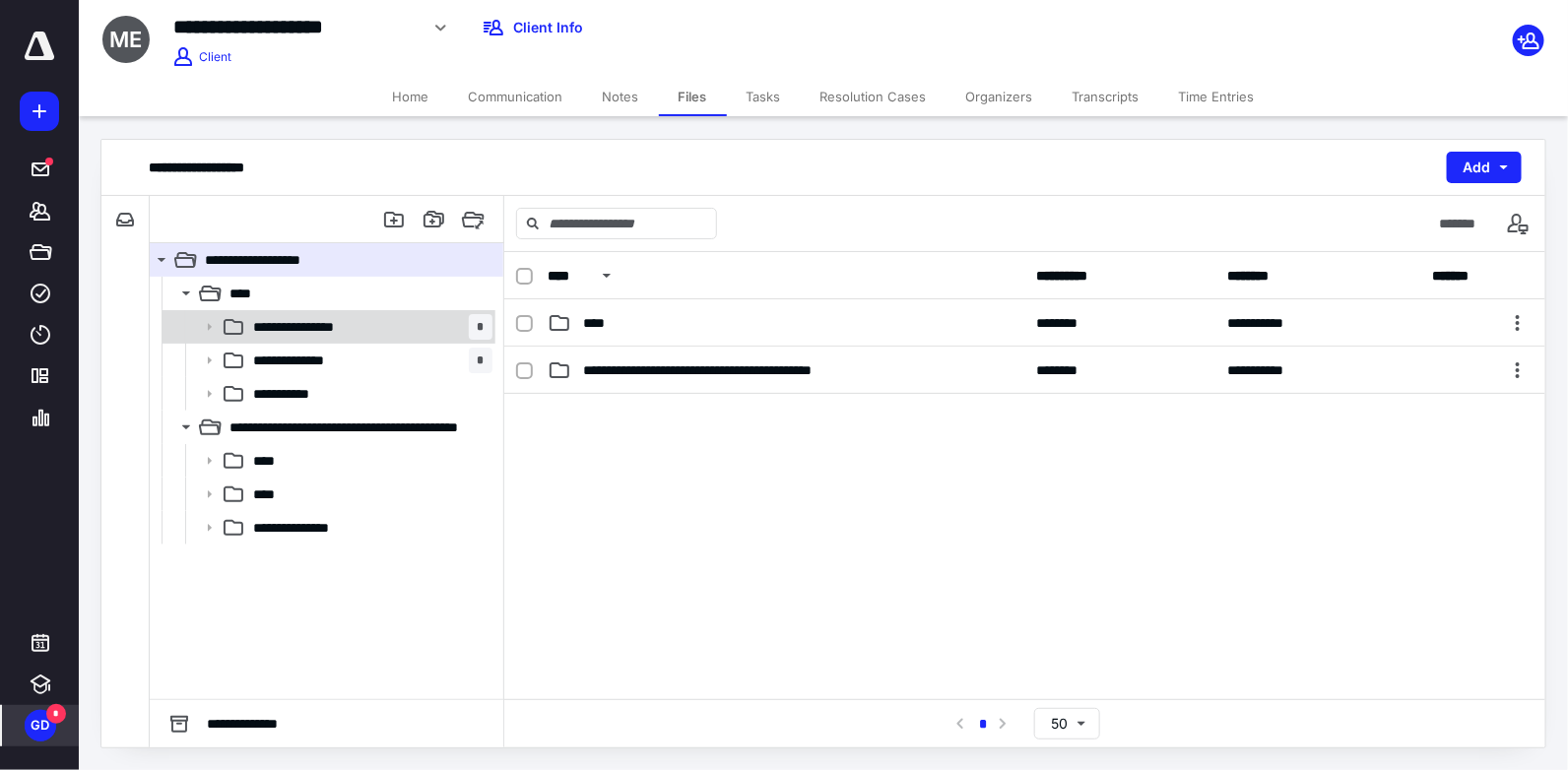 click on "*" at bounding box center (481, 327) 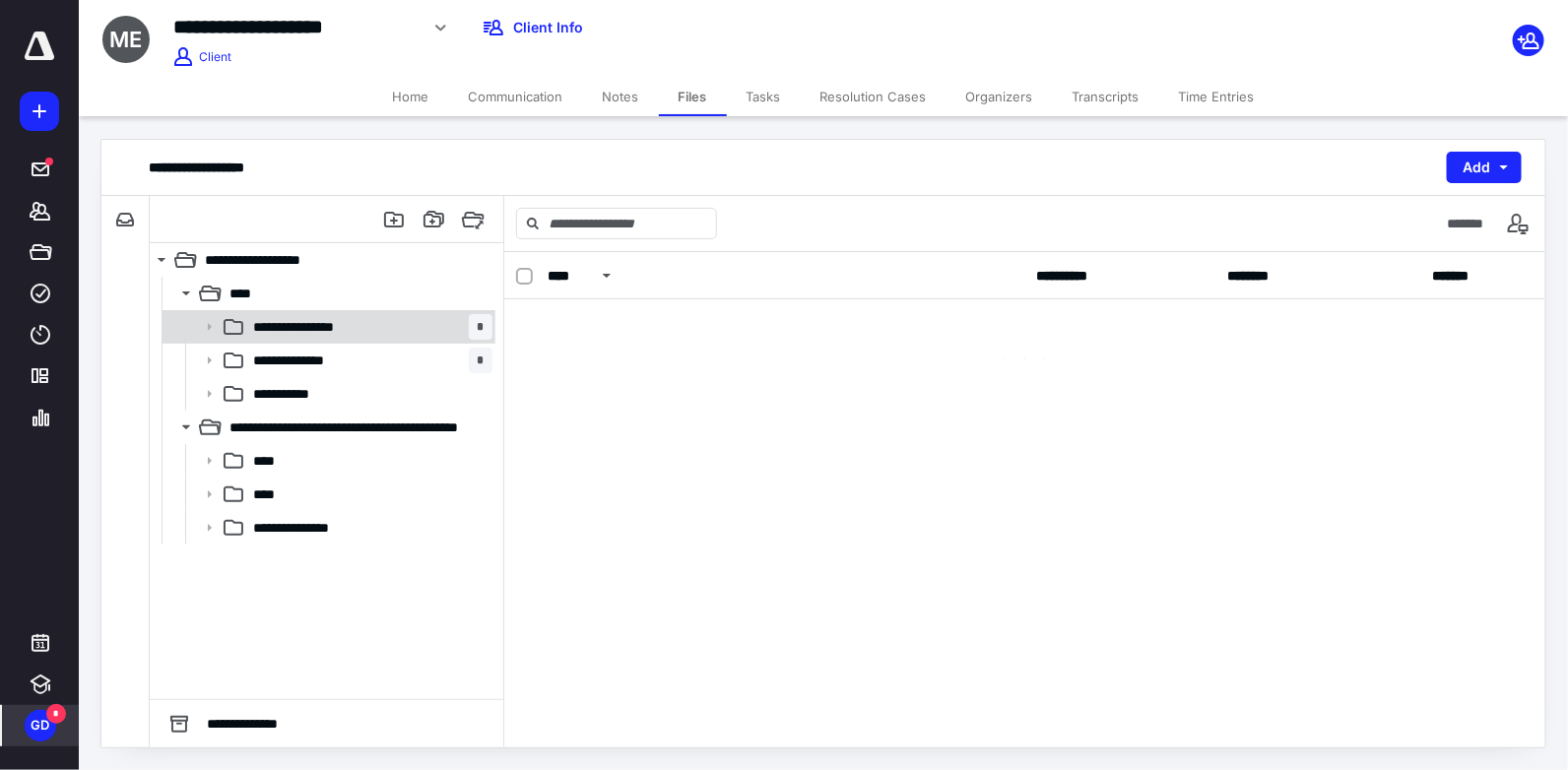 click on "*" at bounding box center (481, 327) 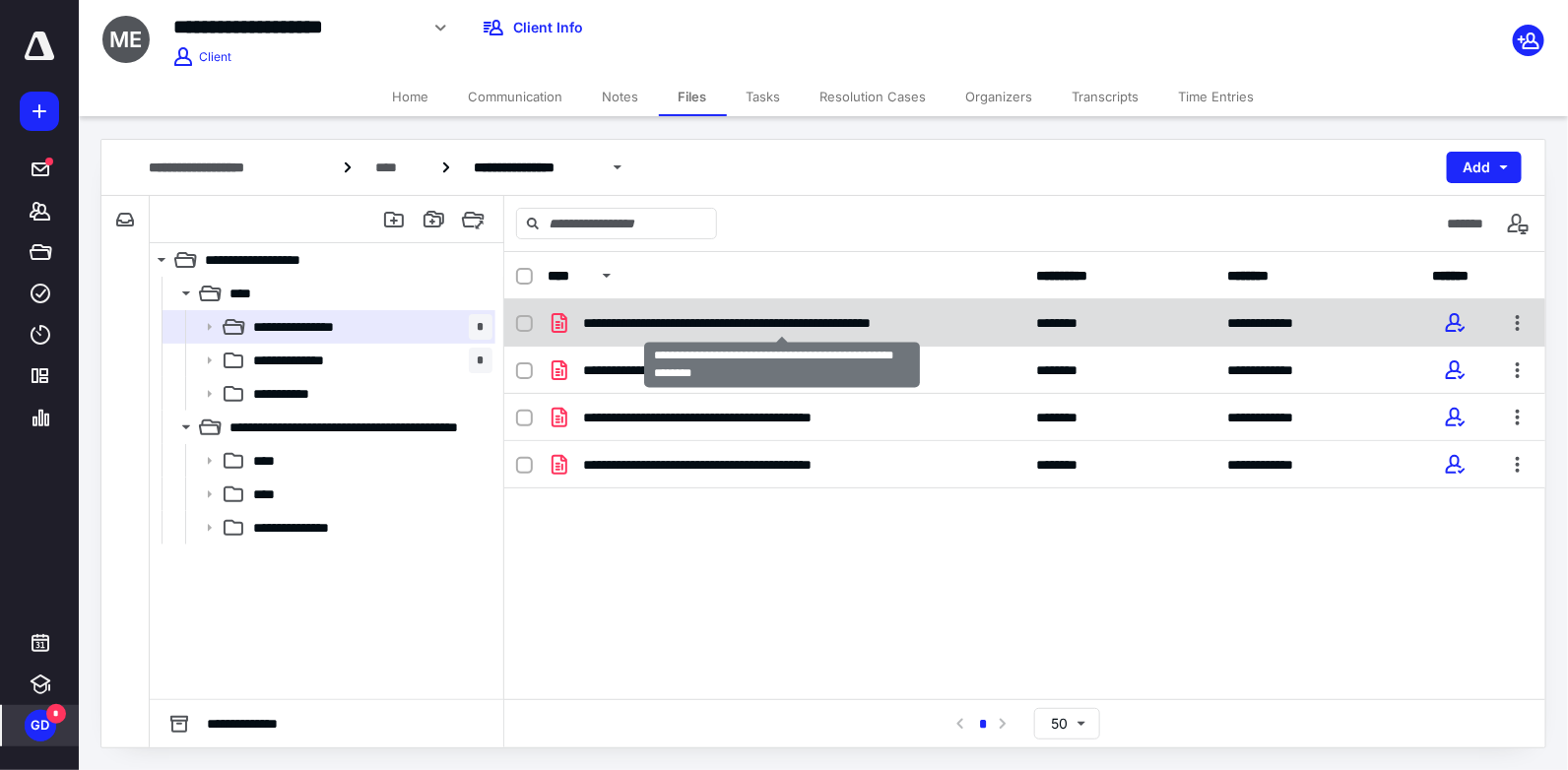 click on "**********" at bounding box center [783, 323] 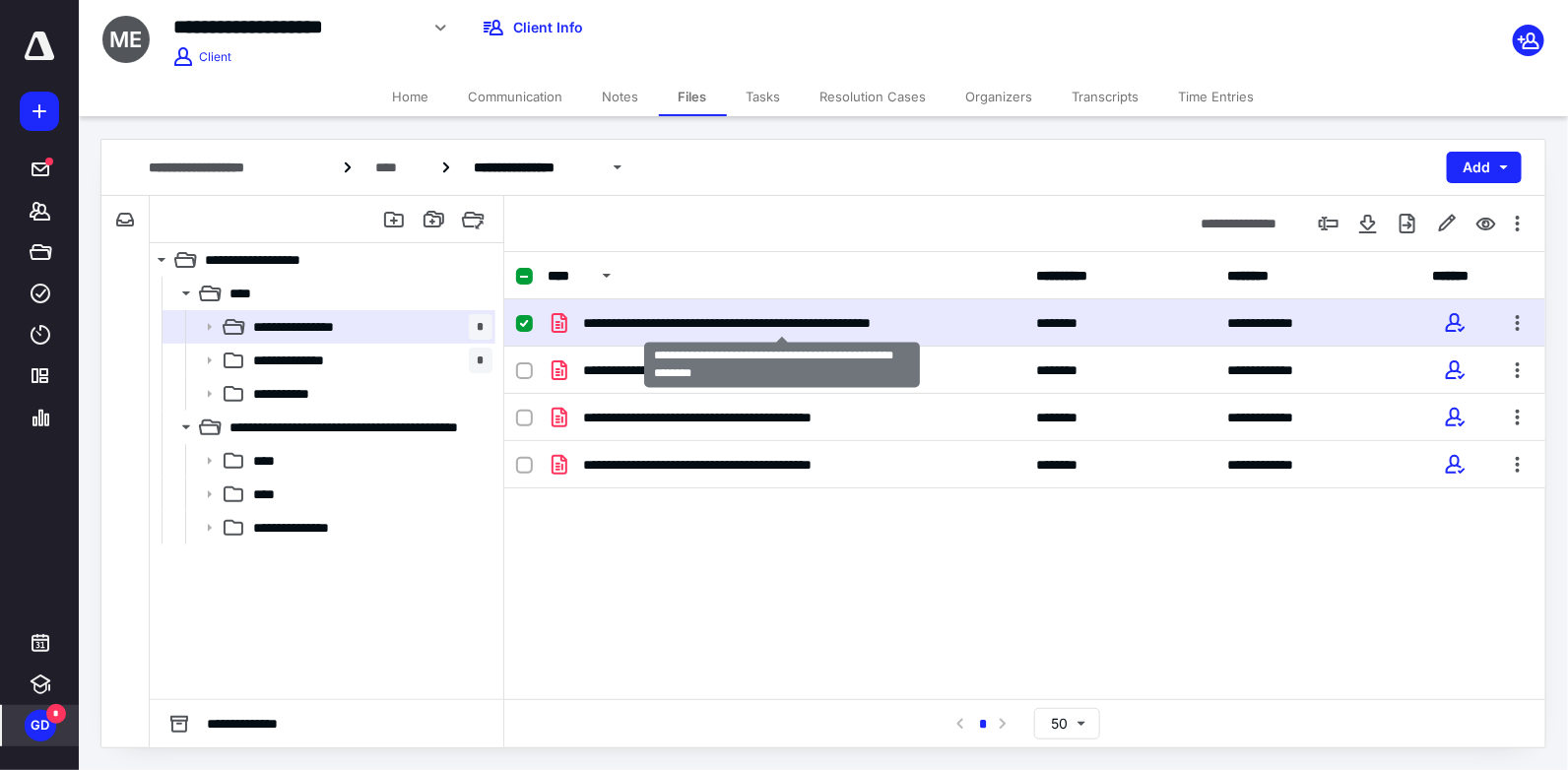 click on "**********" at bounding box center (783, 323) 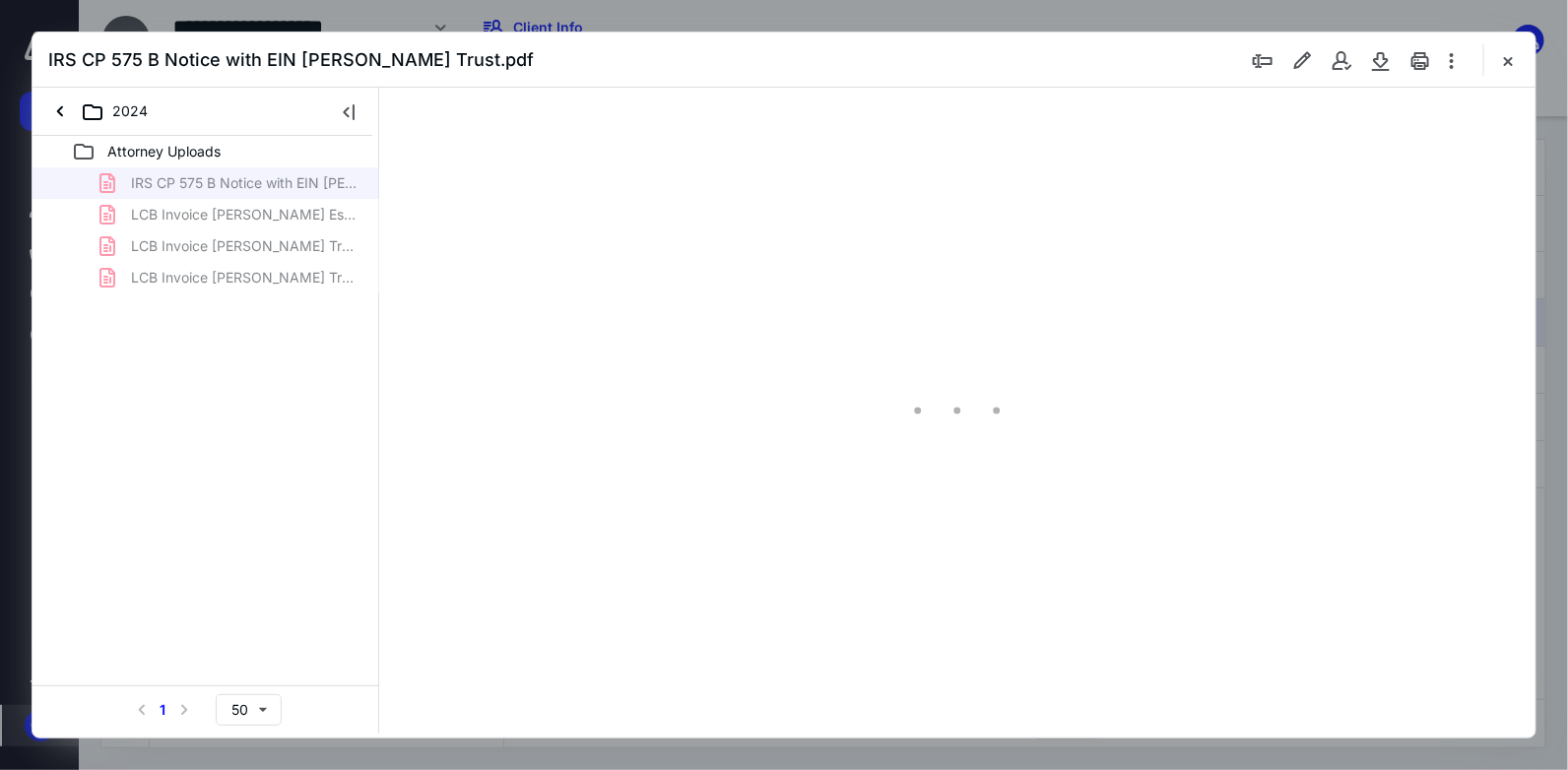 scroll, scrollTop: 0, scrollLeft: 0, axis: both 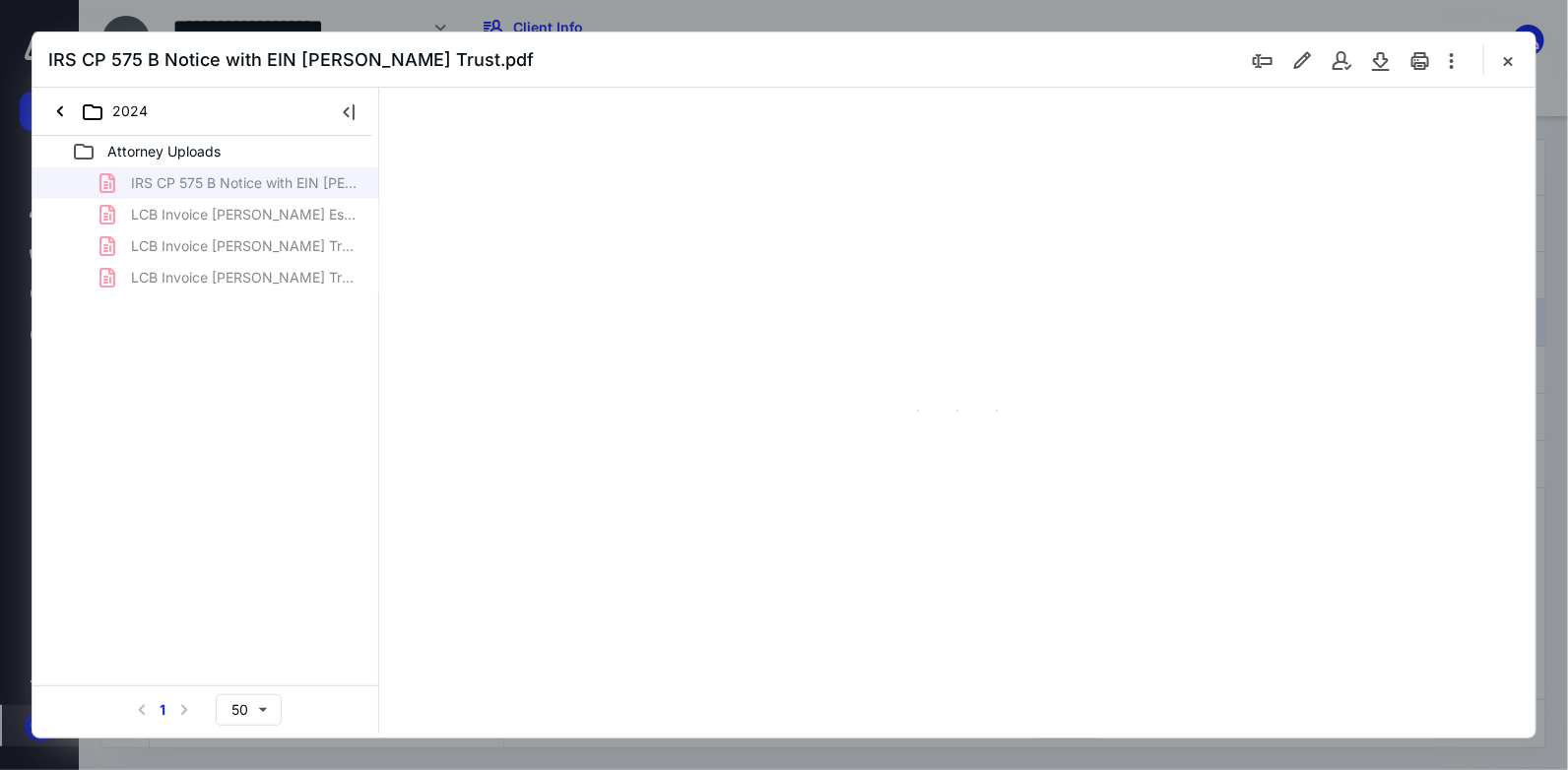 type on "73" 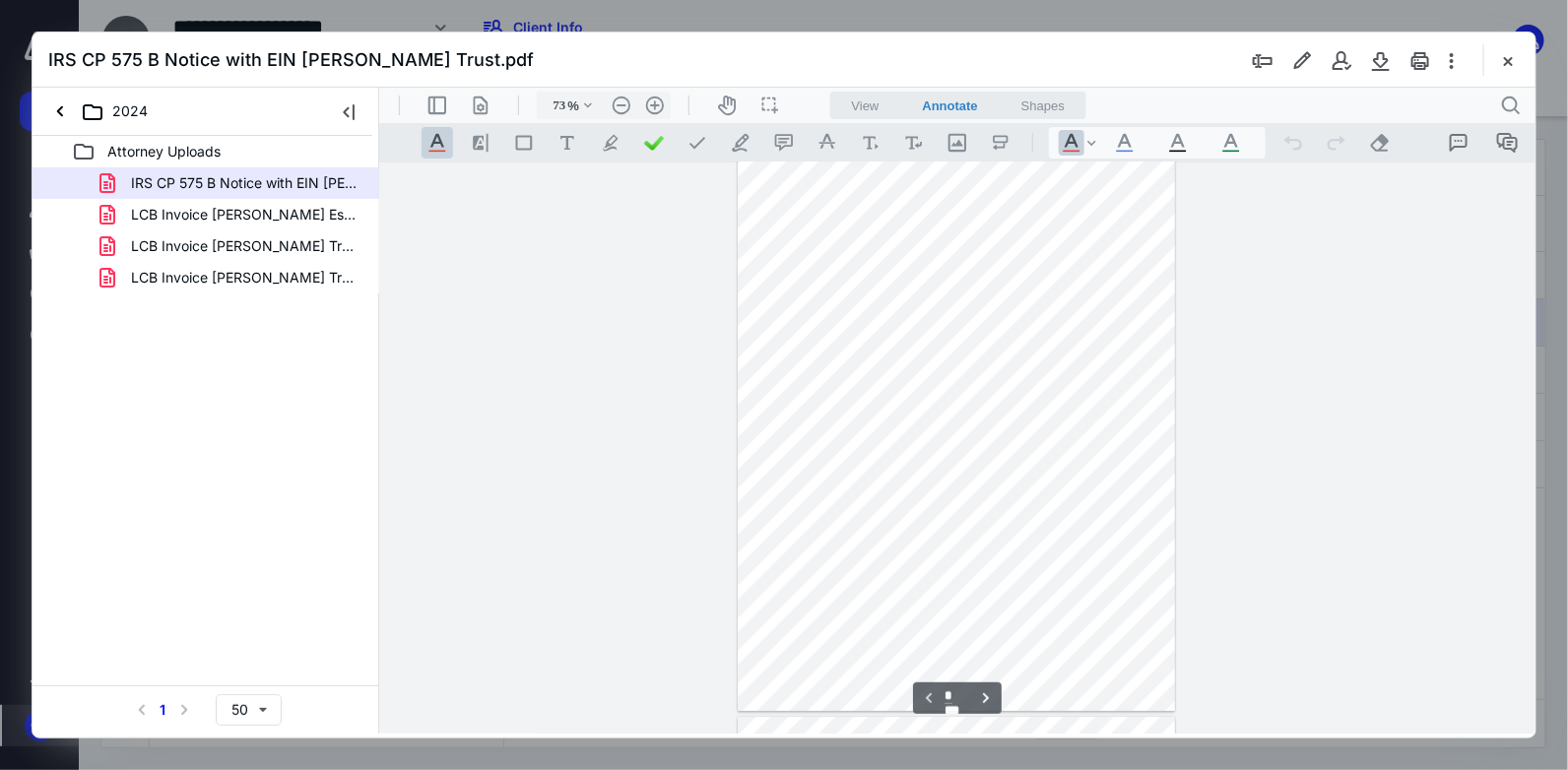 scroll, scrollTop: 0, scrollLeft: 0, axis: both 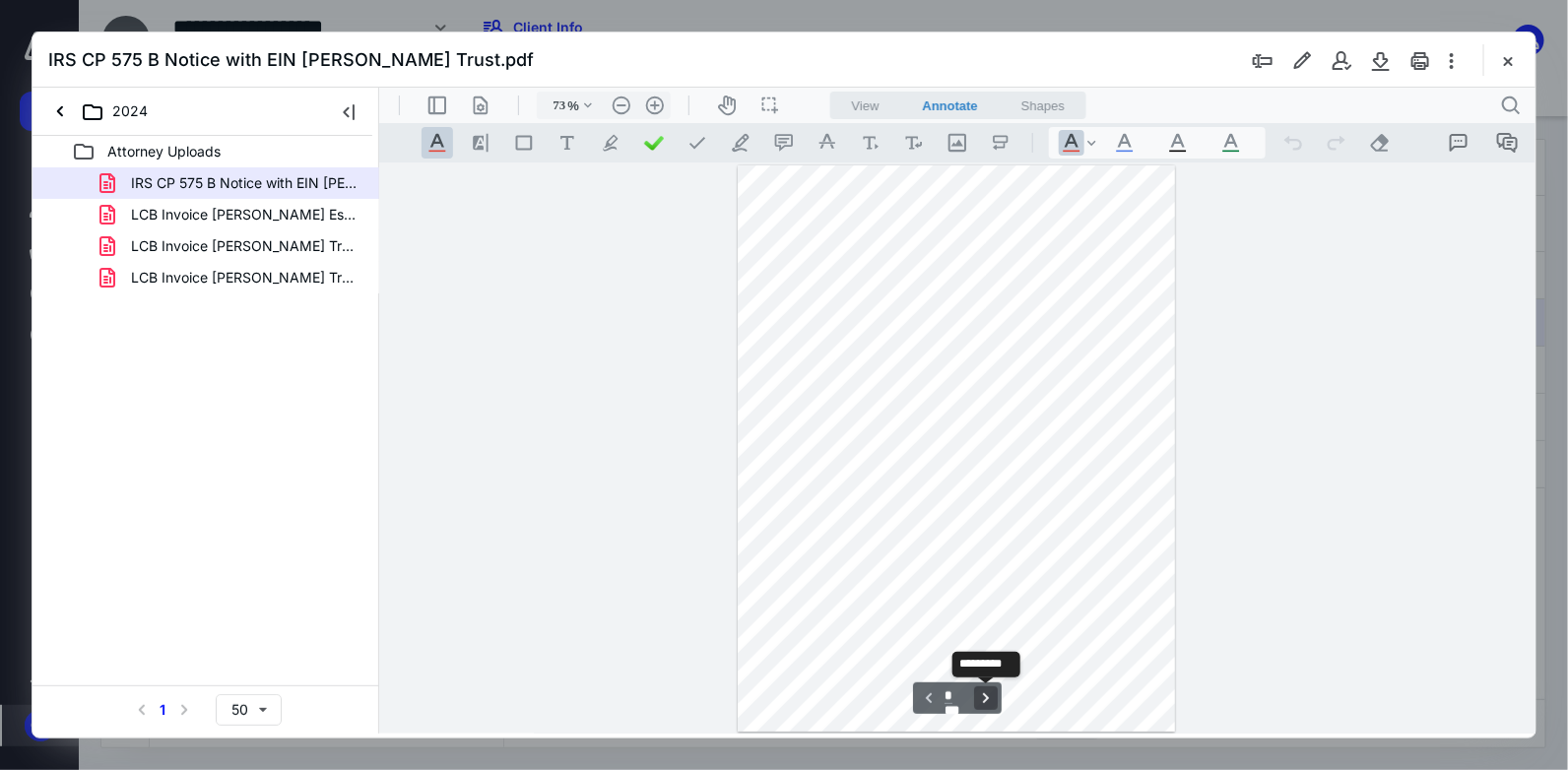click on "**********" at bounding box center [985, 697] 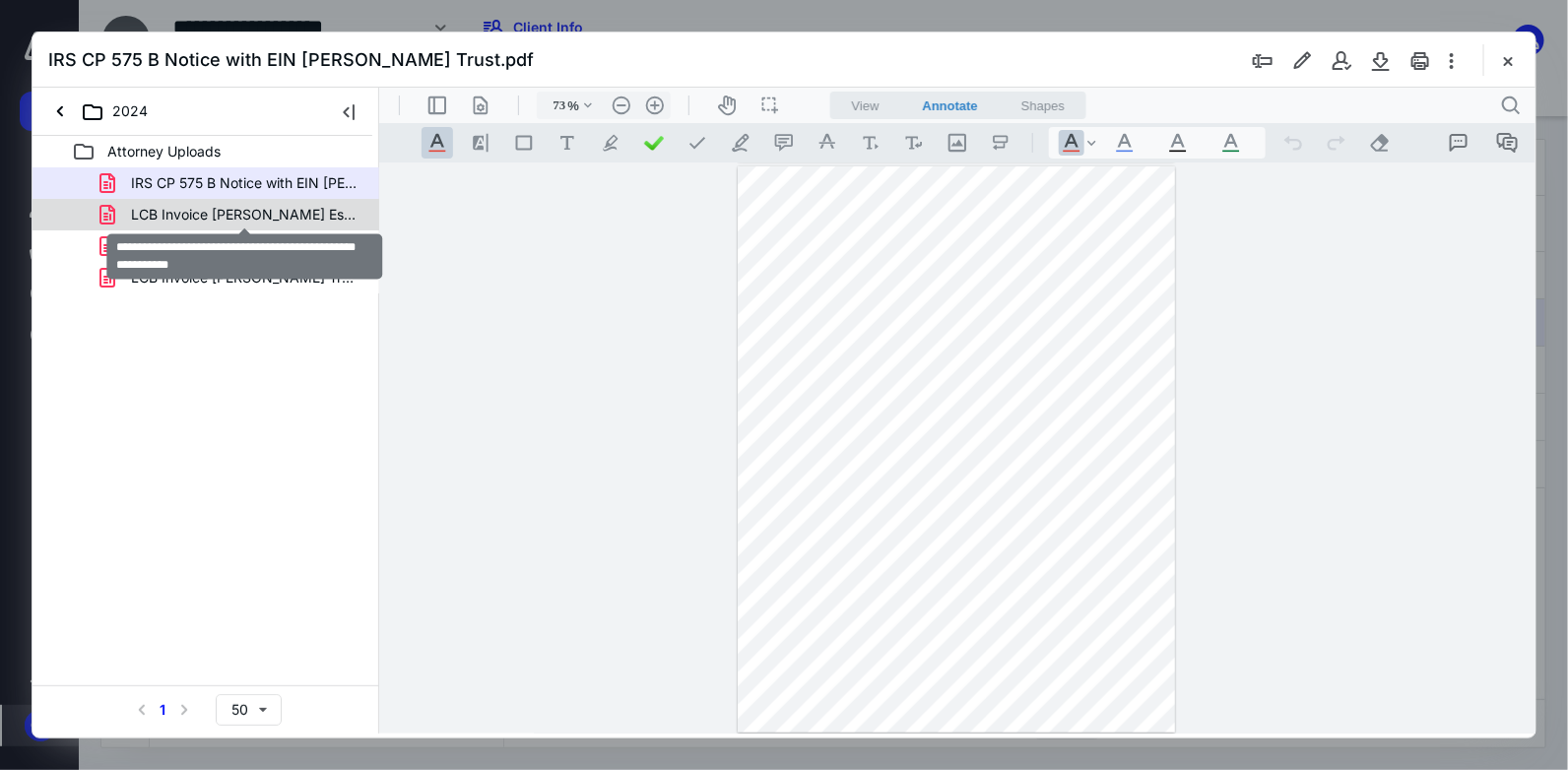 click on "LCB Invoice [PERSON_NAME] Estate & Trust Admin Final [DATE]pdf" at bounding box center [245, 215] 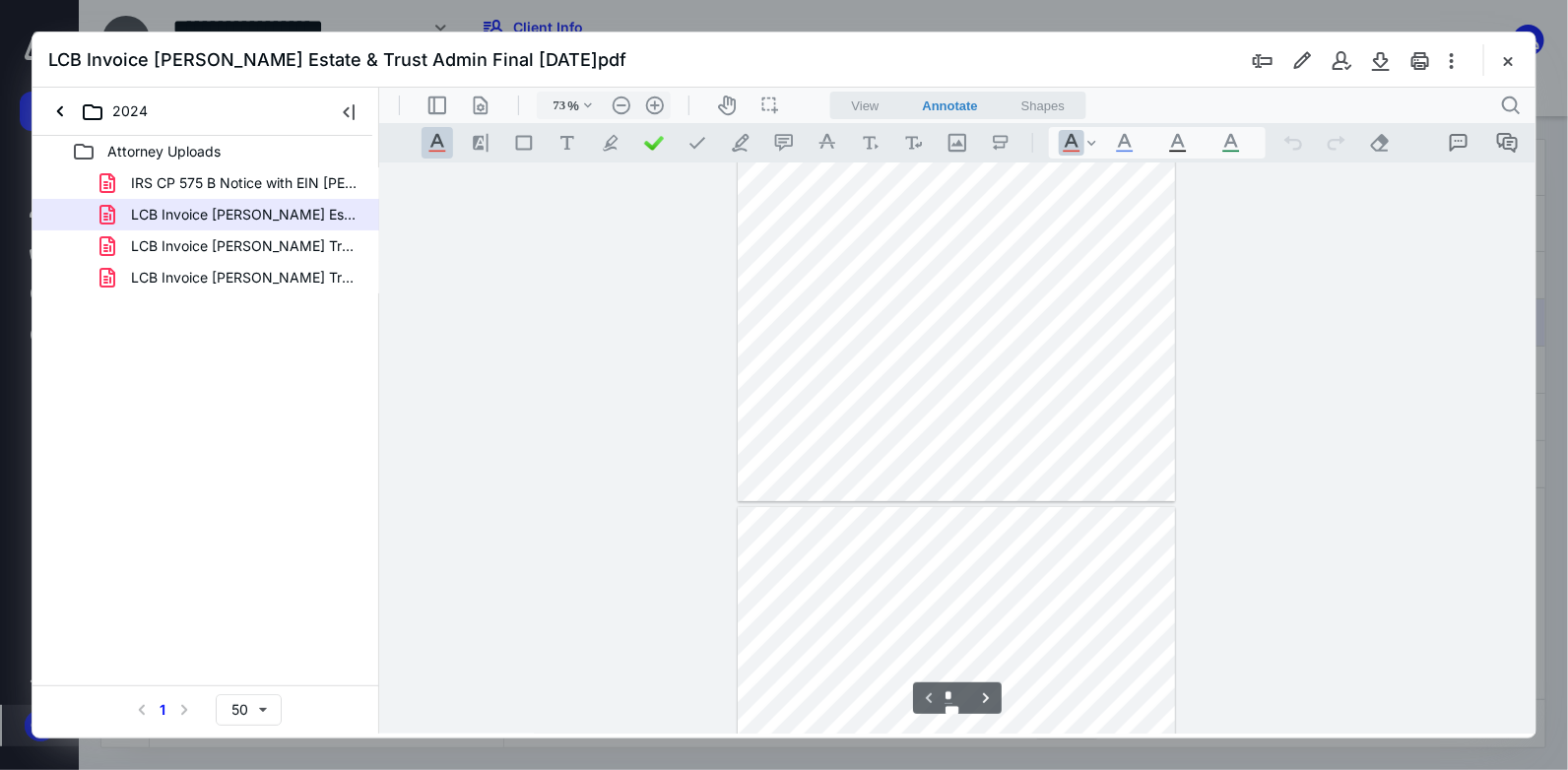 scroll, scrollTop: 250, scrollLeft: 0, axis: vertical 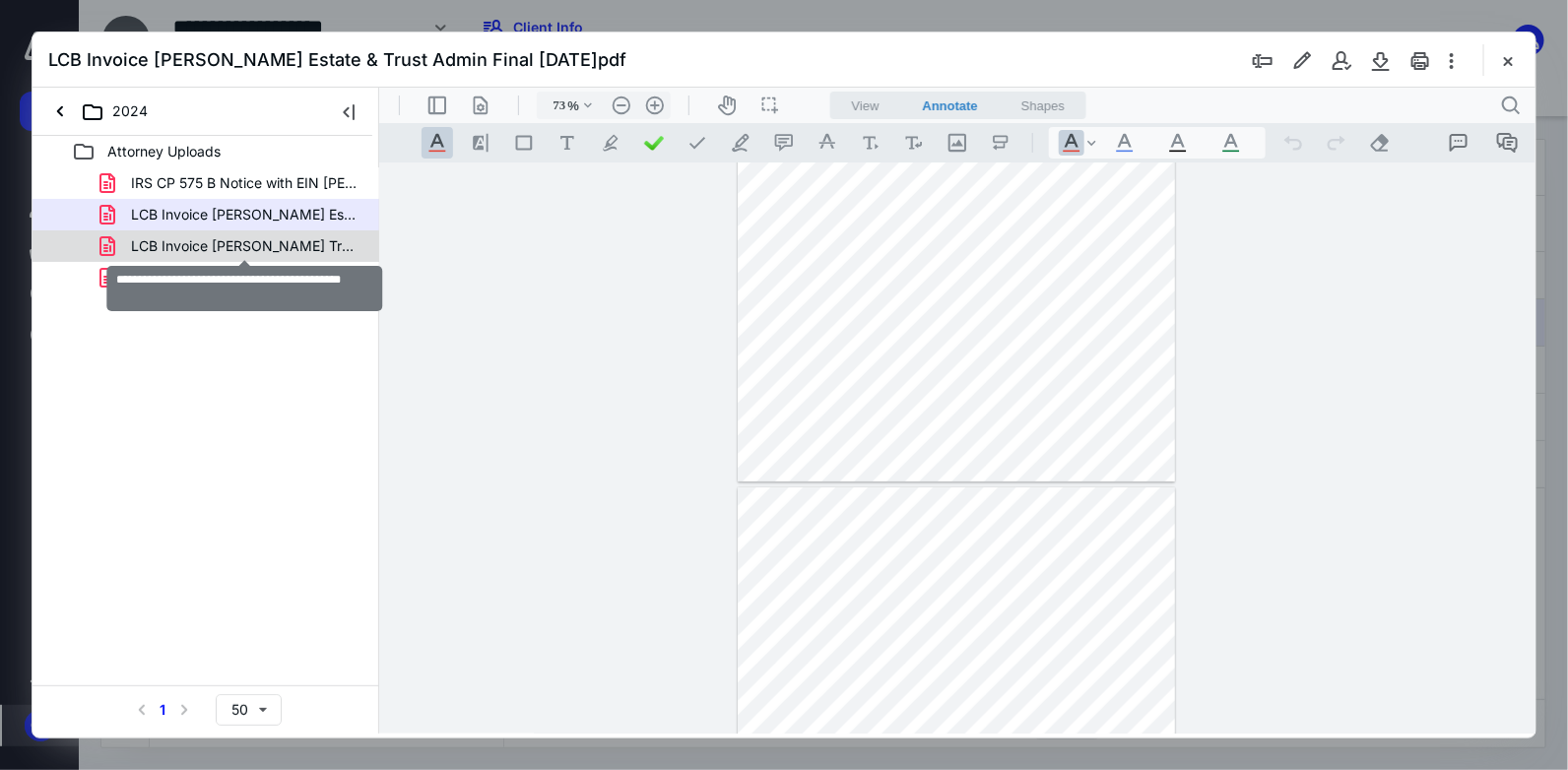 click on "LCB Invoice [PERSON_NAME] Trust Admin [DATE]pdf" at bounding box center [245, 246] 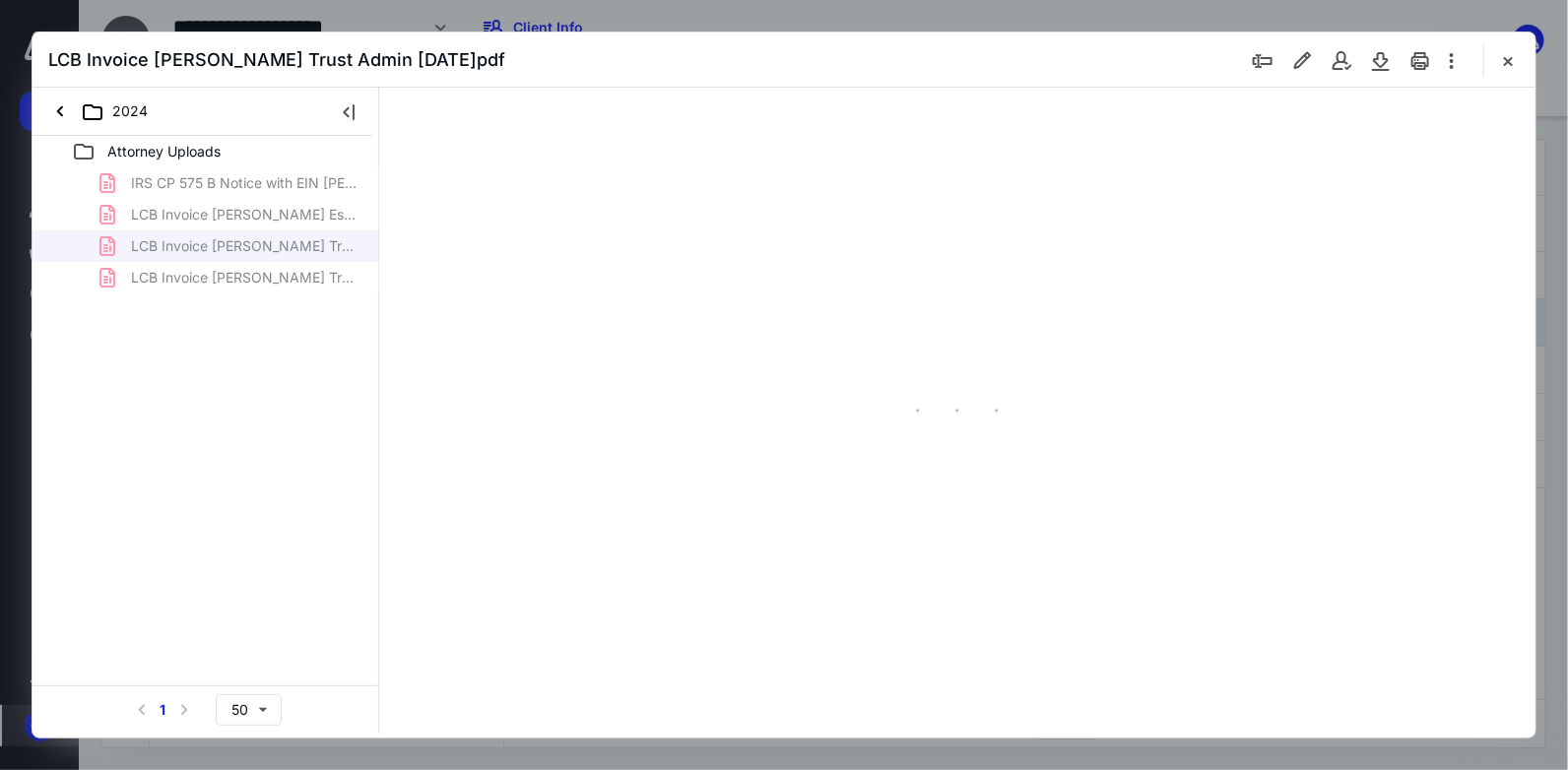 type on "73" 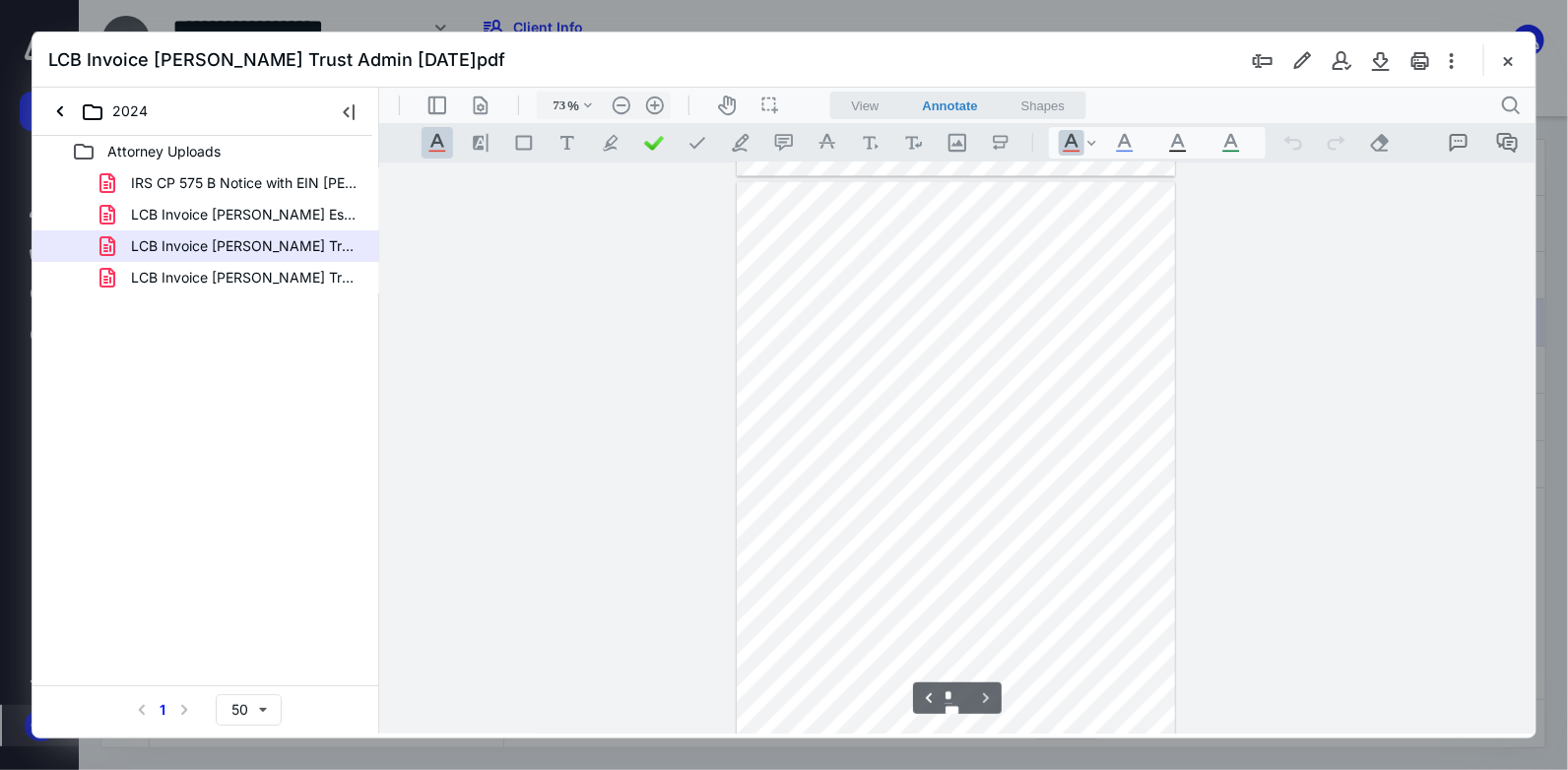 scroll, scrollTop: 1716, scrollLeft: 0, axis: vertical 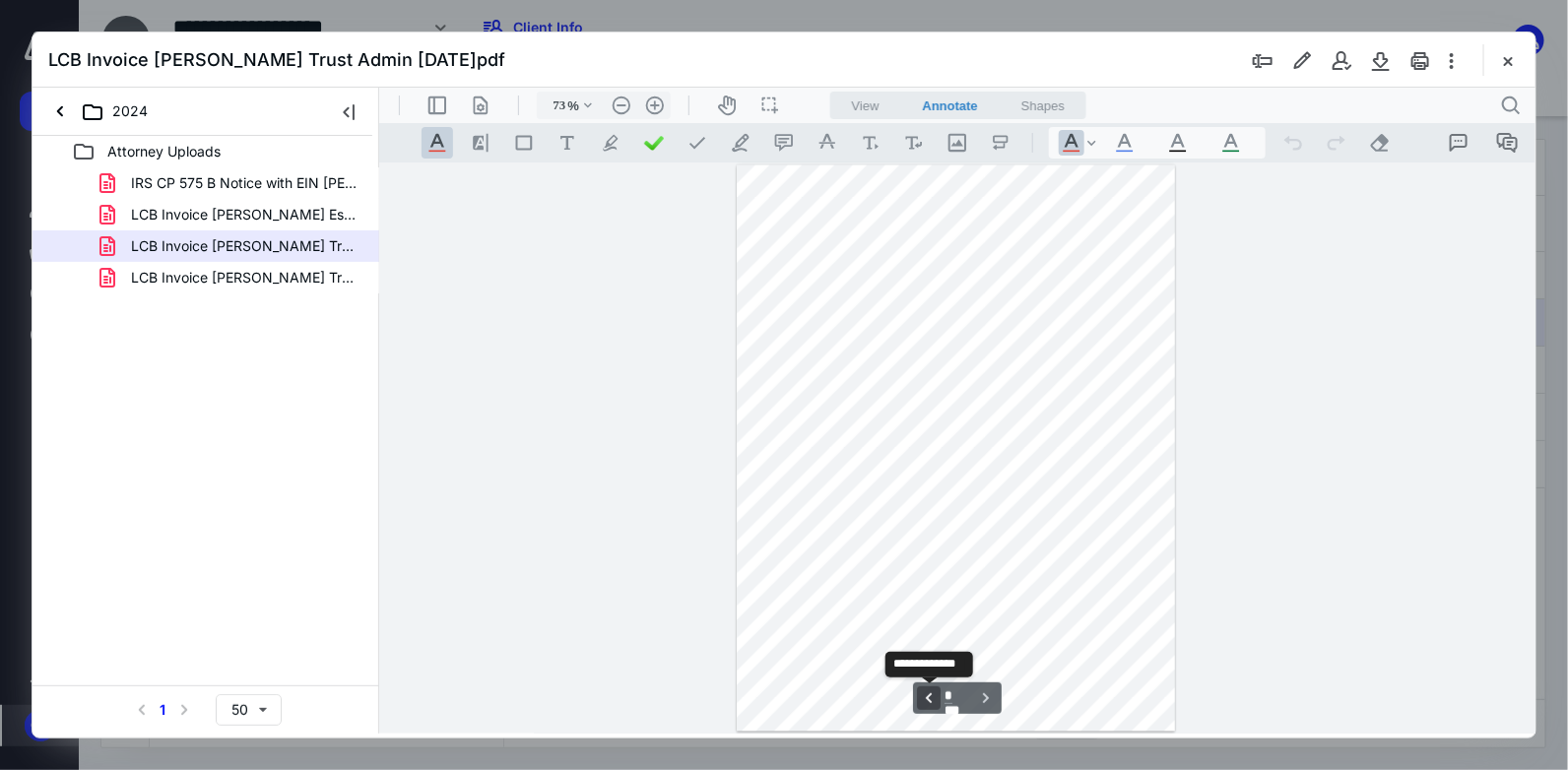 click on "**********" at bounding box center (928, 697) 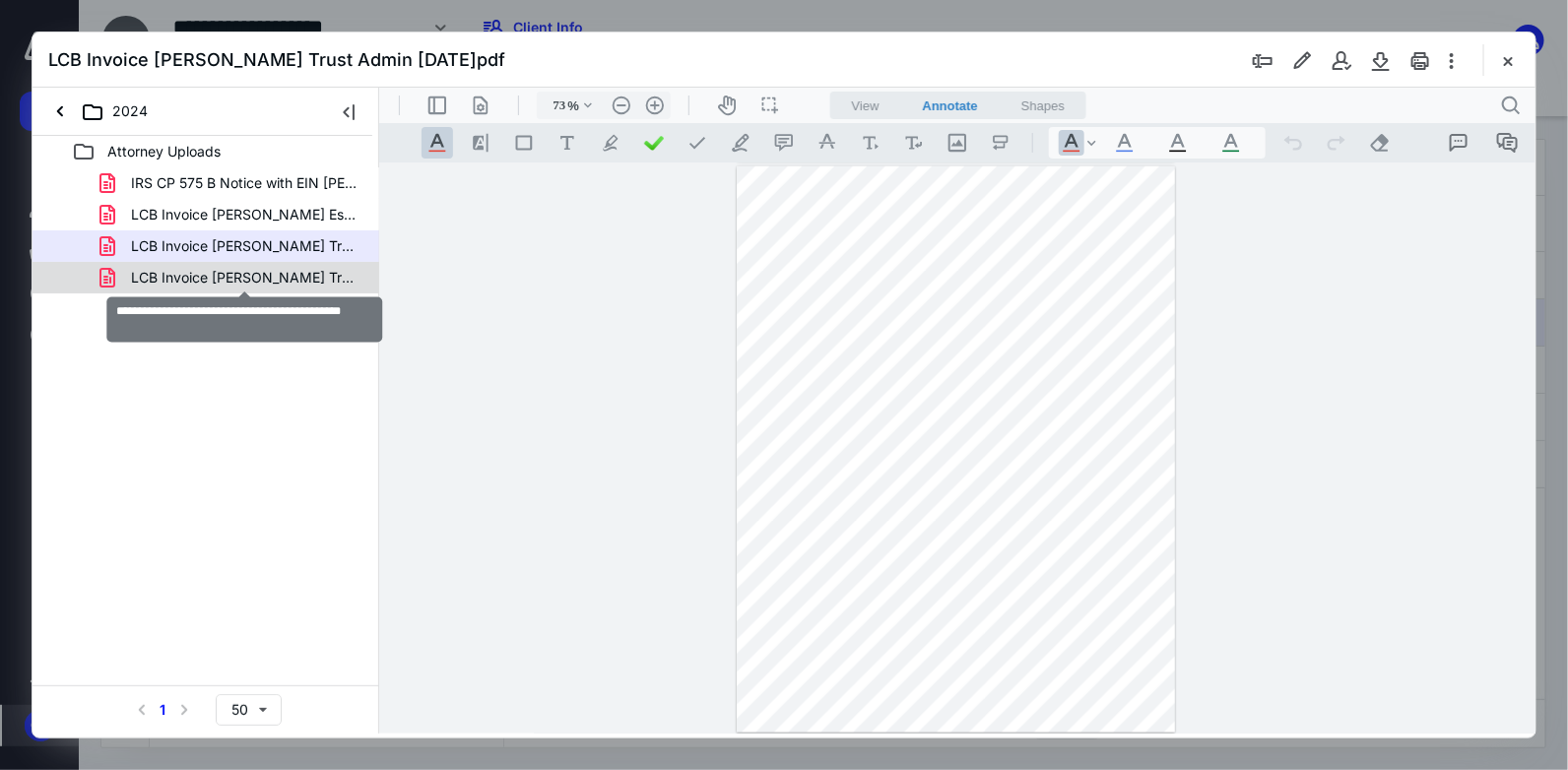 click on "LCB Invoice [PERSON_NAME] Trust Admin [DATE]pdf" at bounding box center (245, 278) 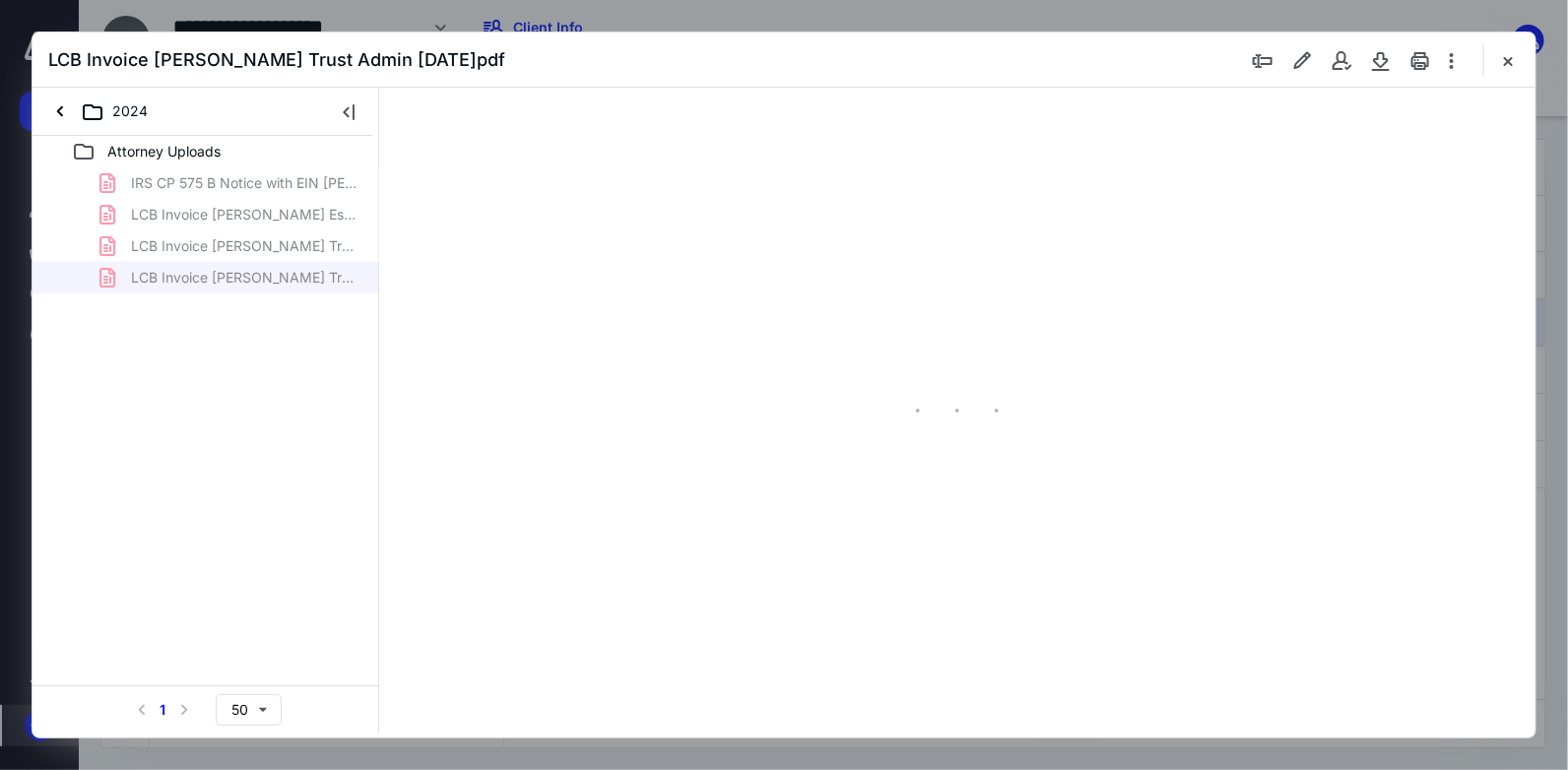 type on "73" 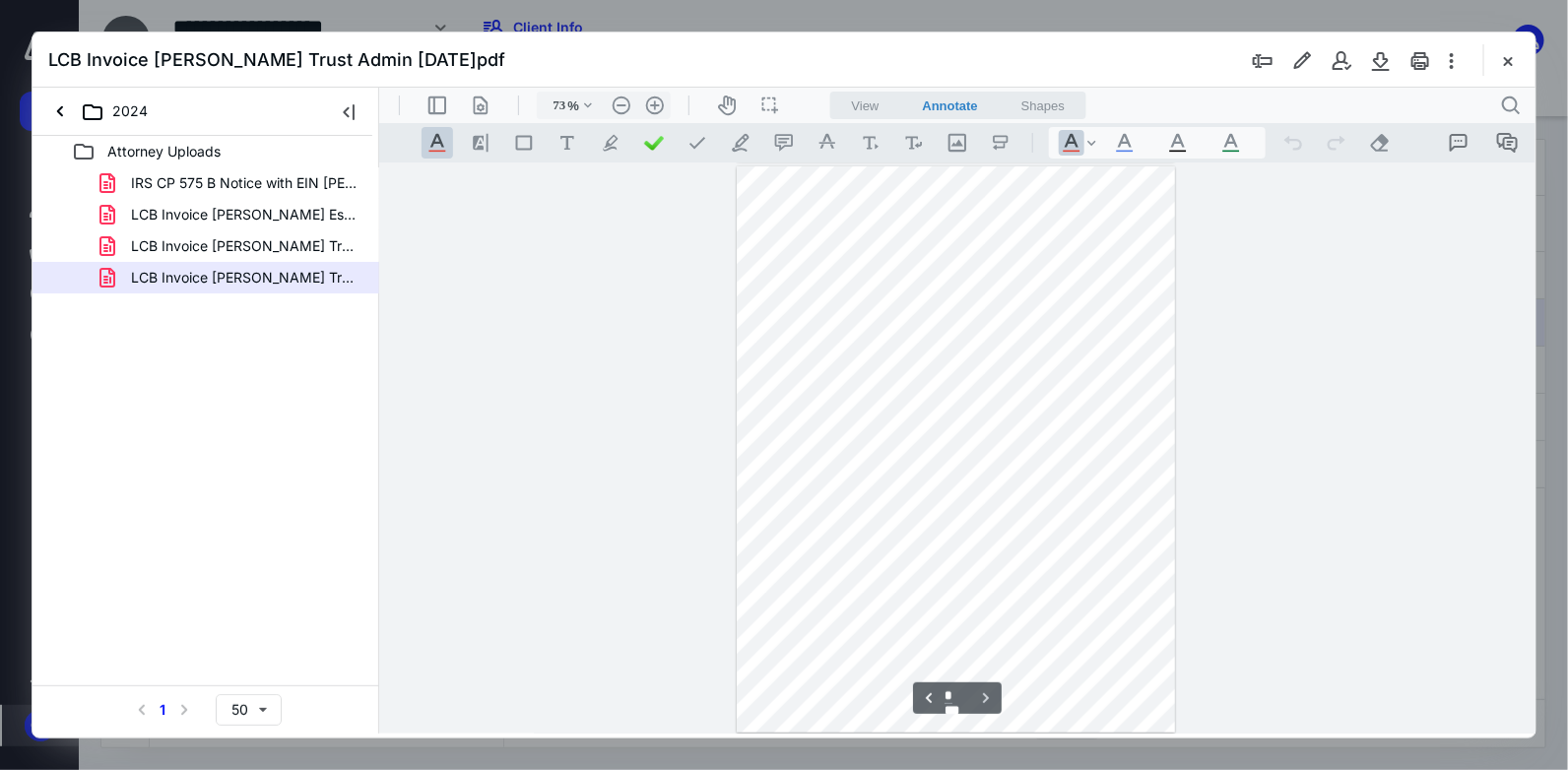 scroll, scrollTop: 571, scrollLeft: 0, axis: vertical 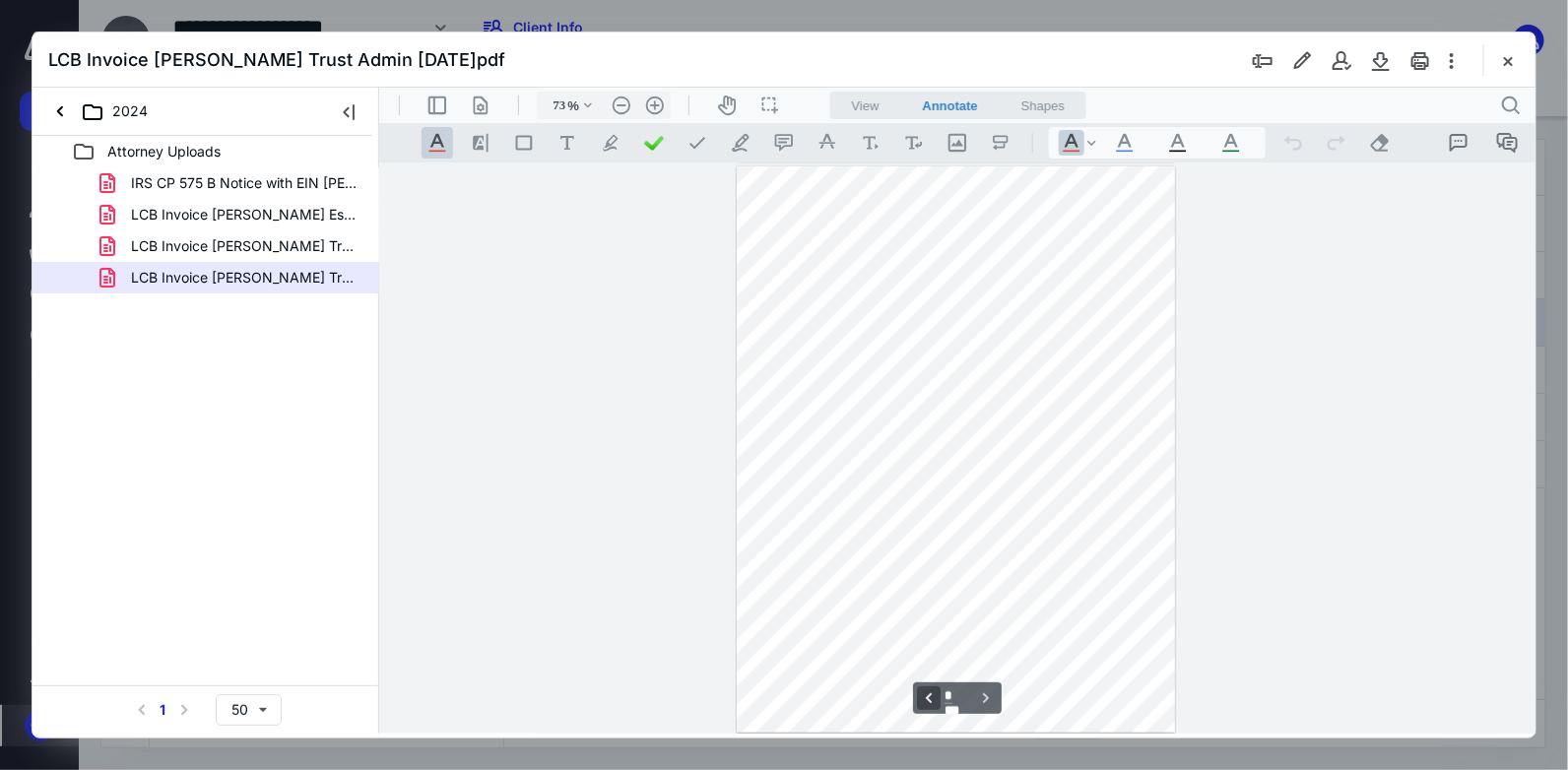 click on "**********" at bounding box center [928, 697] 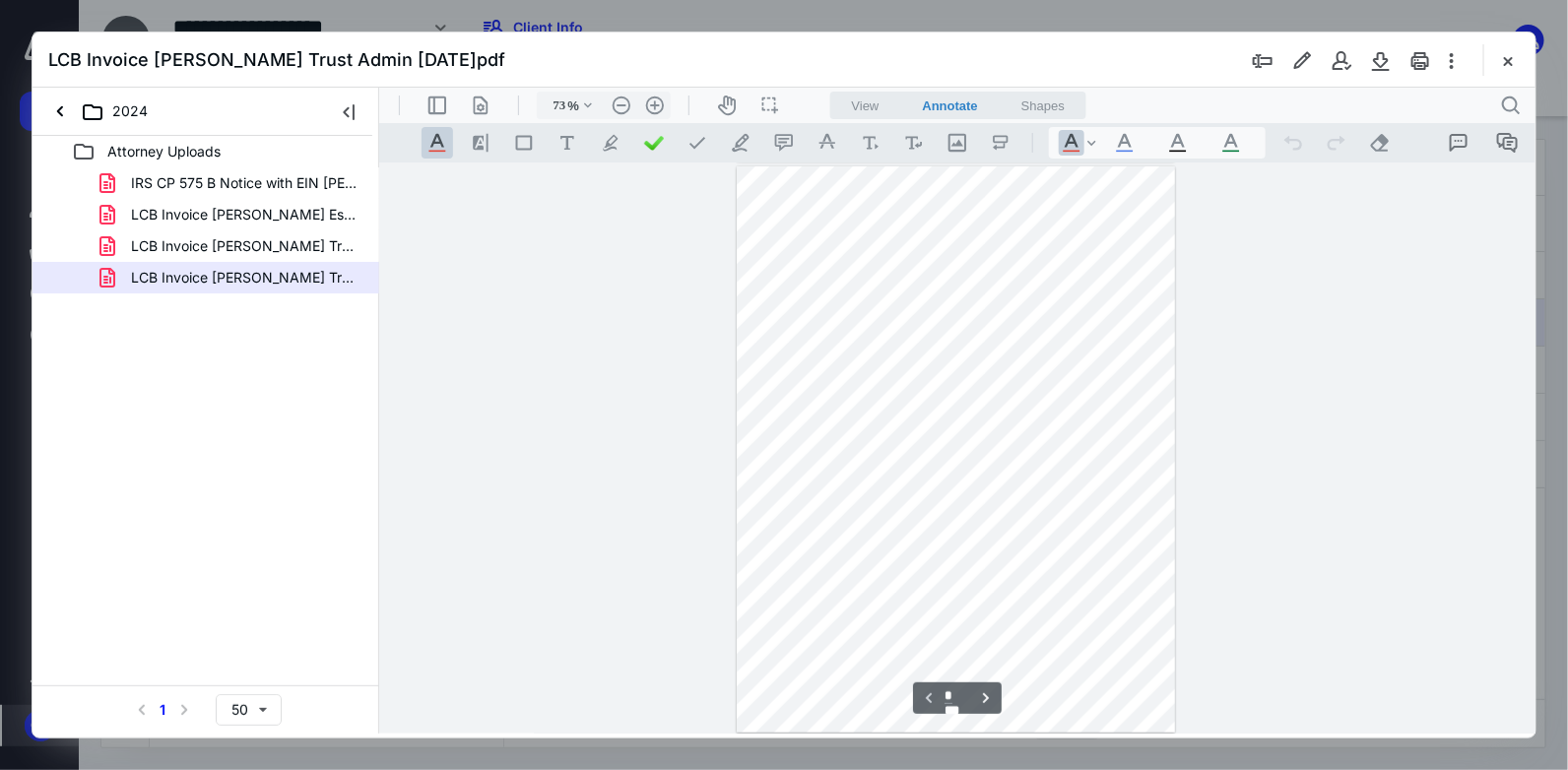 scroll, scrollTop: 0, scrollLeft: 0, axis: both 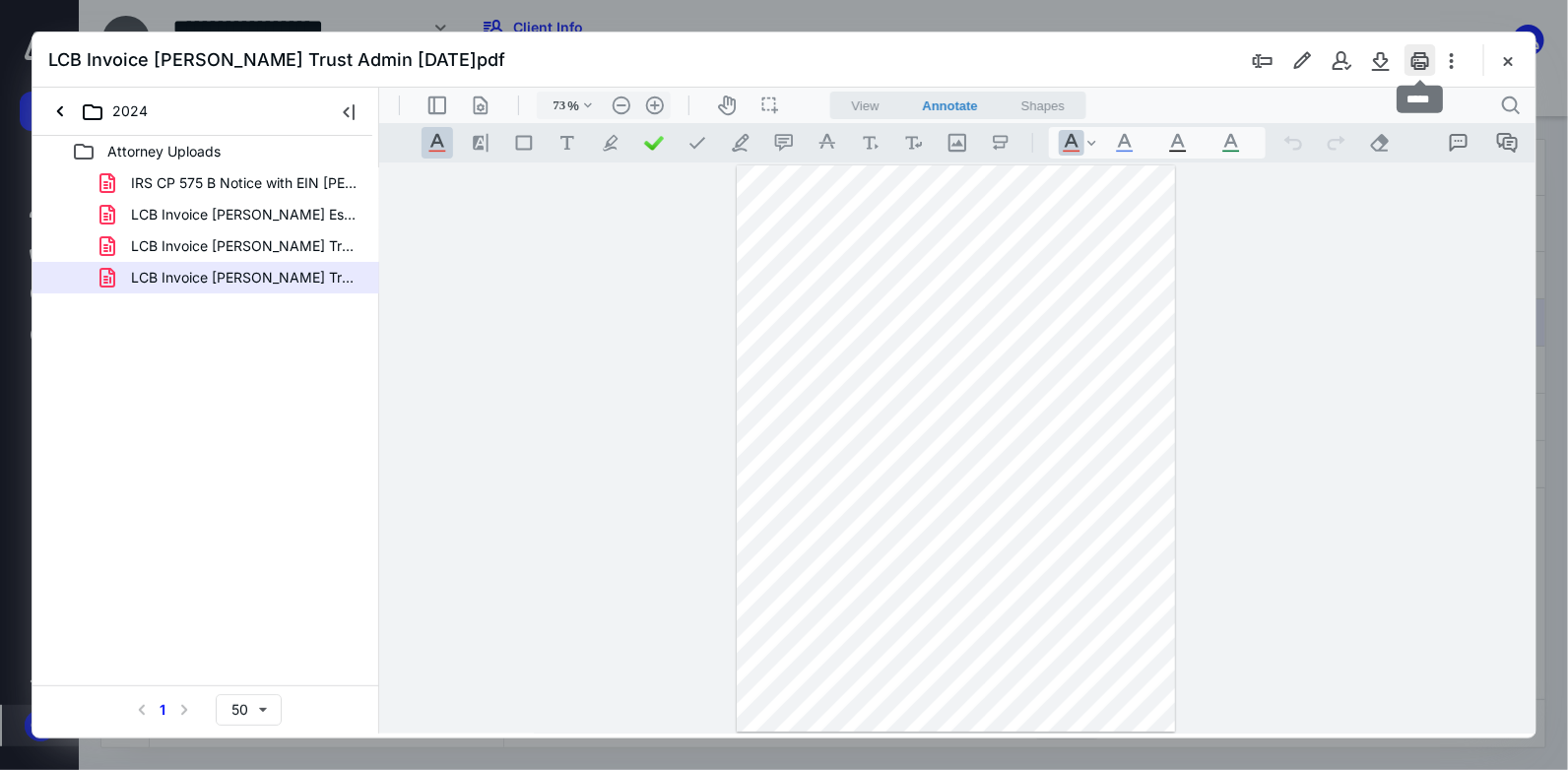 click at bounding box center (1420, 60) 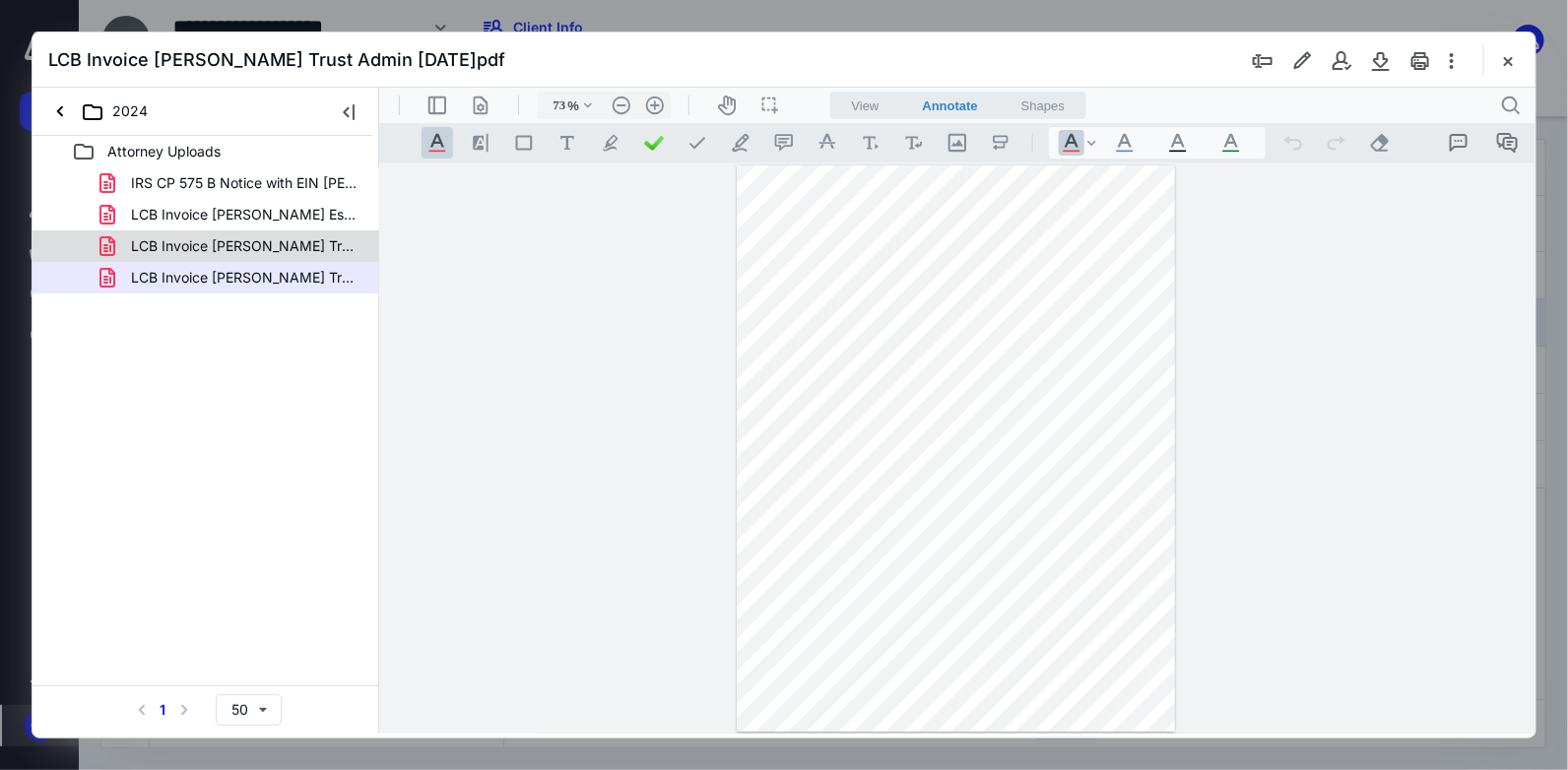 click on "LCB Invoice [PERSON_NAME] Trust Admin [DATE]pdf" at bounding box center (245, 246) 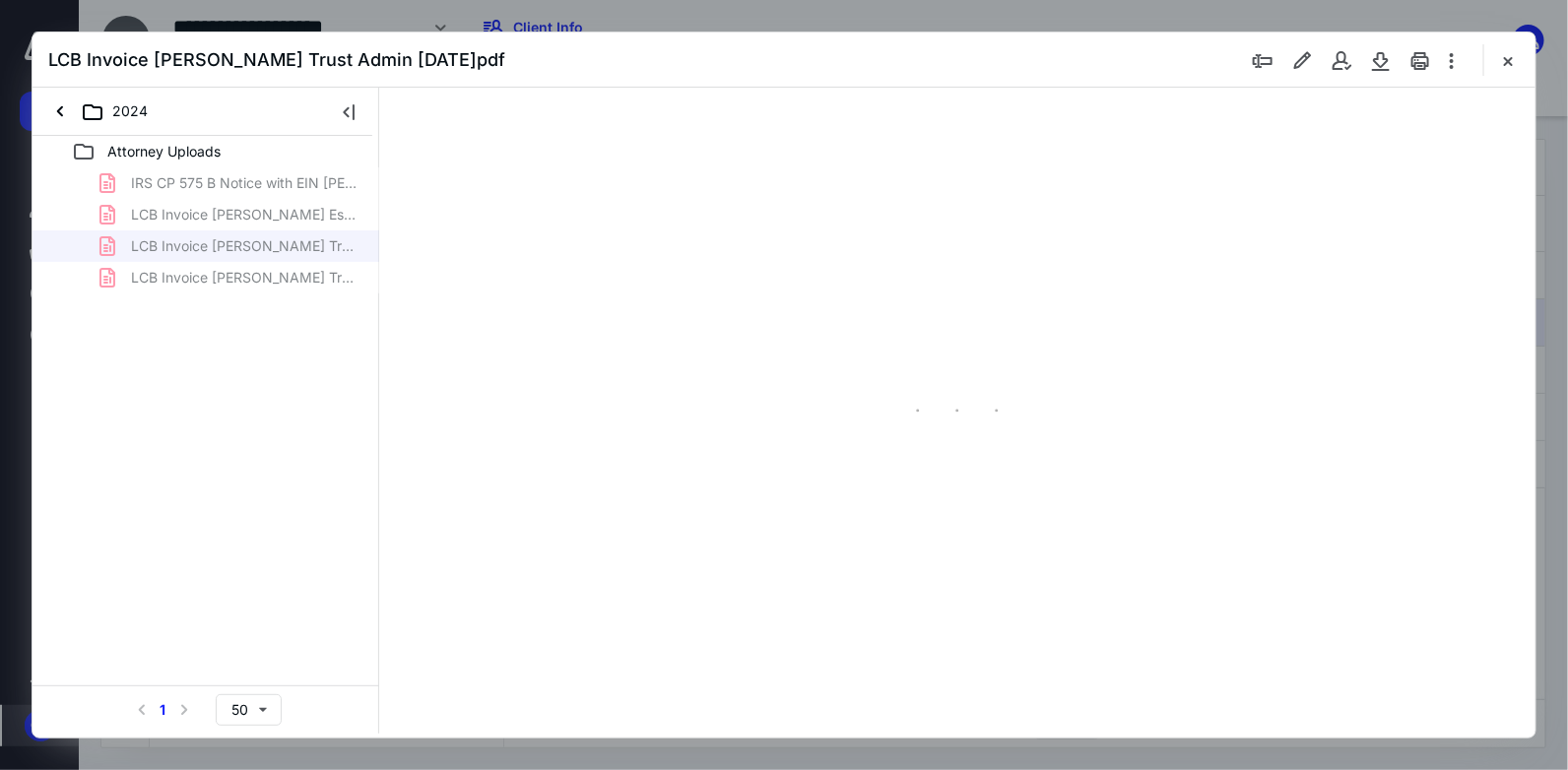 type on "73" 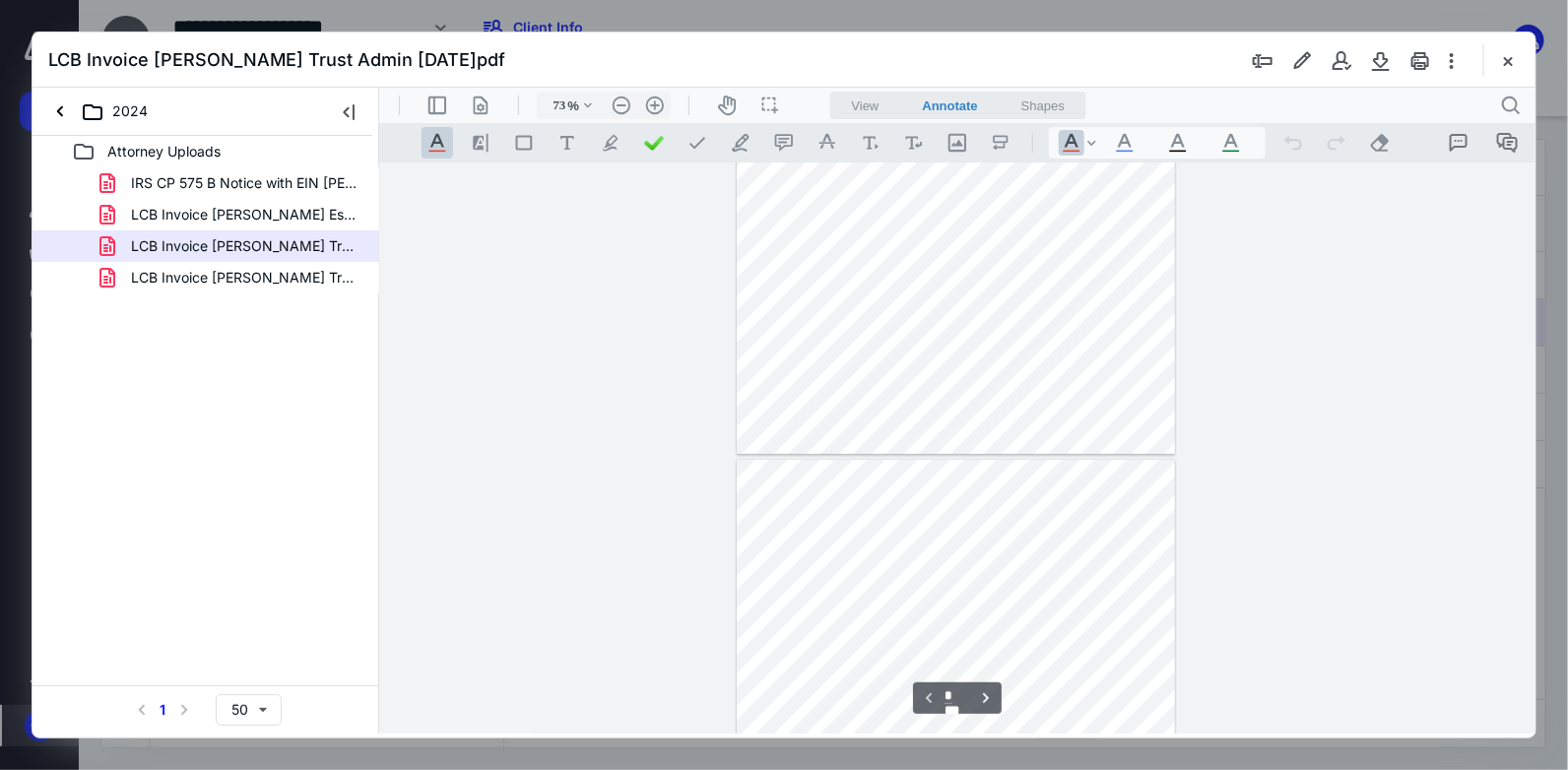 scroll, scrollTop: 299, scrollLeft: 0, axis: vertical 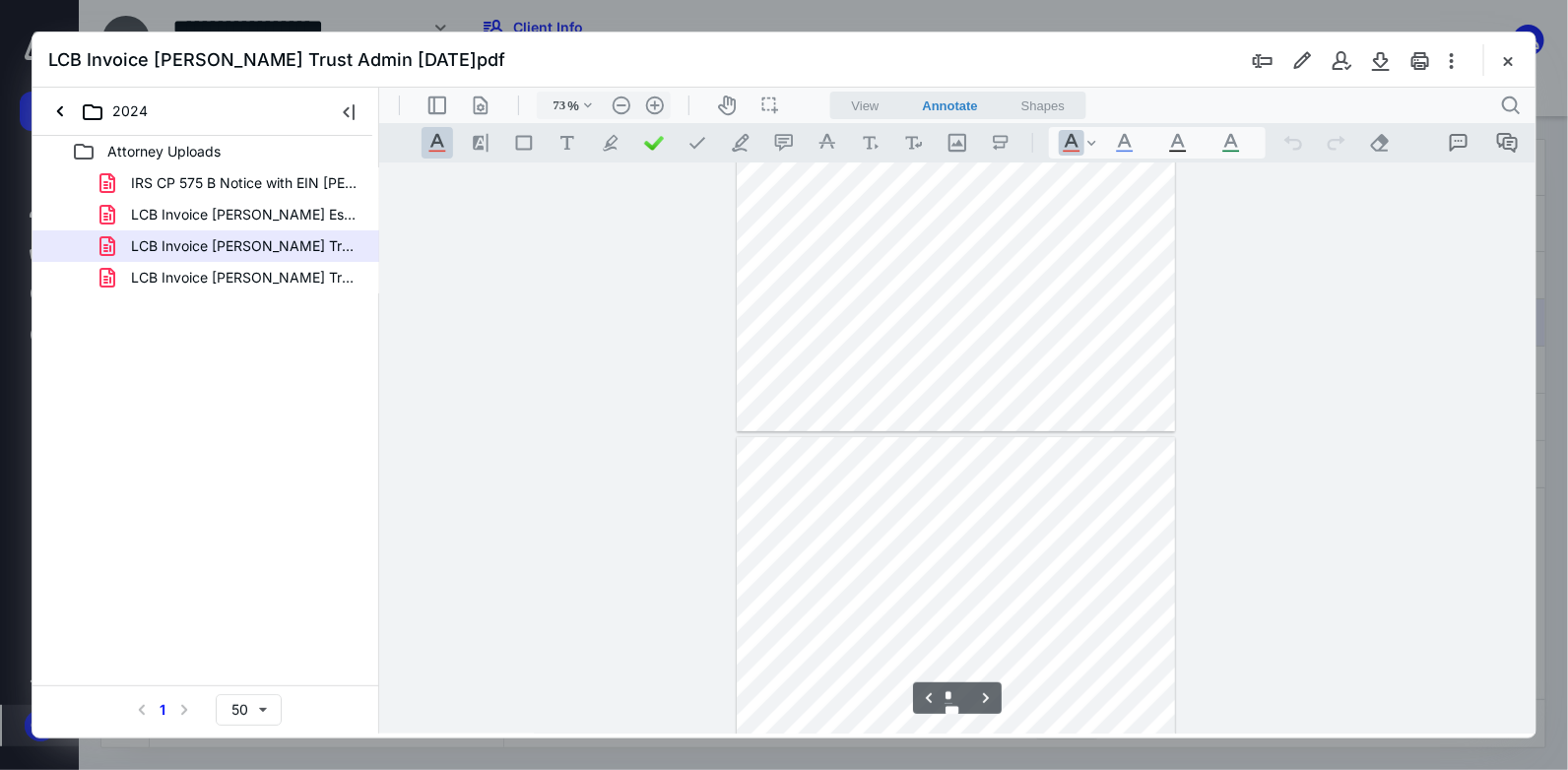 type on "*" 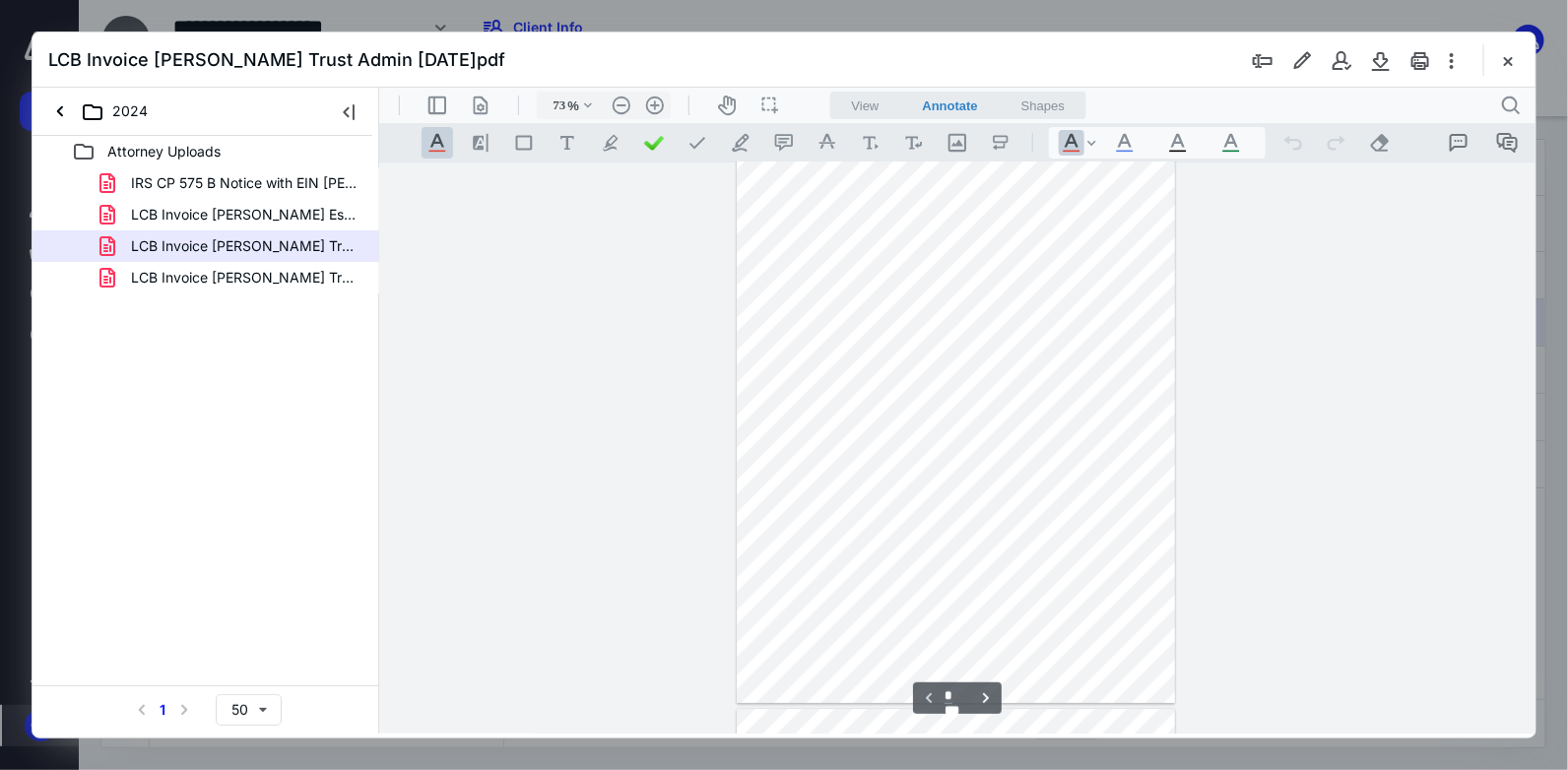 scroll, scrollTop: 29, scrollLeft: 0, axis: vertical 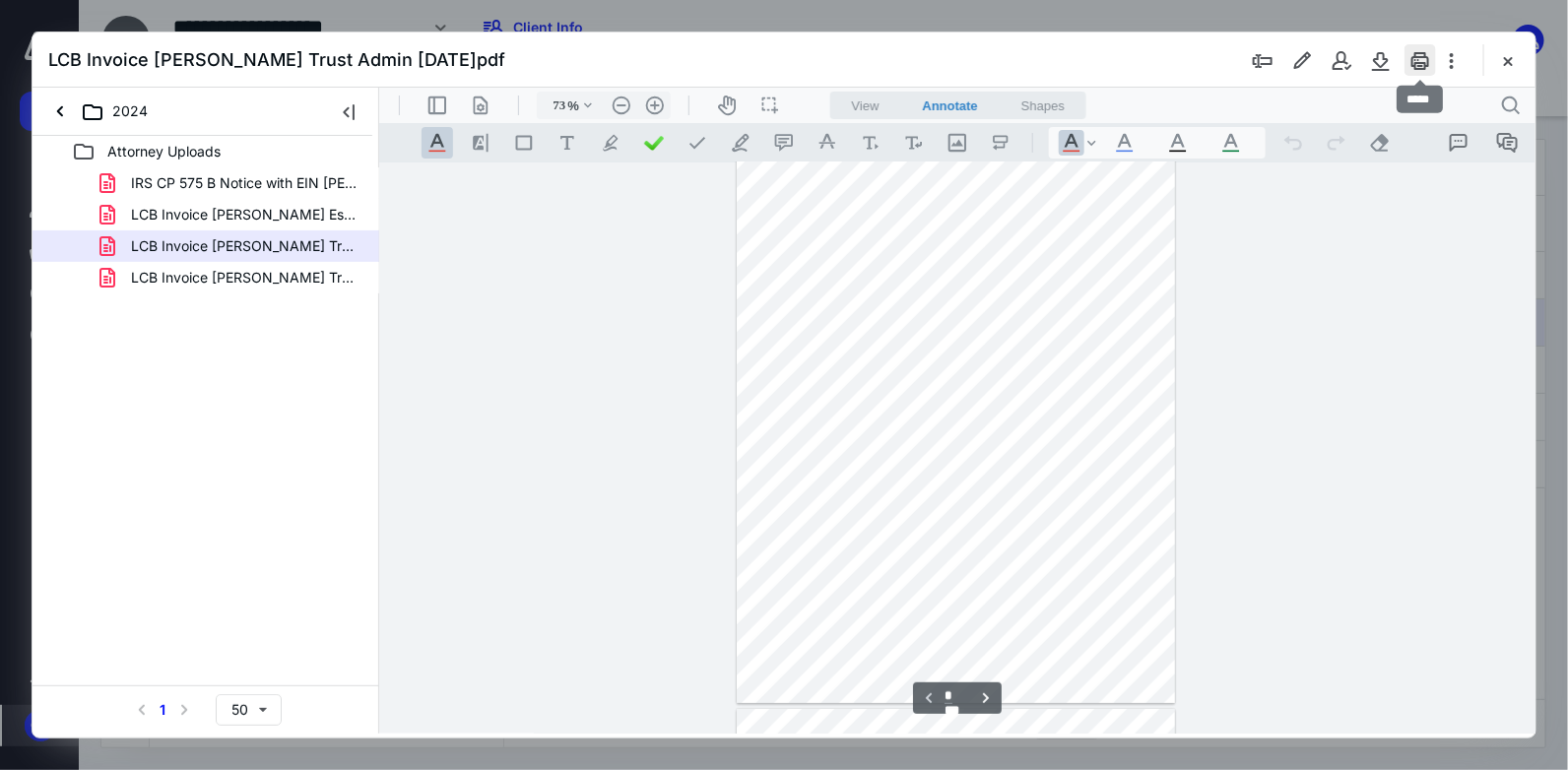click at bounding box center [1420, 60] 